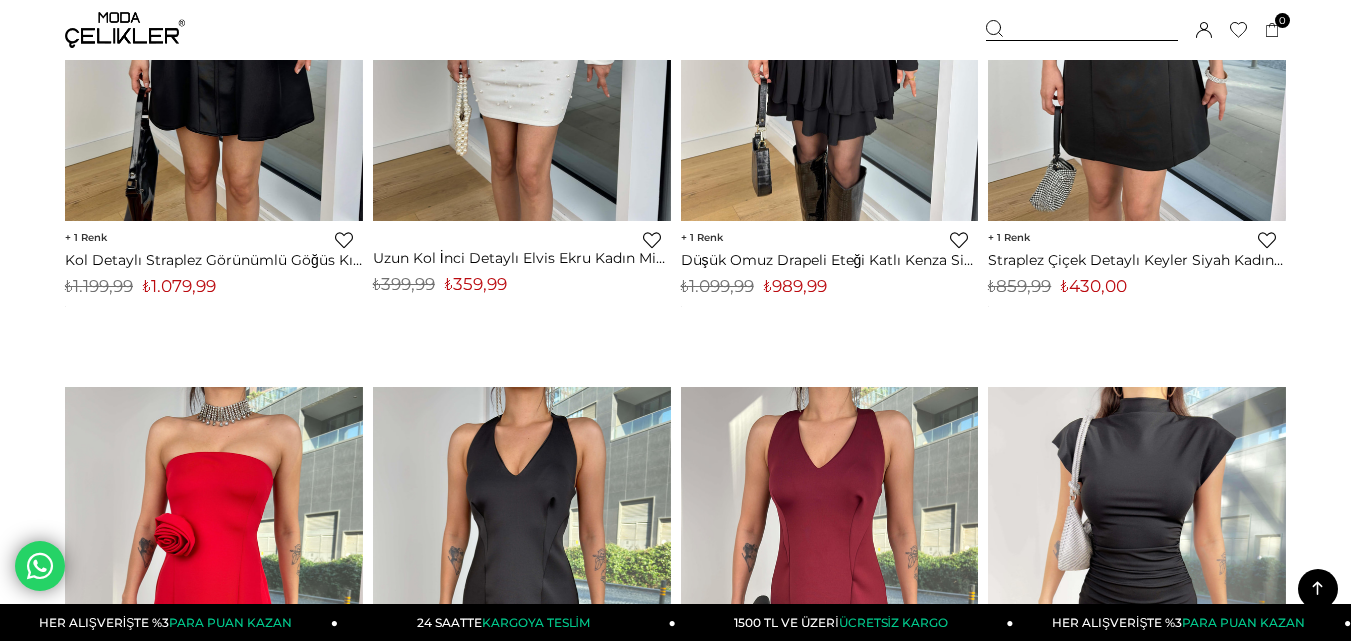 scroll, scrollTop: 2700, scrollLeft: 0, axis: vertical 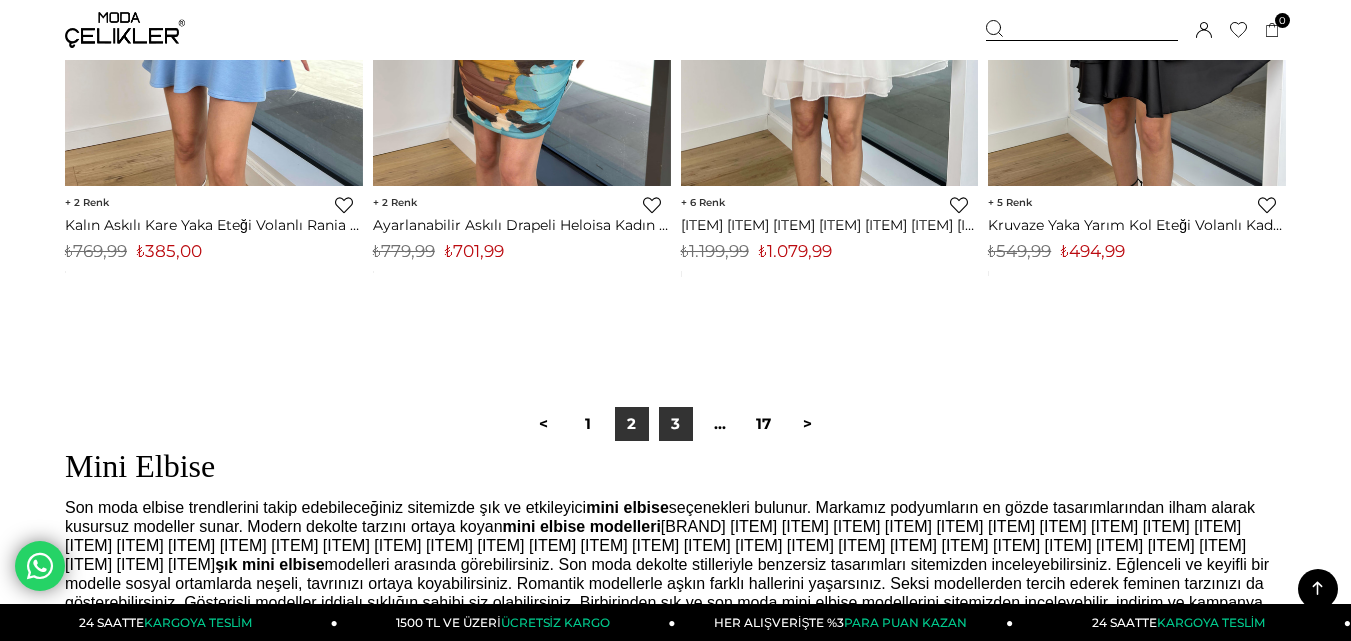click on "3" at bounding box center (676, 424) 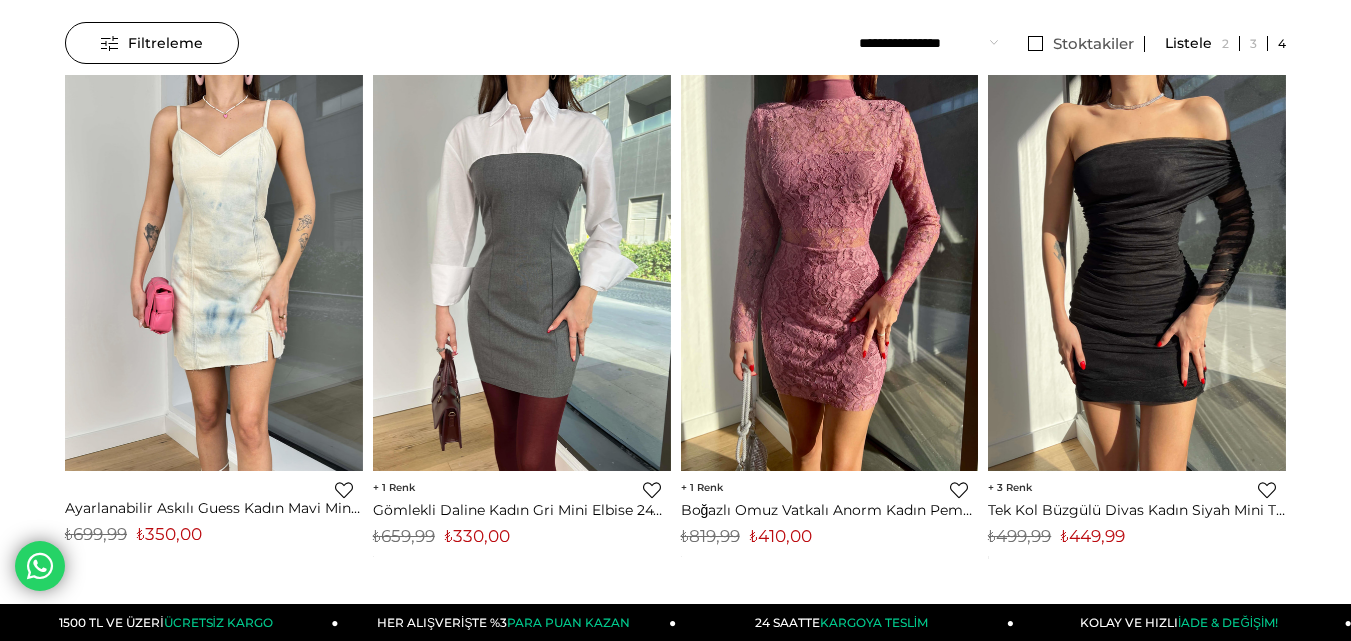 scroll, scrollTop: 200, scrollLeft: 0, axis: vertical 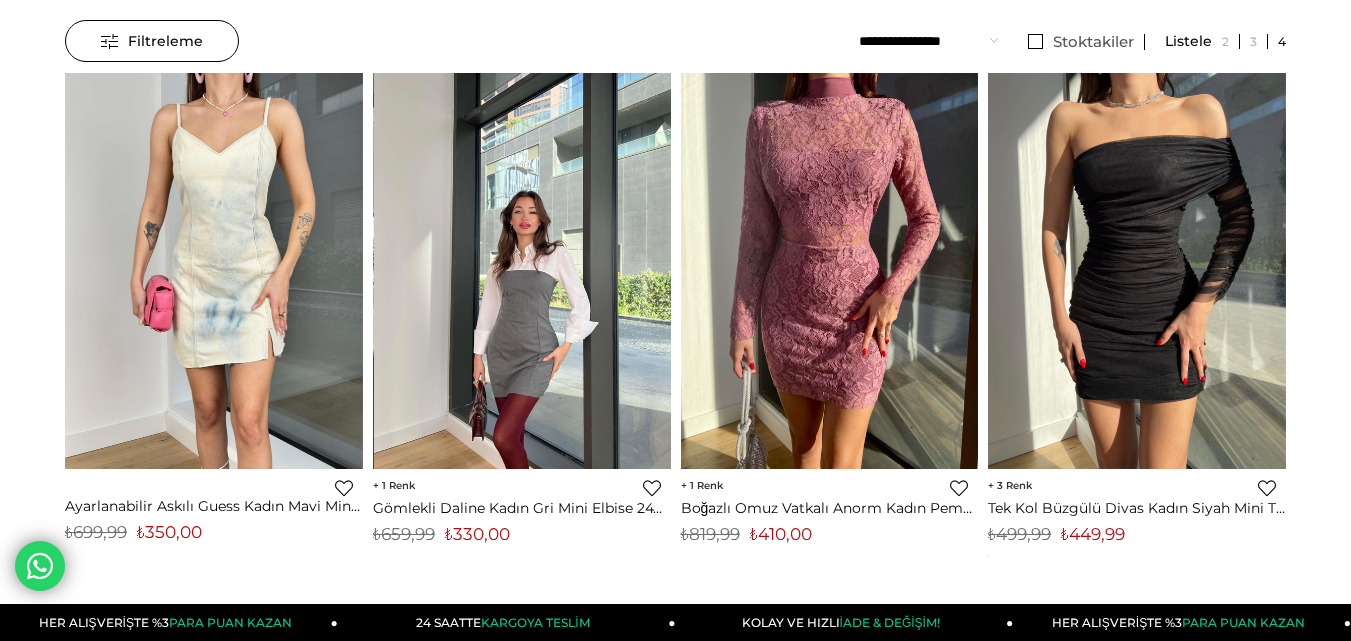 click at bounding box center [523, 271] 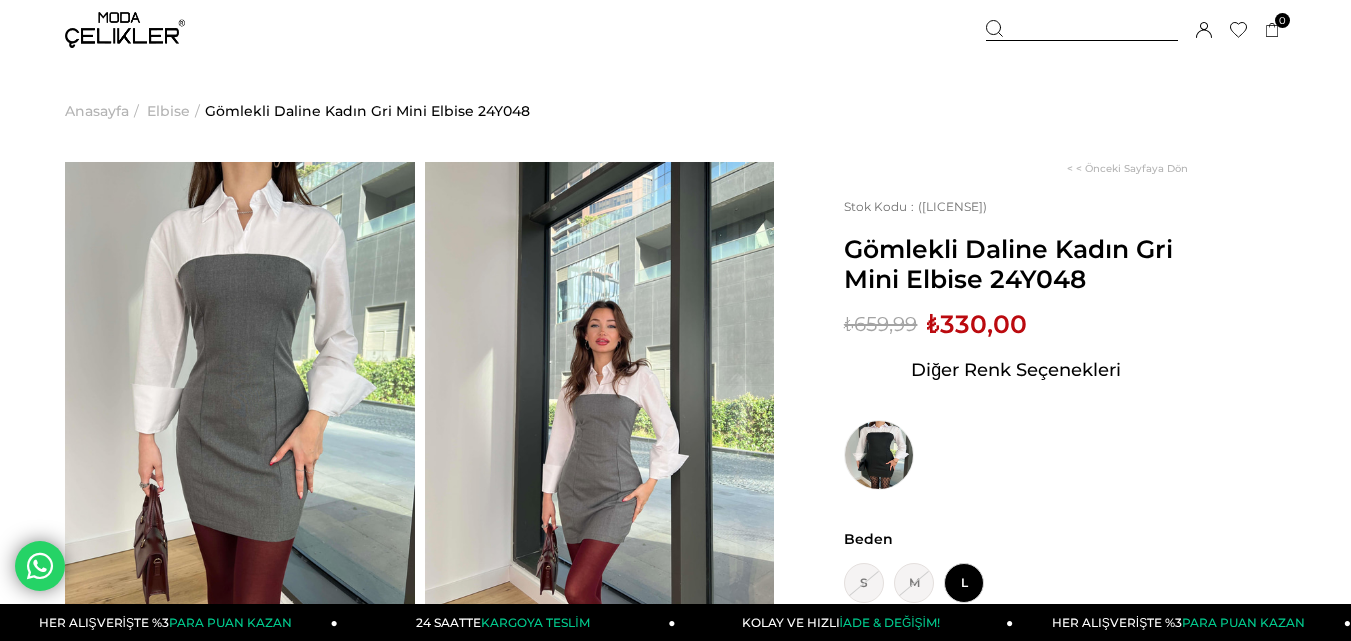 scroll, scrollTop: 99, scrollLeft: 0, axis: vertical 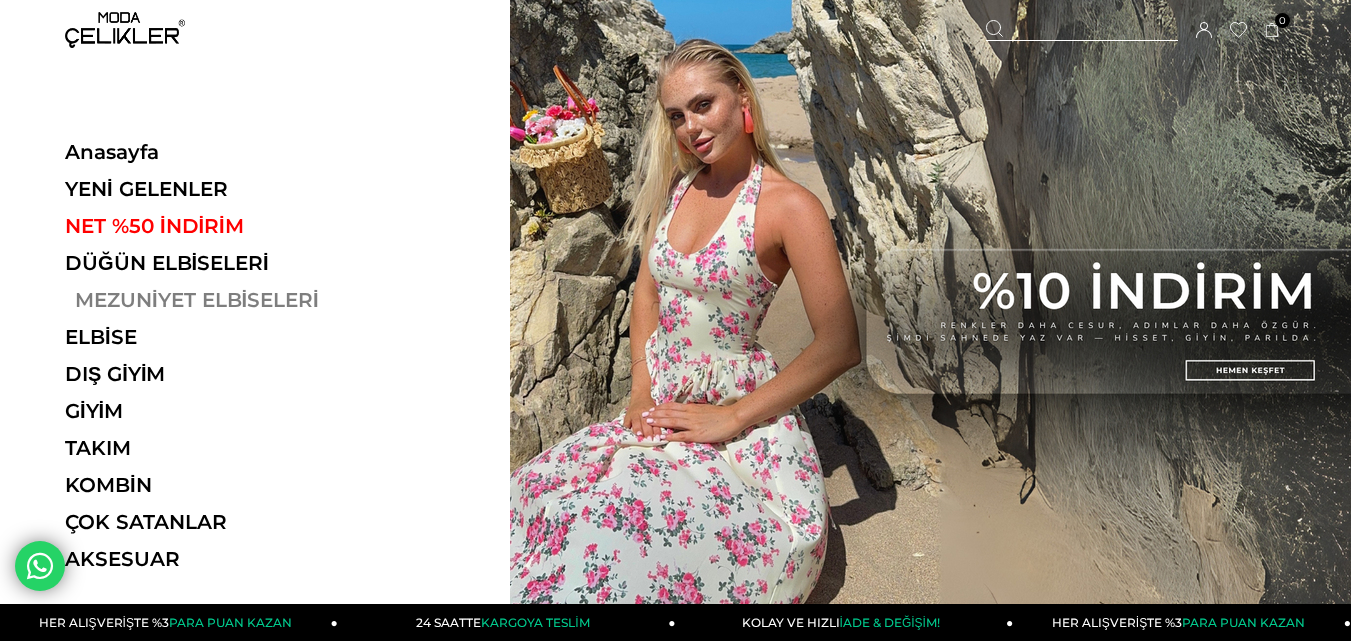 click on "MEZUNİYET ELBİSELERİ" at bounding box center (202, 300) 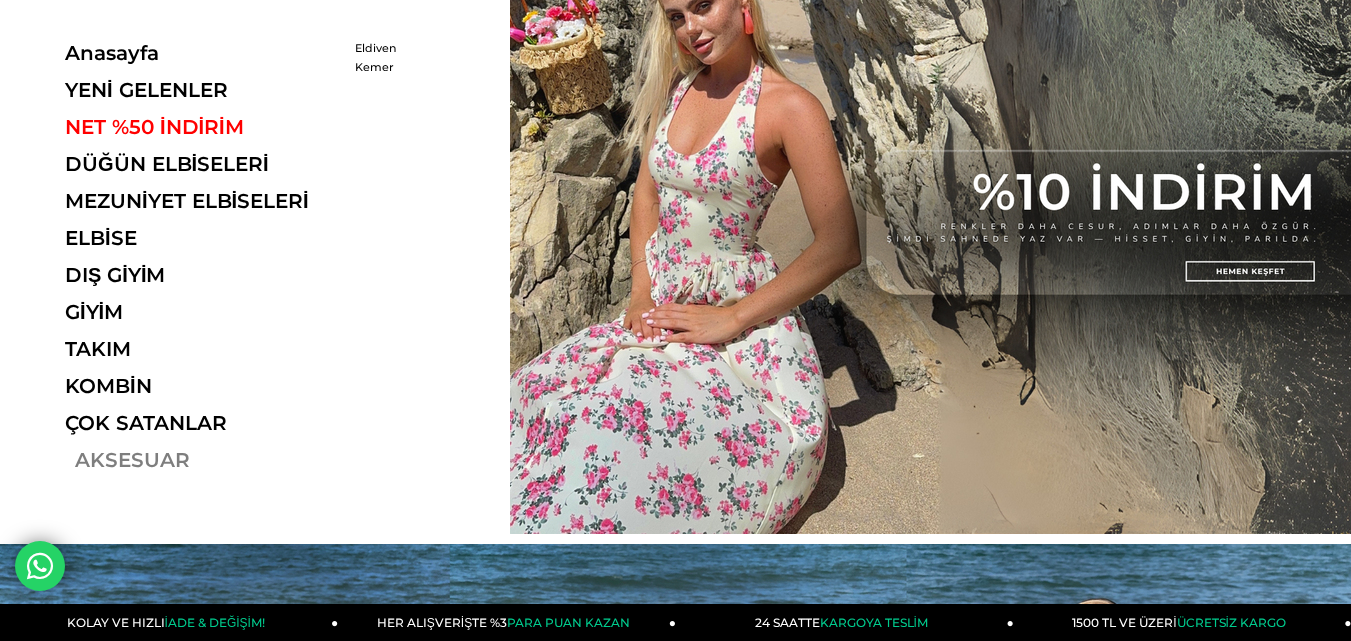 scroll, scrollTop: 100, scrollLeft: 0, axis: vertical 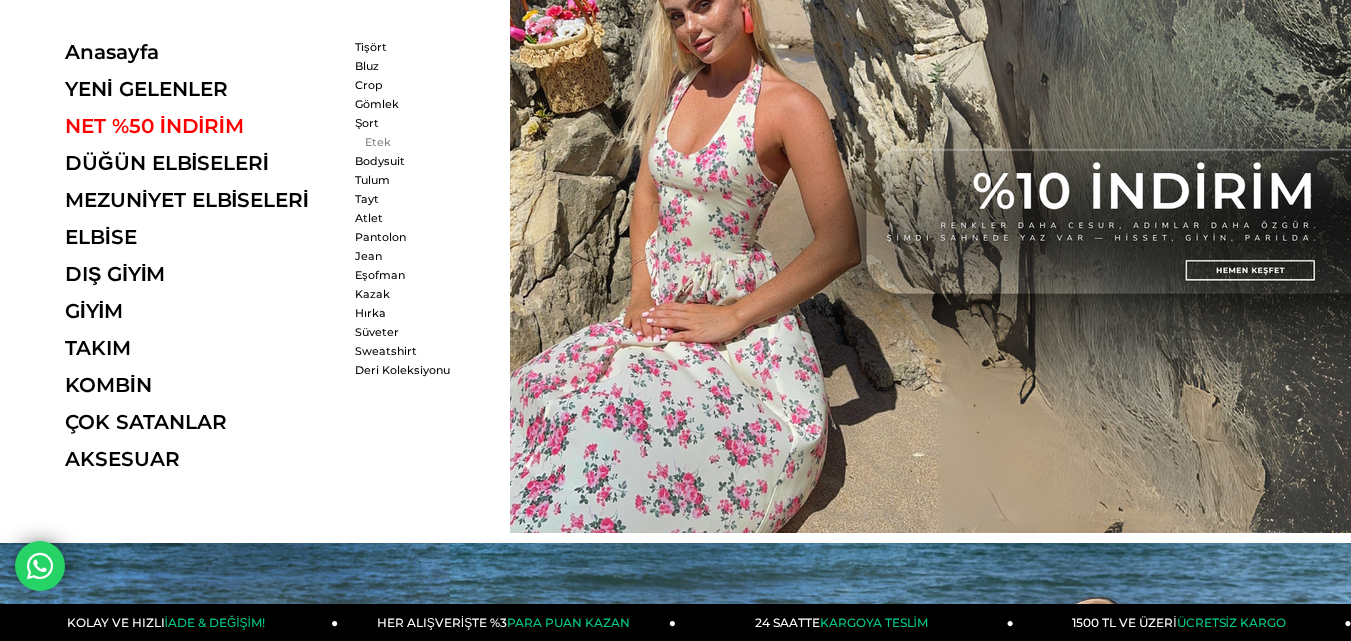 click on "Etek" at bounding box center [412, 142] 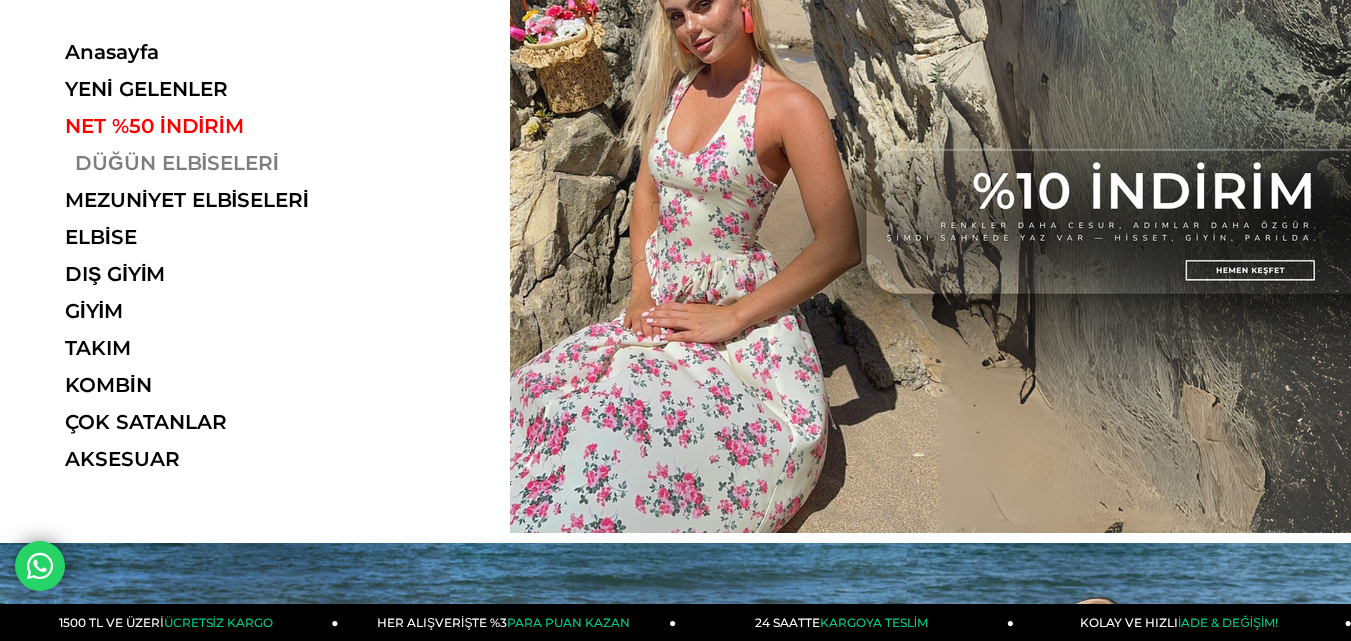 click on "DÜĞÜN ELBİSELERİ" at bounding box center [202, 163] 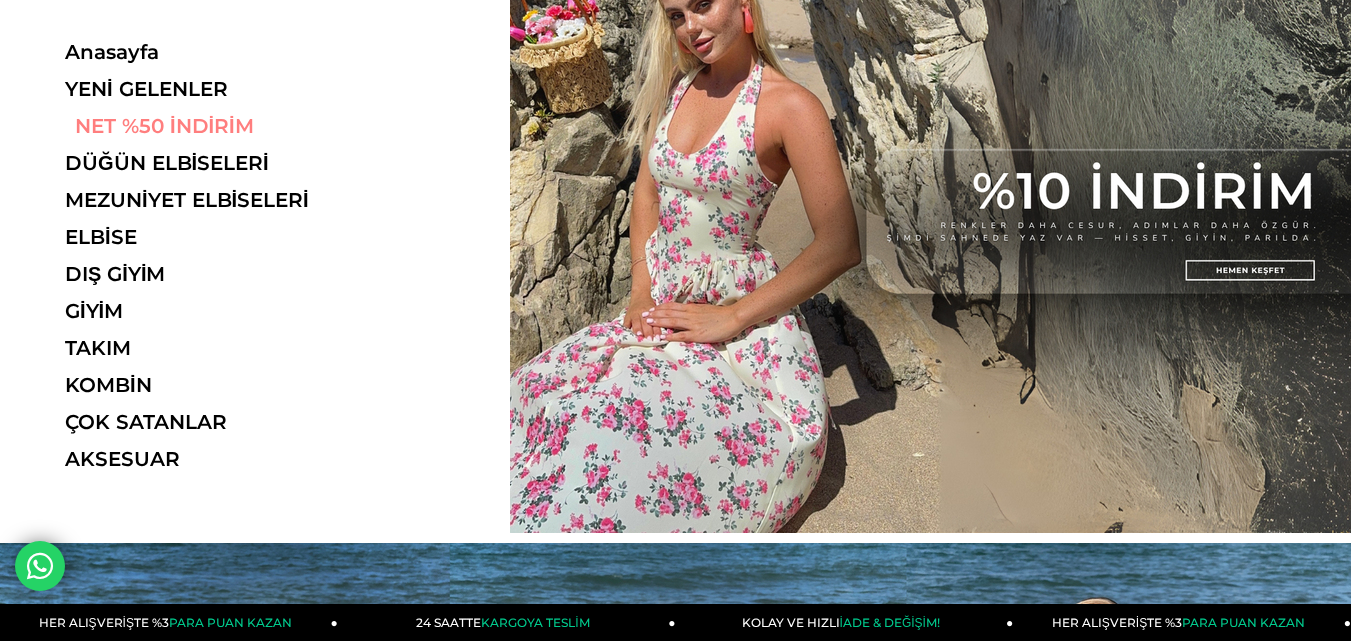click on "NET %50 İNDİRİM" at bounding box center (202, 126) 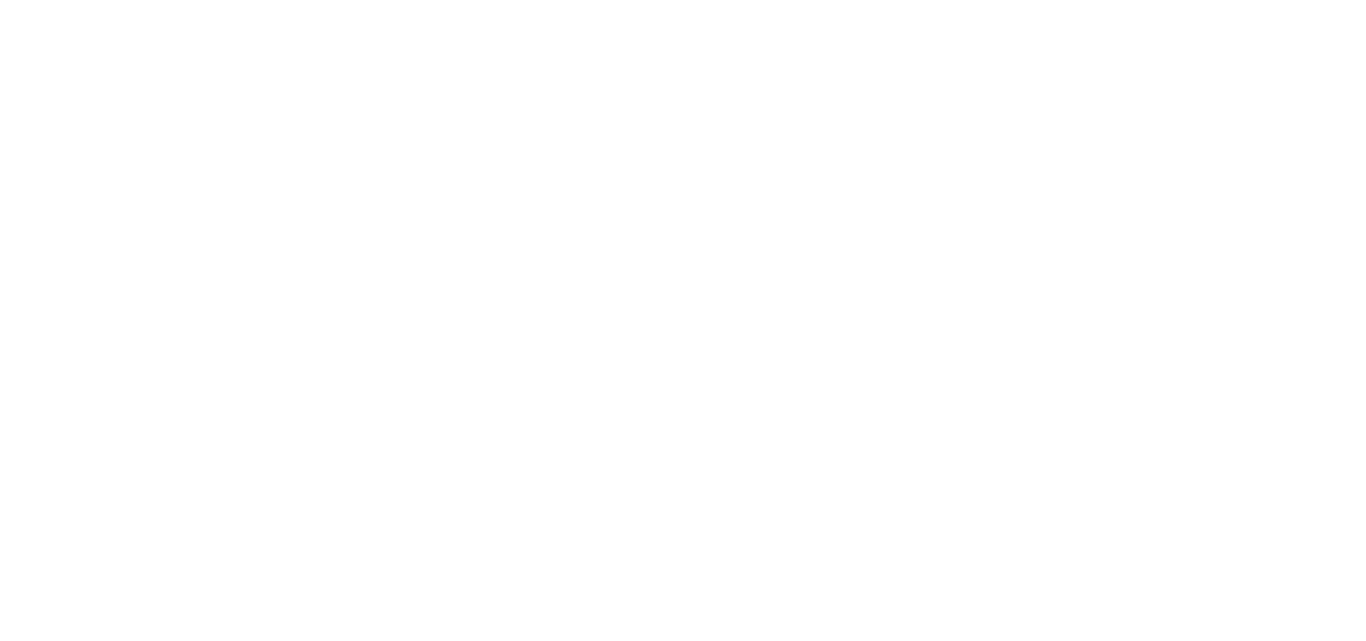 scroll, scrollTop: 0, scrollLeft: 0, axis: both 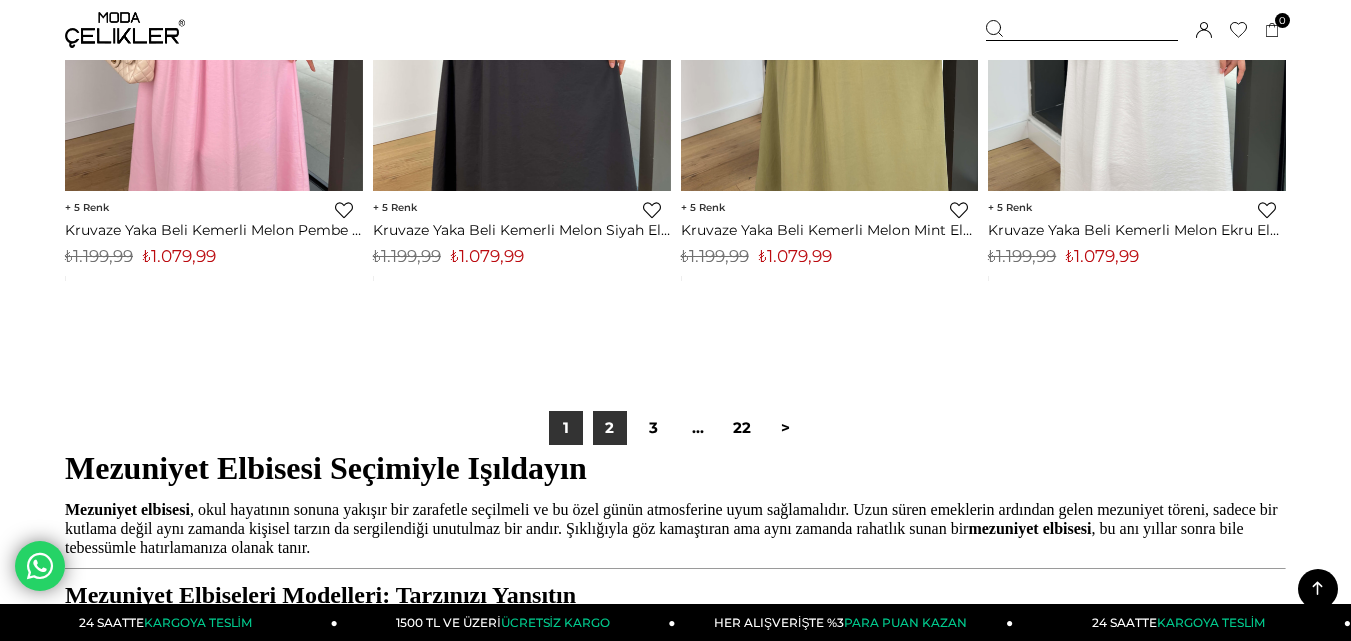 click on "2" at bounding box center (610, 428) 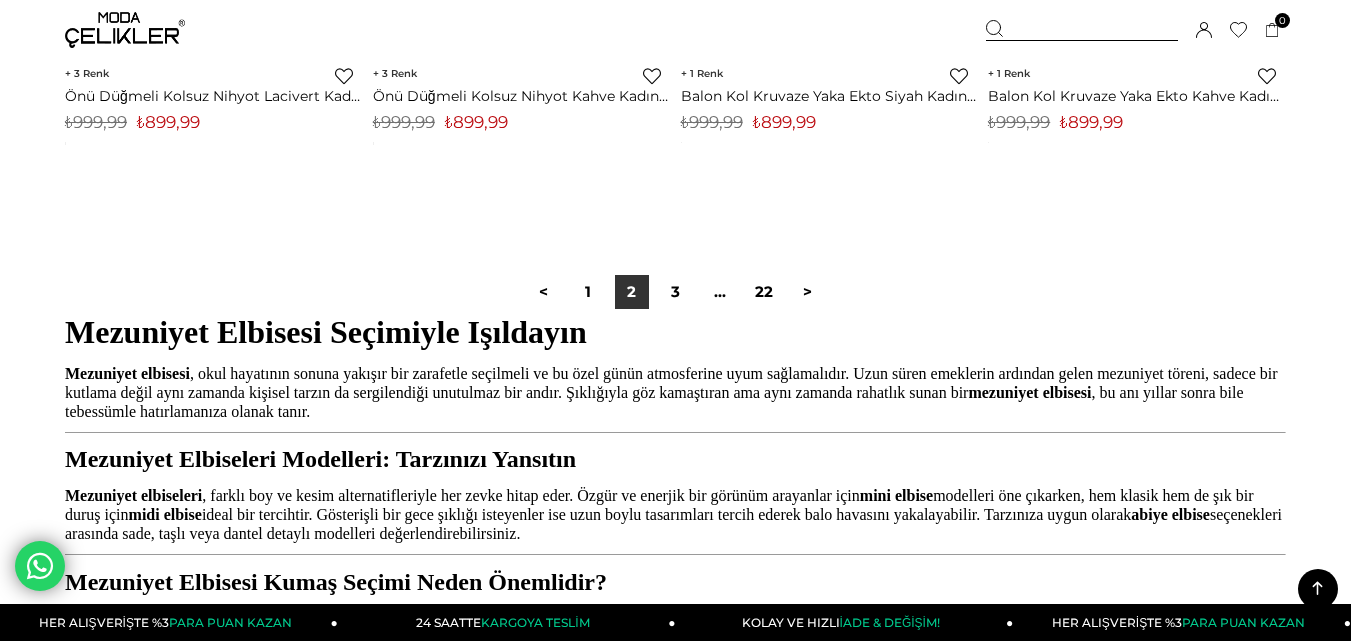 scroll, scrollTop: 11500, scrollLeft: 0, axis: vertical 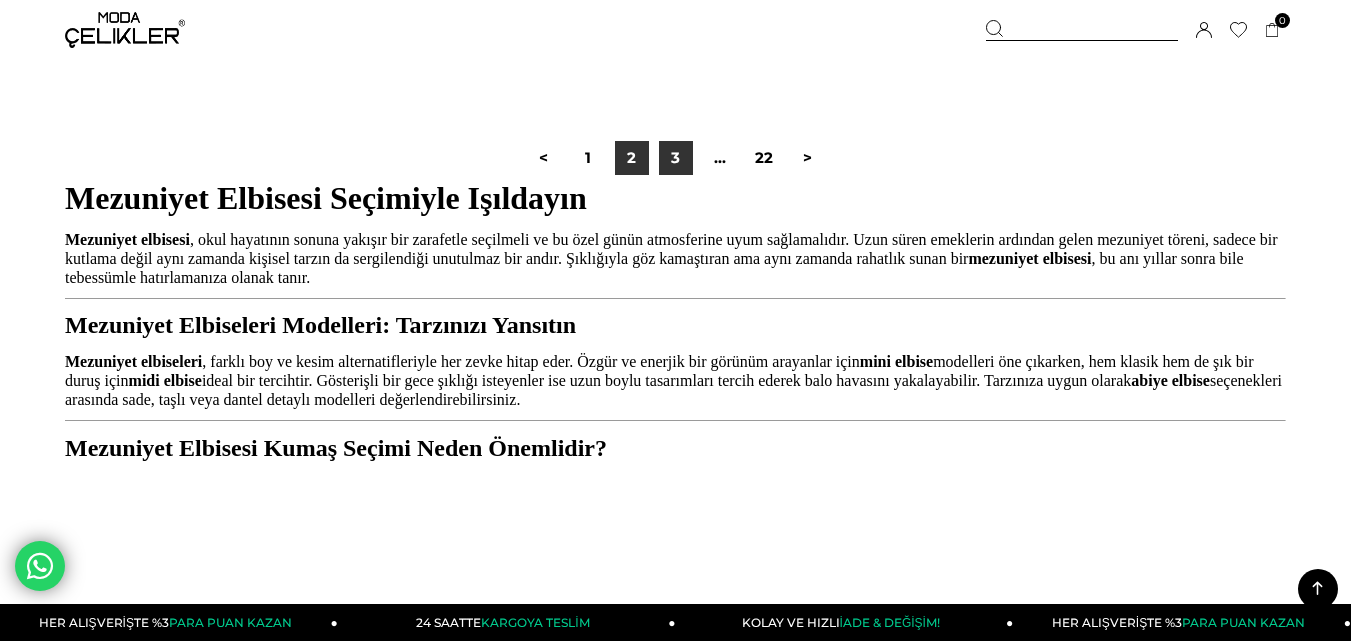 click on "3" at bounding box center [676, 158] 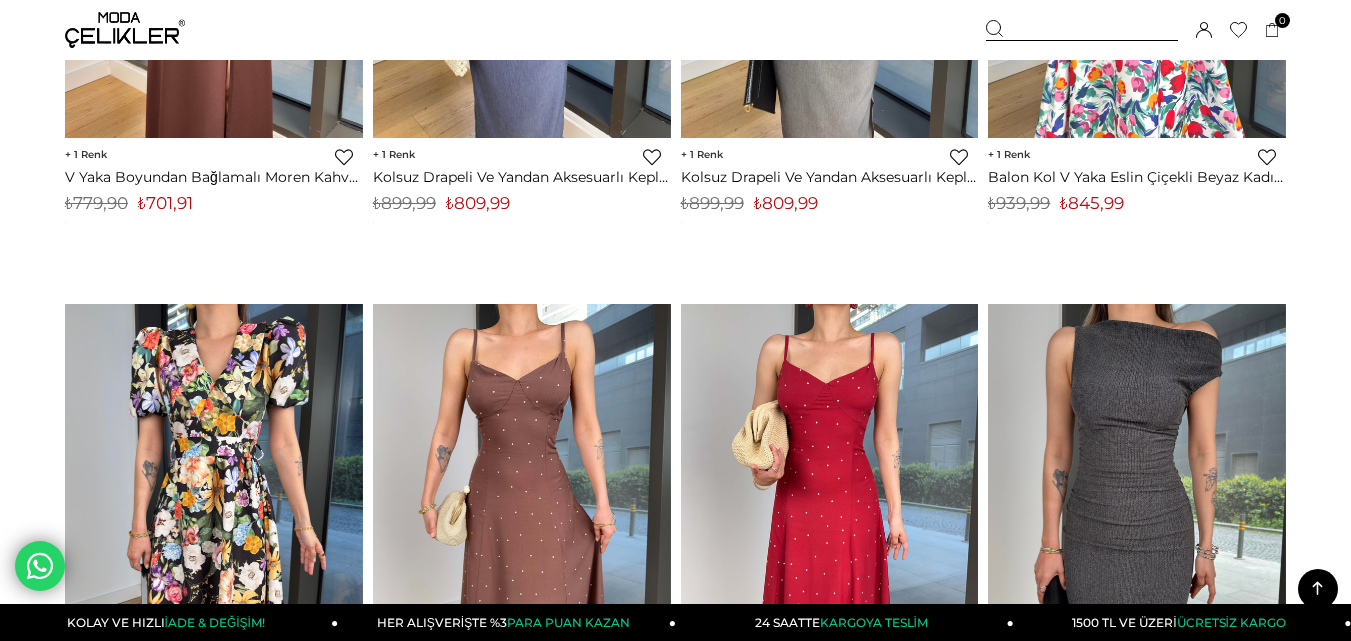 scroll, scrollTop: 1000, scrollLeft: 0, axis: vertical 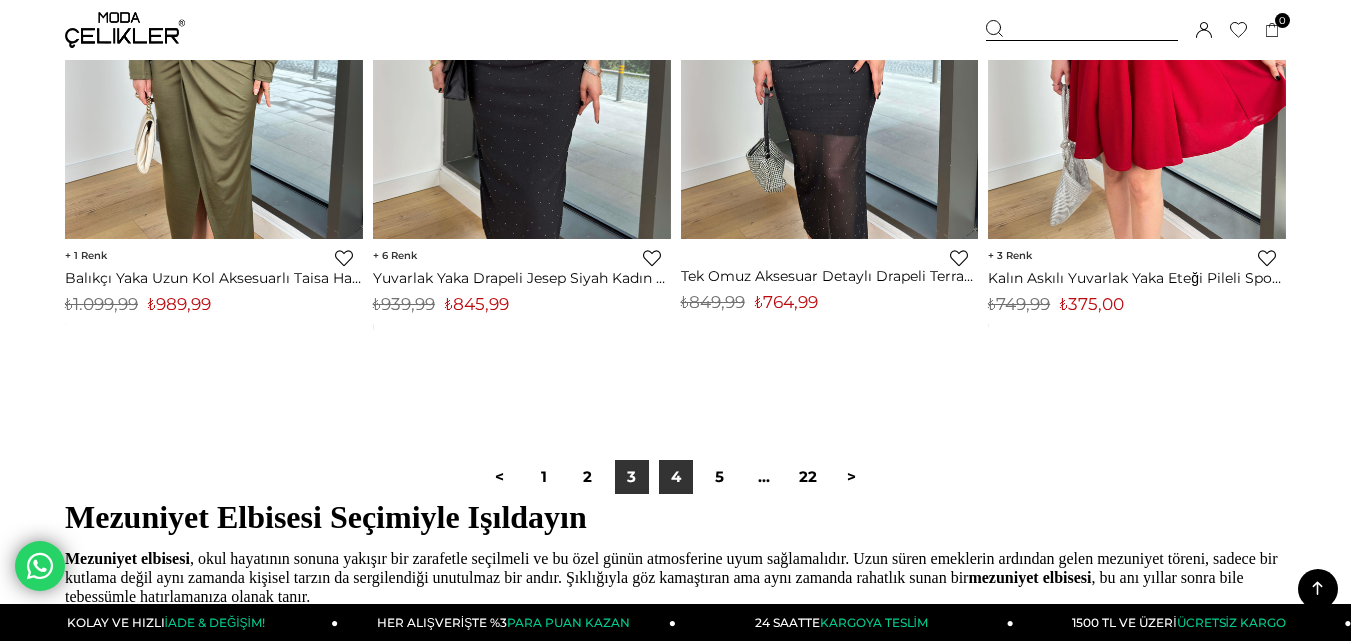 click on "4" at bounding box center [676, 477] 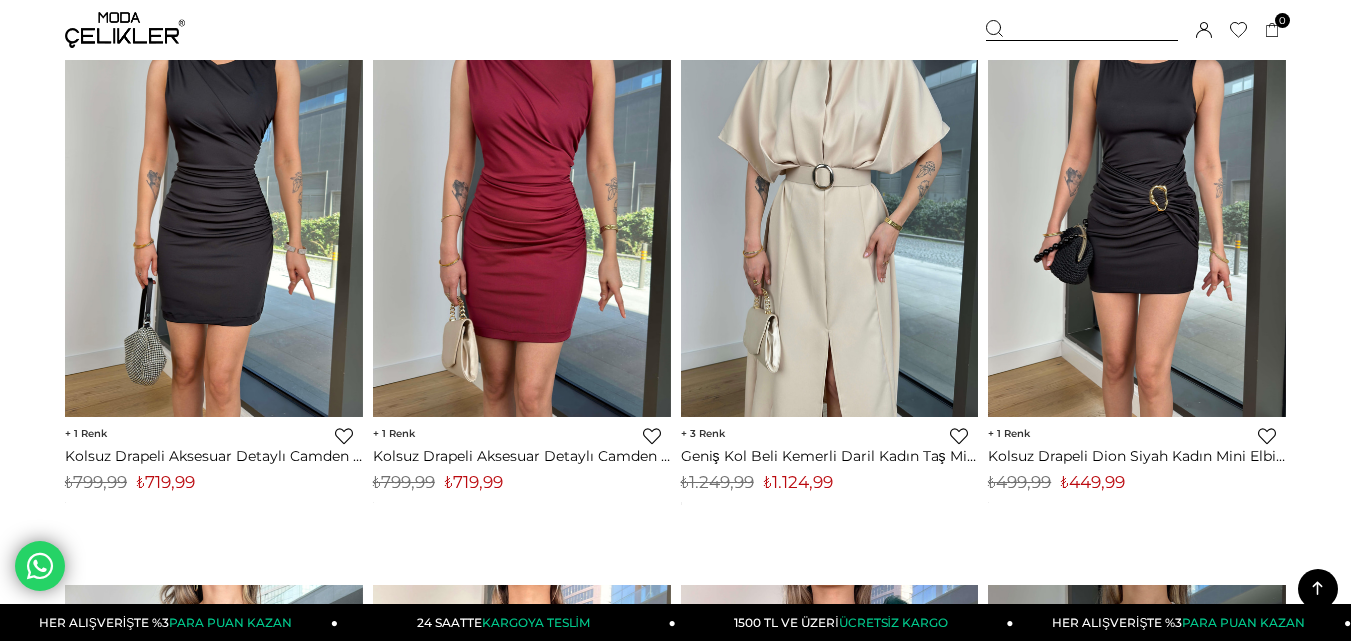 scroll, scrollTop: 722, scrollLeft: 0, axis: vertical 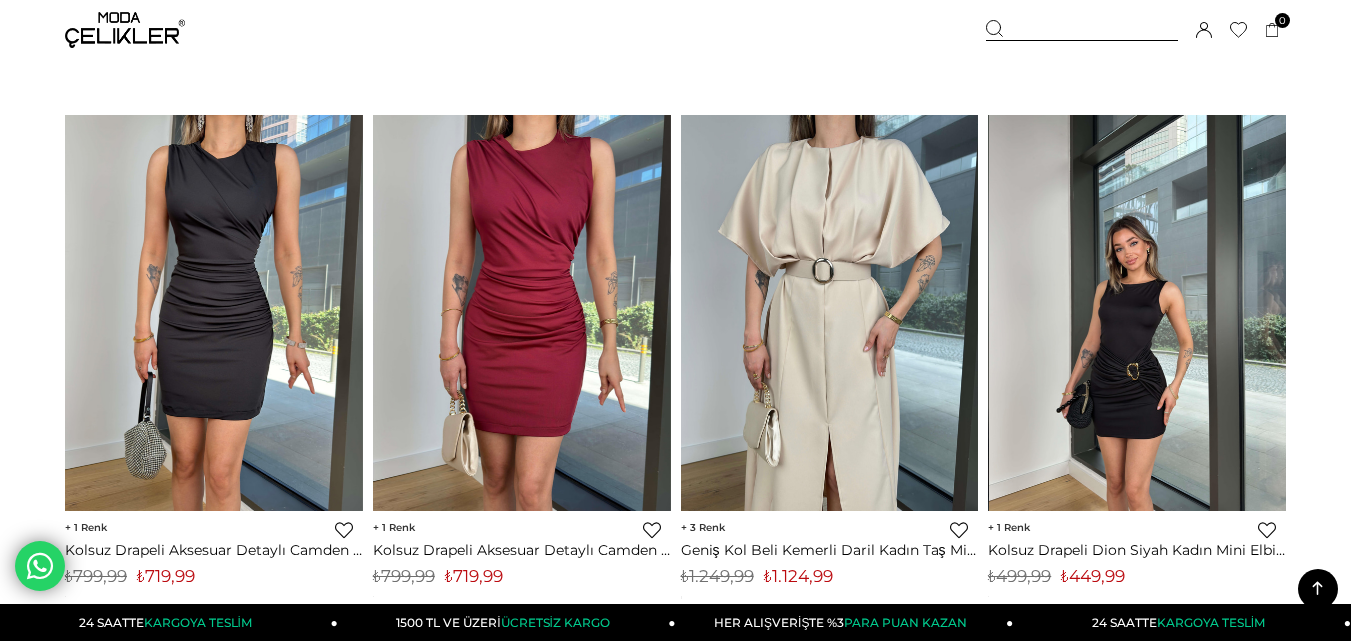 click at bounding box center (1138, 313) 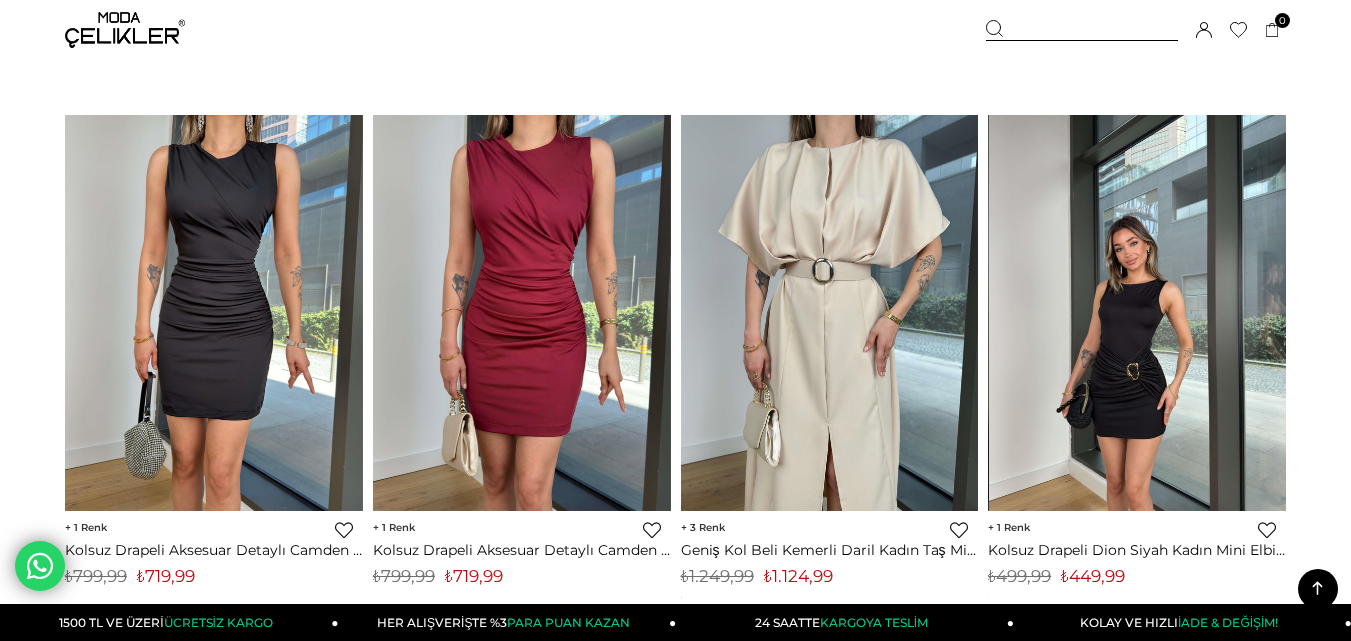 click at bounding box center (1138, 313) 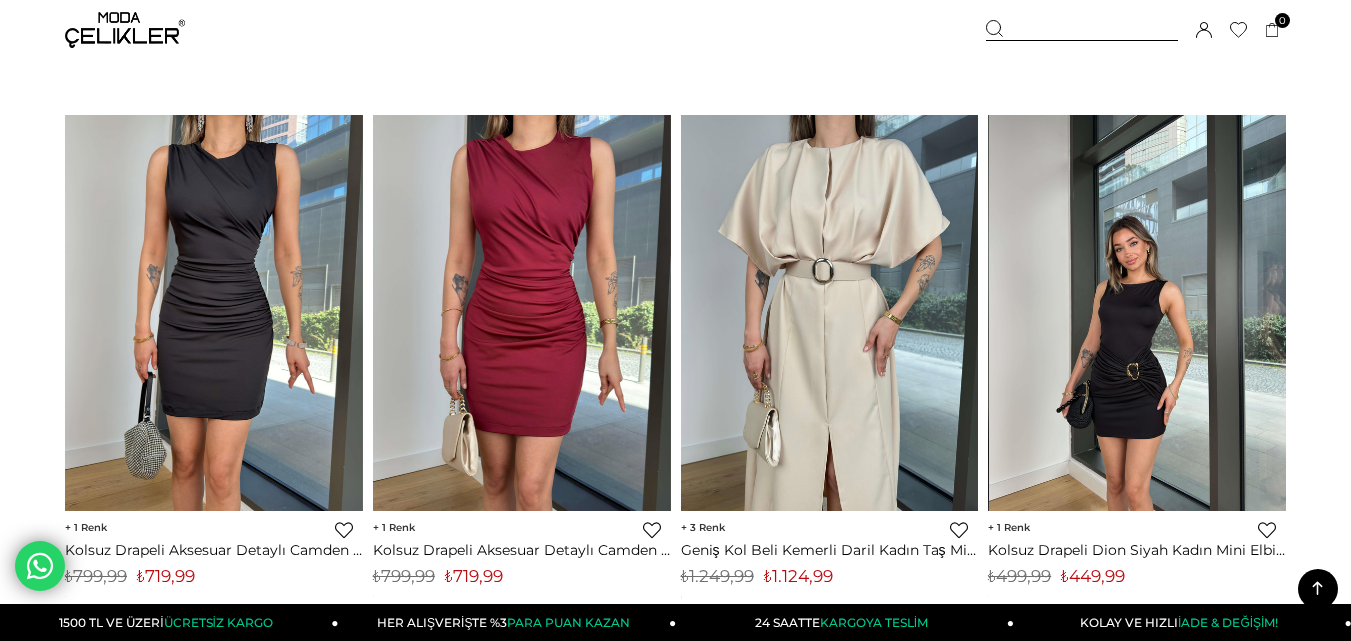 click at bounding box center [1138, 313] 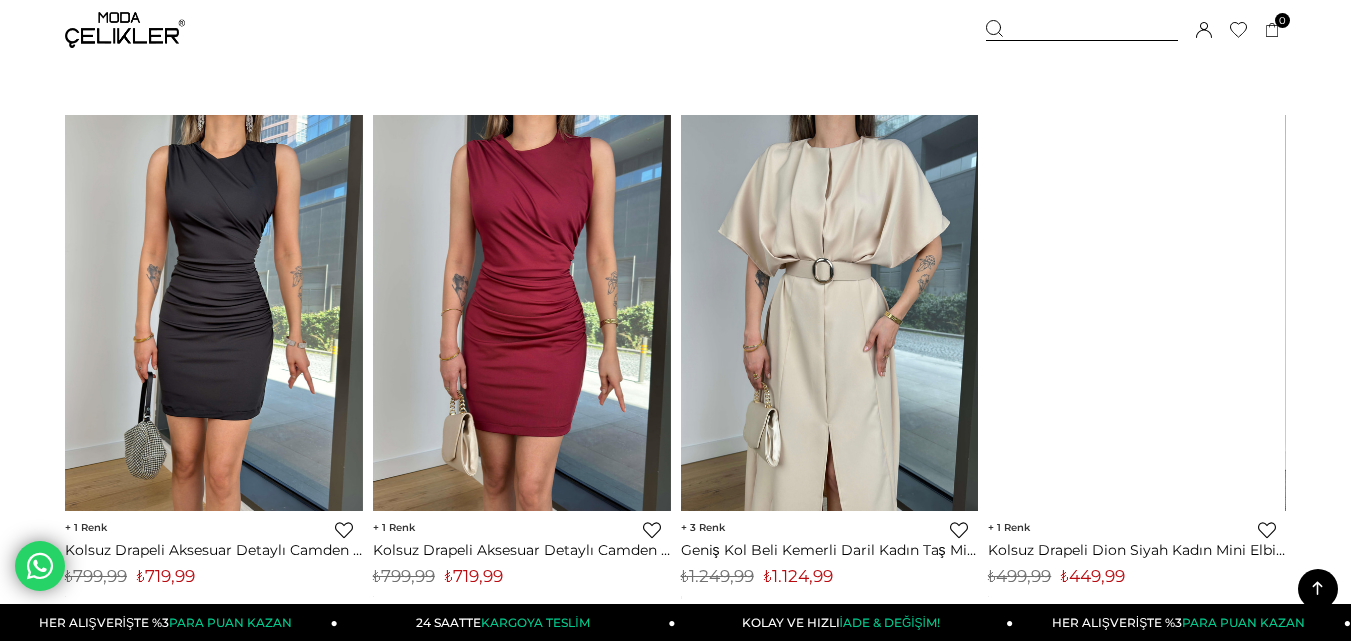 click on "Kolsuz Drapeli Dion Siyah Kadın Mini Elbise 25Y017" at bounding box center (1137, 550) 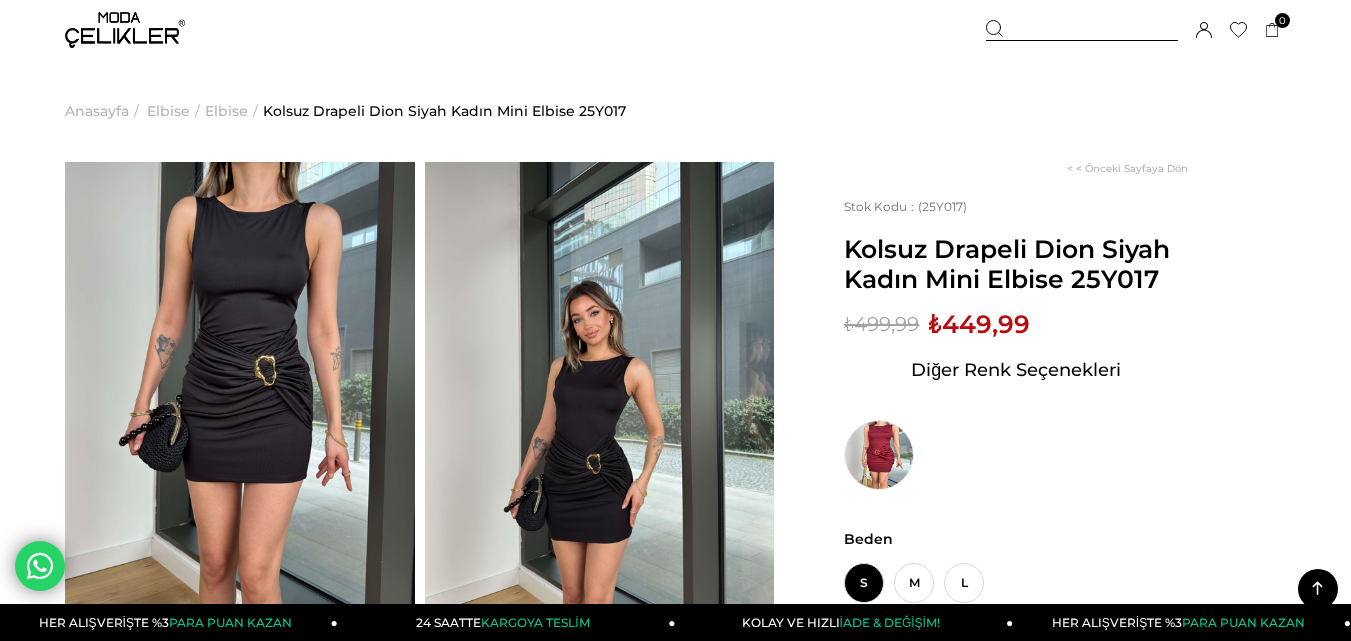 scroll, scrollTop: 200, scrollLeft: 0, axis: vertical 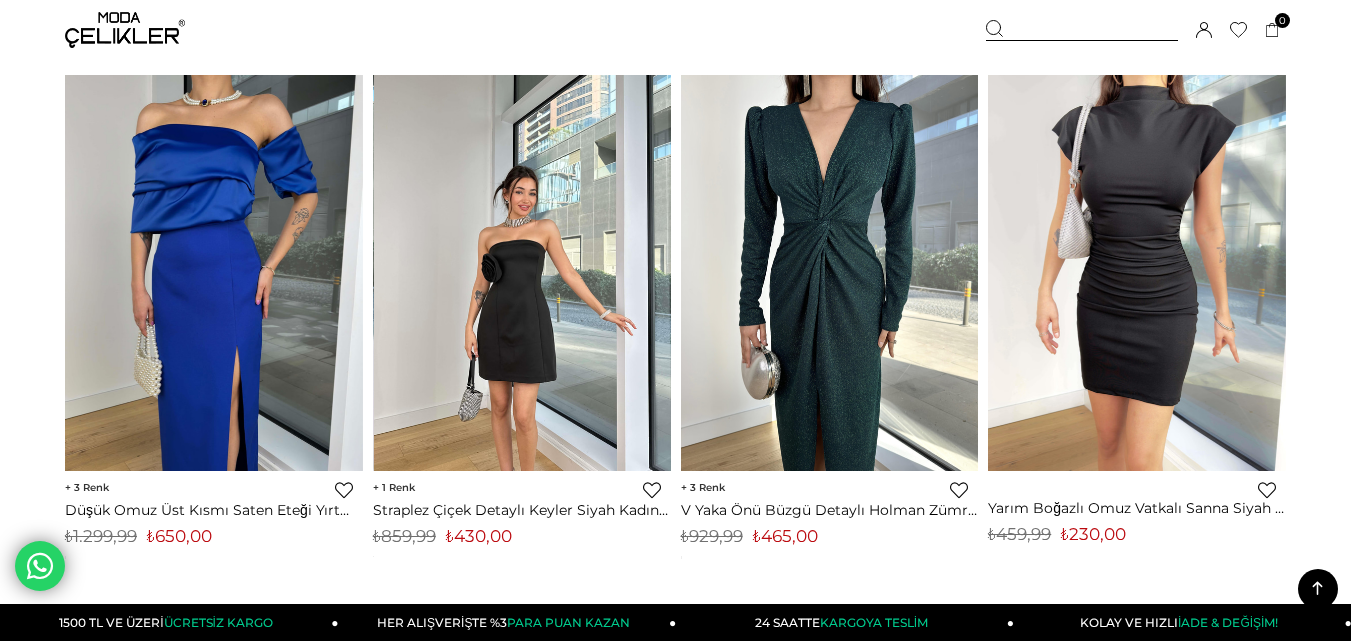 click at bounding box center [523, 273] 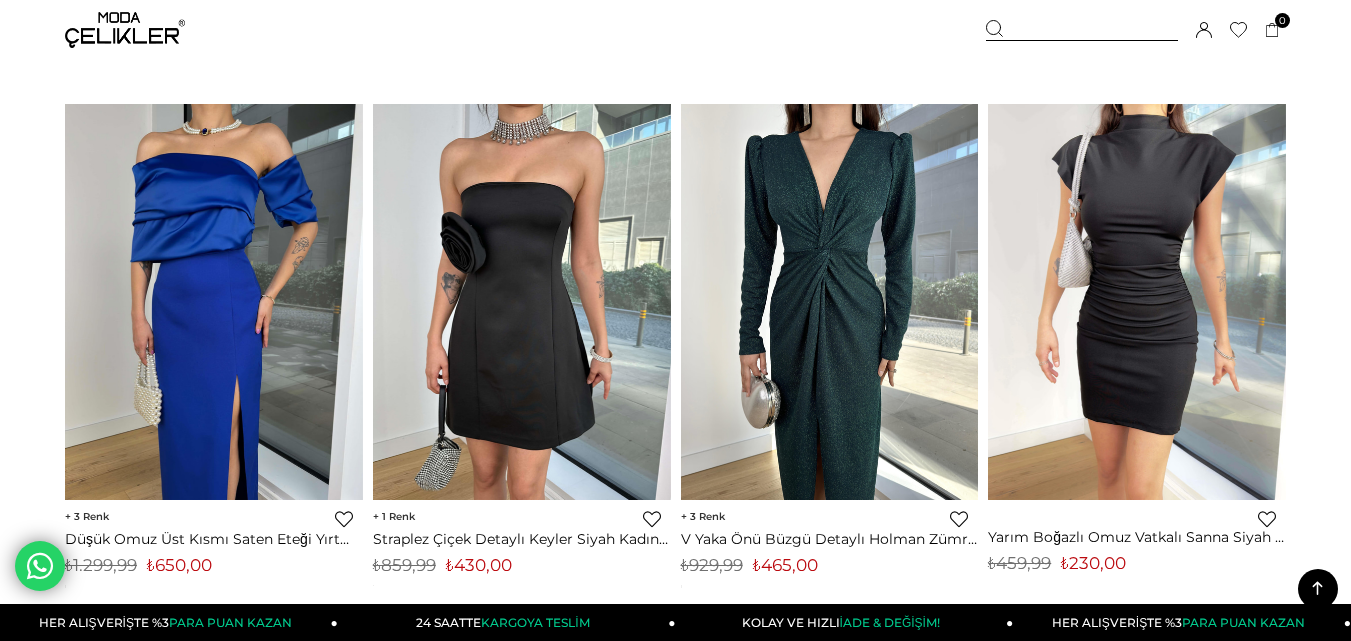 scroll, scrollTop: 9237, scrollLeft: 0, axis: vertical 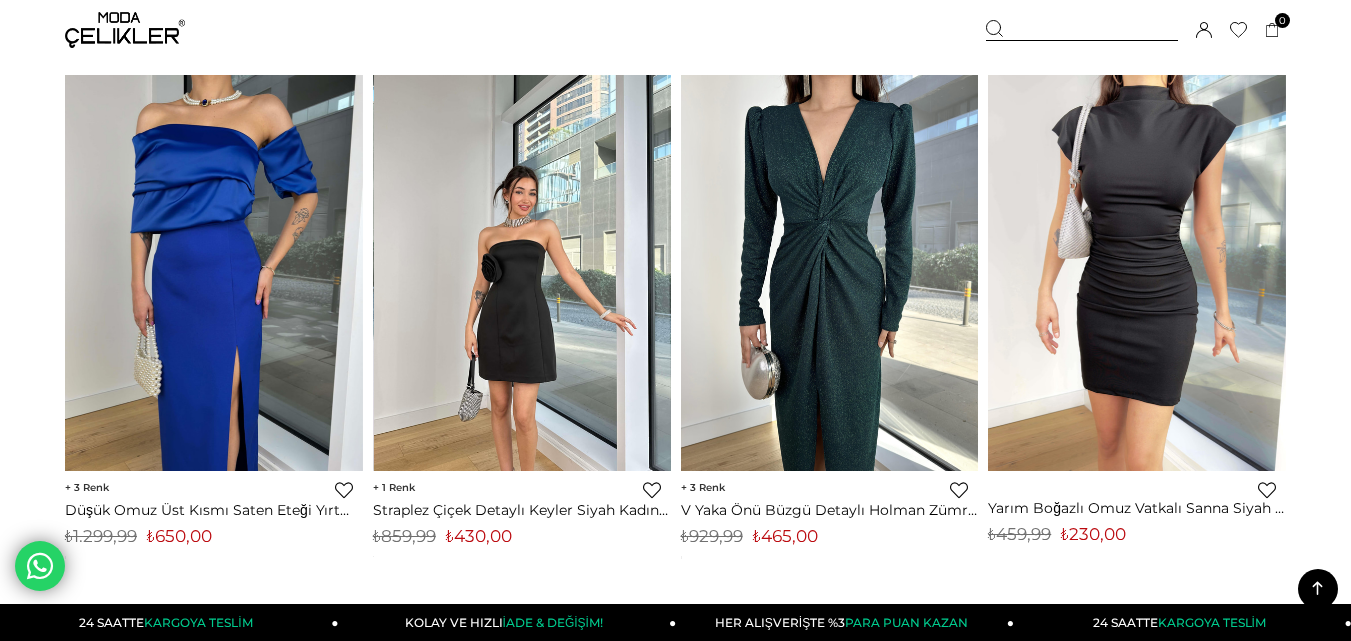 click at bounding box center [523, 273] 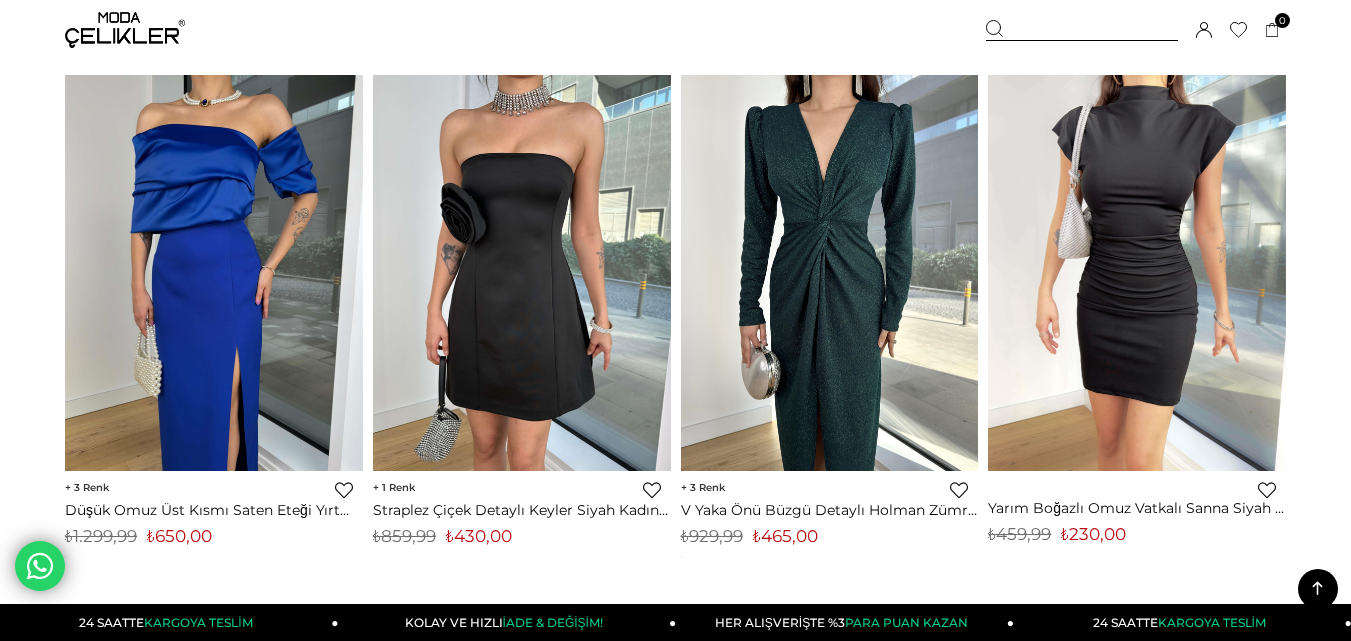 click on "Straplez Çiçek Detaylı Keyler Siyah Kadın Mini Elbise 25K359" at bounding box center (522, 510) 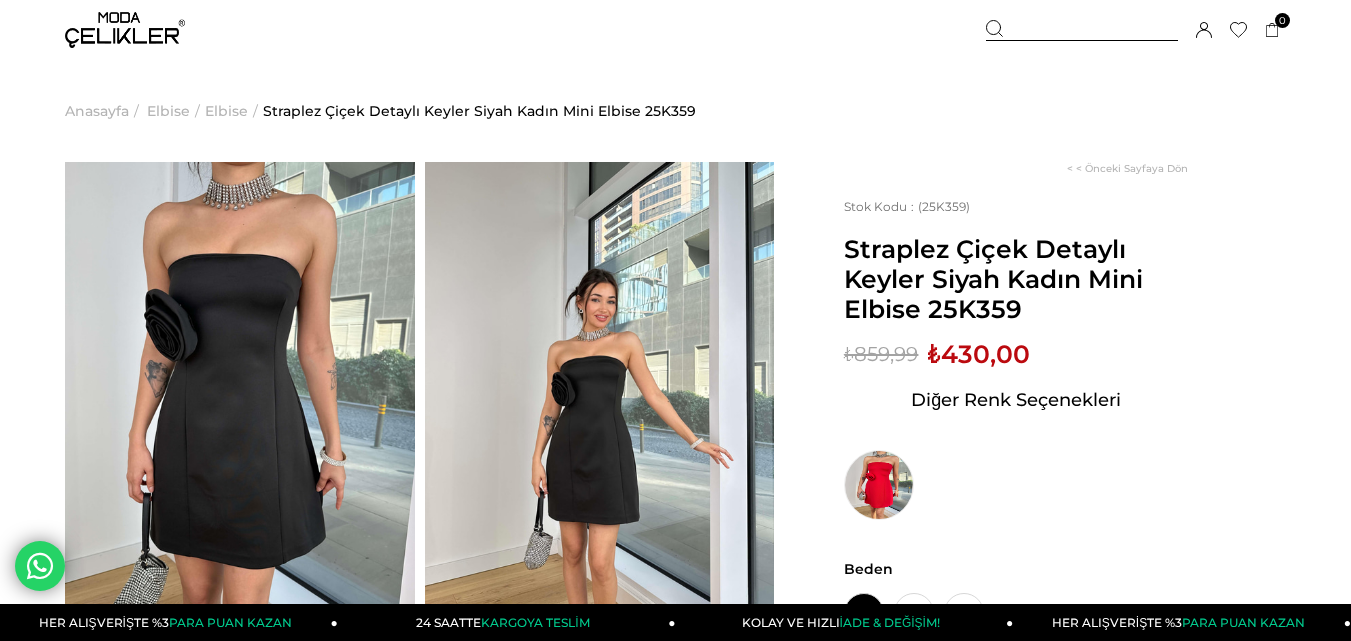 scroll, scrollTop: 0, scrollLeft: 0, axis: both 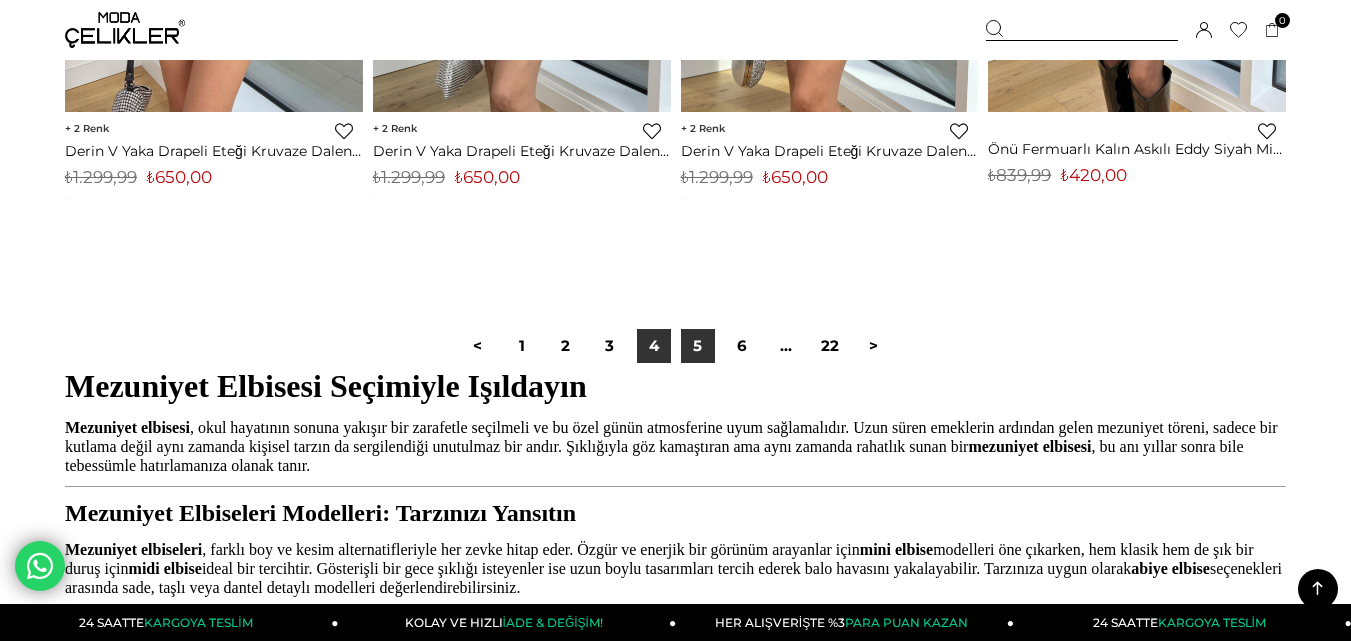 click on "5" at bounding box center (698, 346) 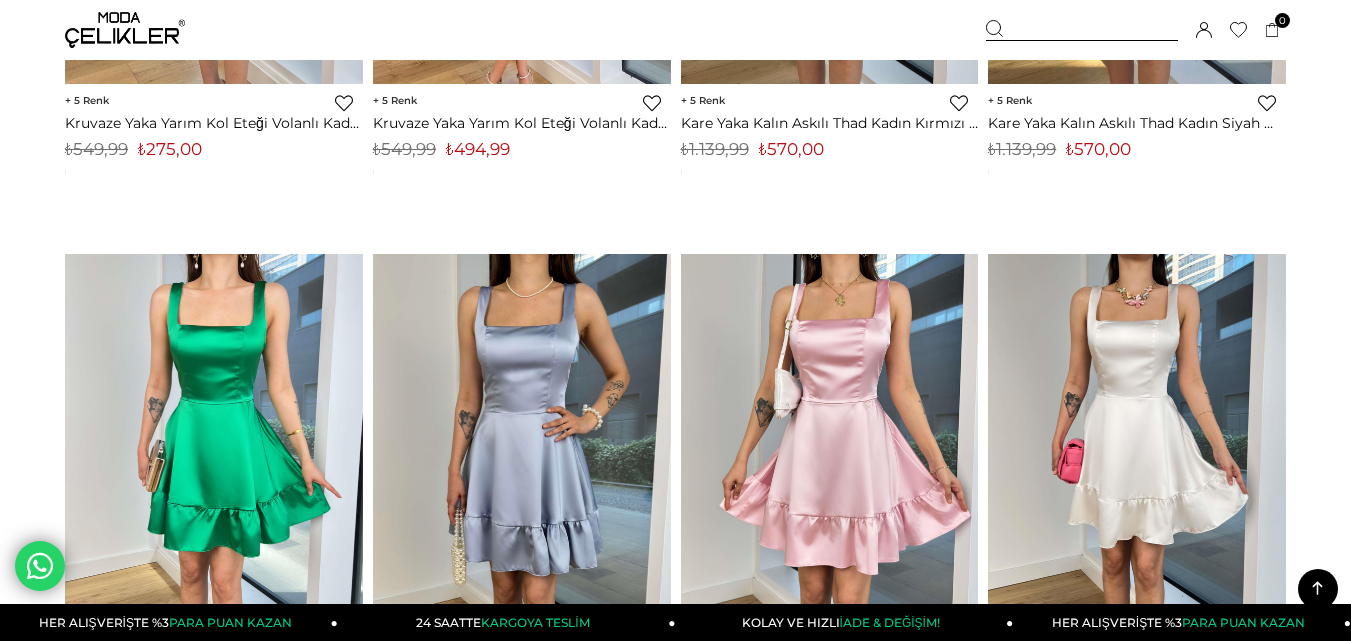scroll, scrollTop: 11300, scrollLeft: 0, axis: vertical 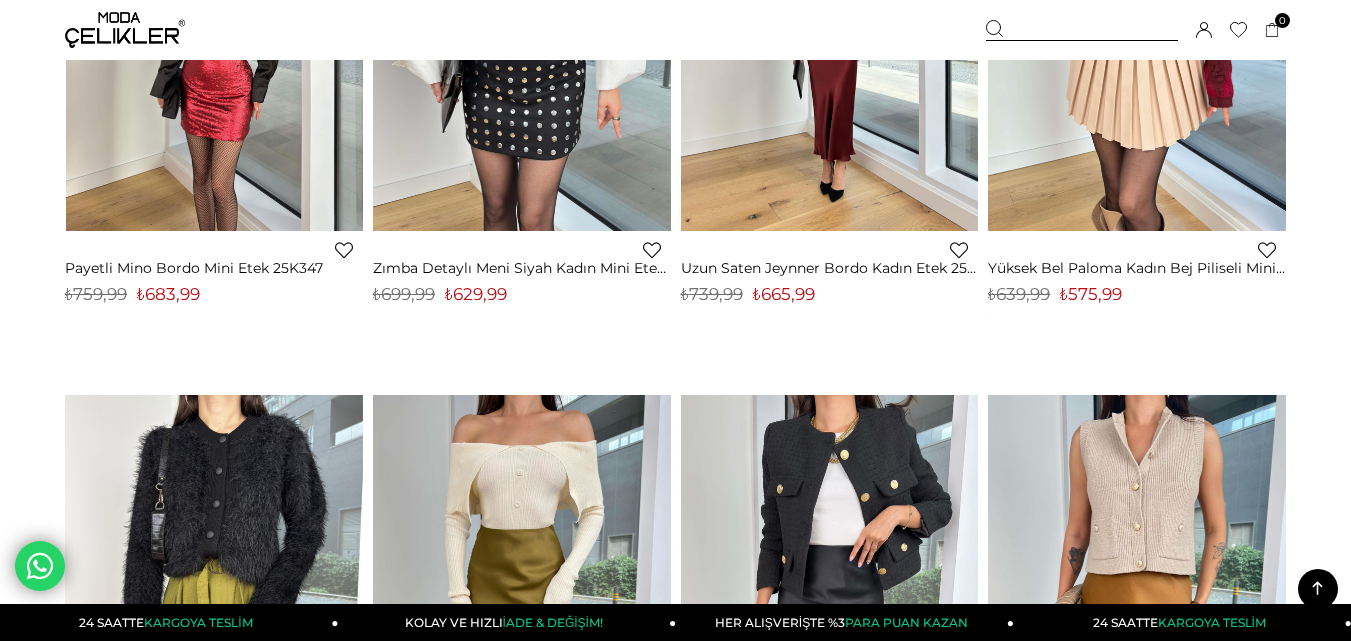 click at bounding box center (214, 33) 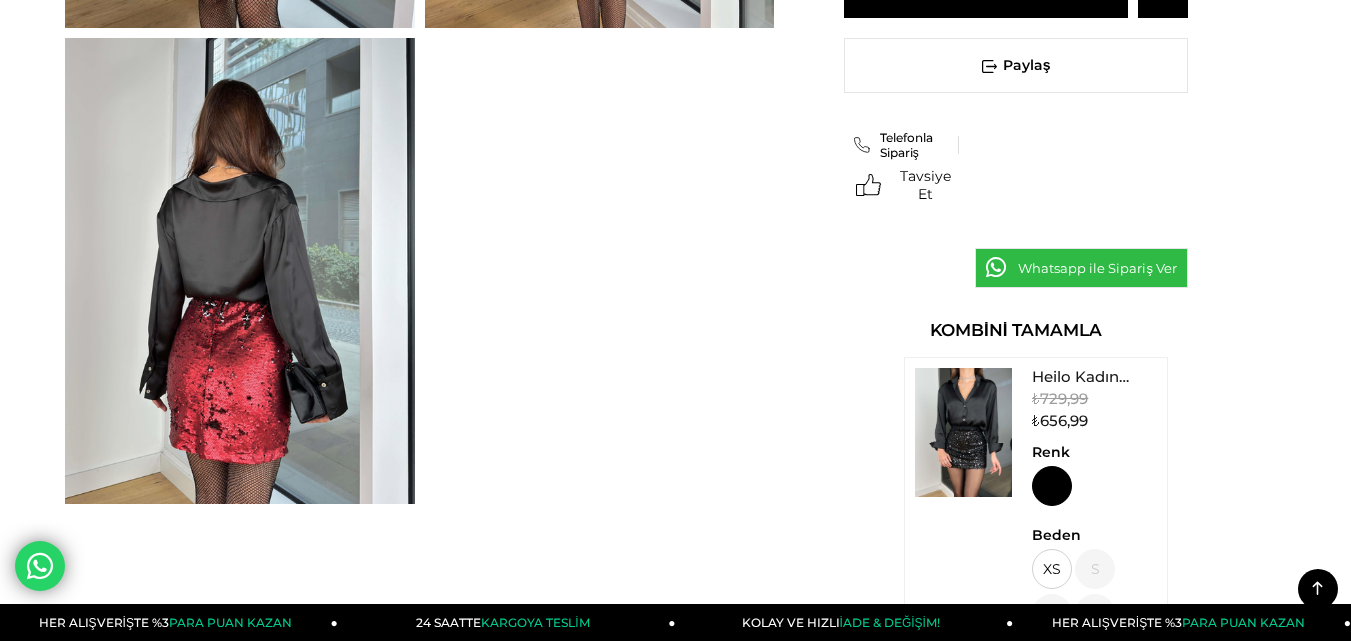 scroll, scrollTop: 600, scrollLeft: 0, axis: vertical 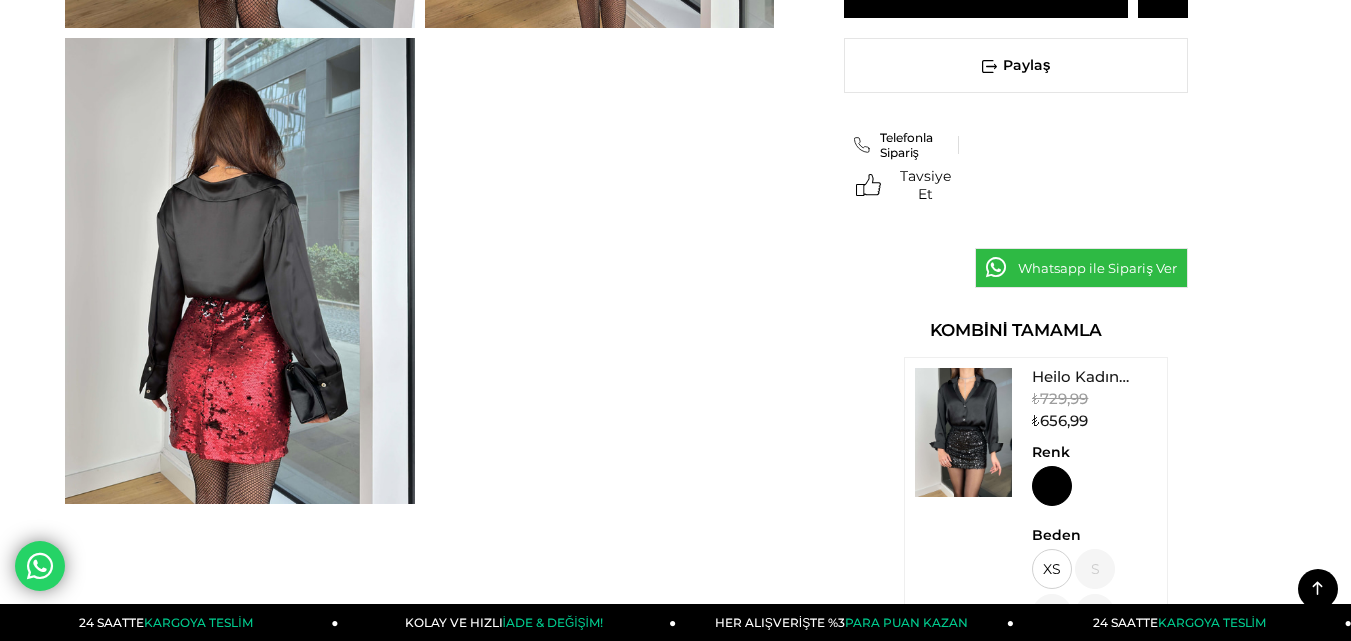 click at bounding box center [963, 432] 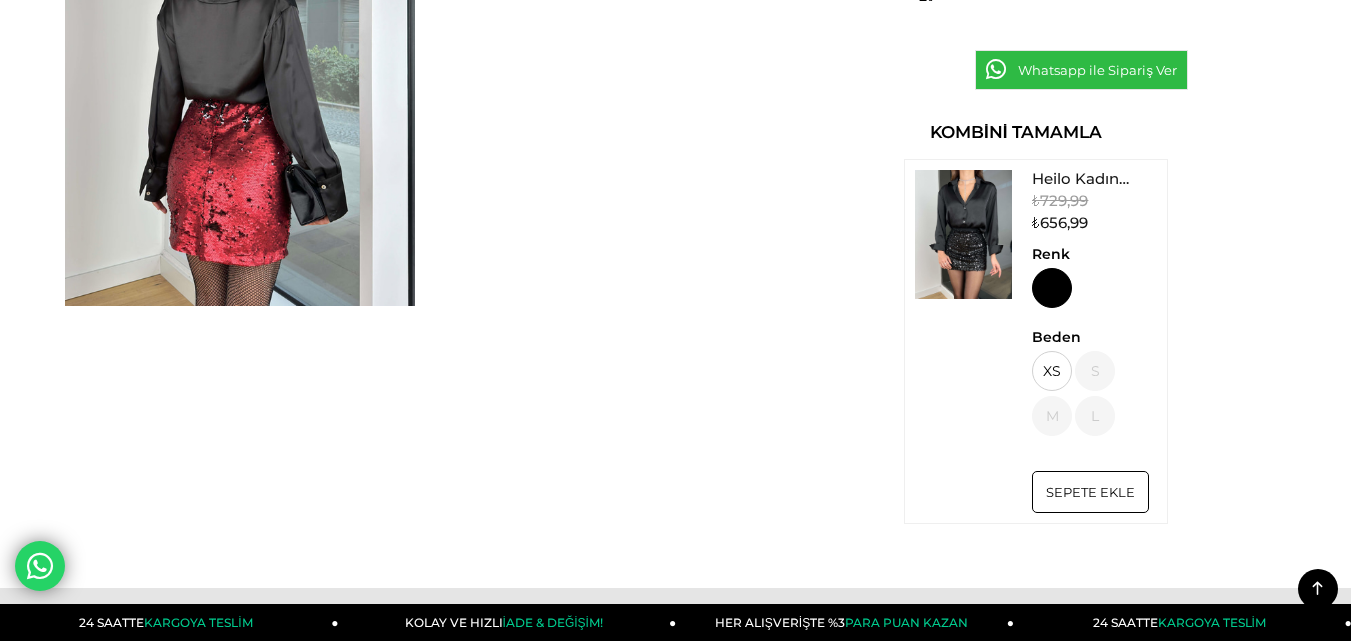 scroll, scrollTop: 800, scrollLeft: 0, axis: vertical 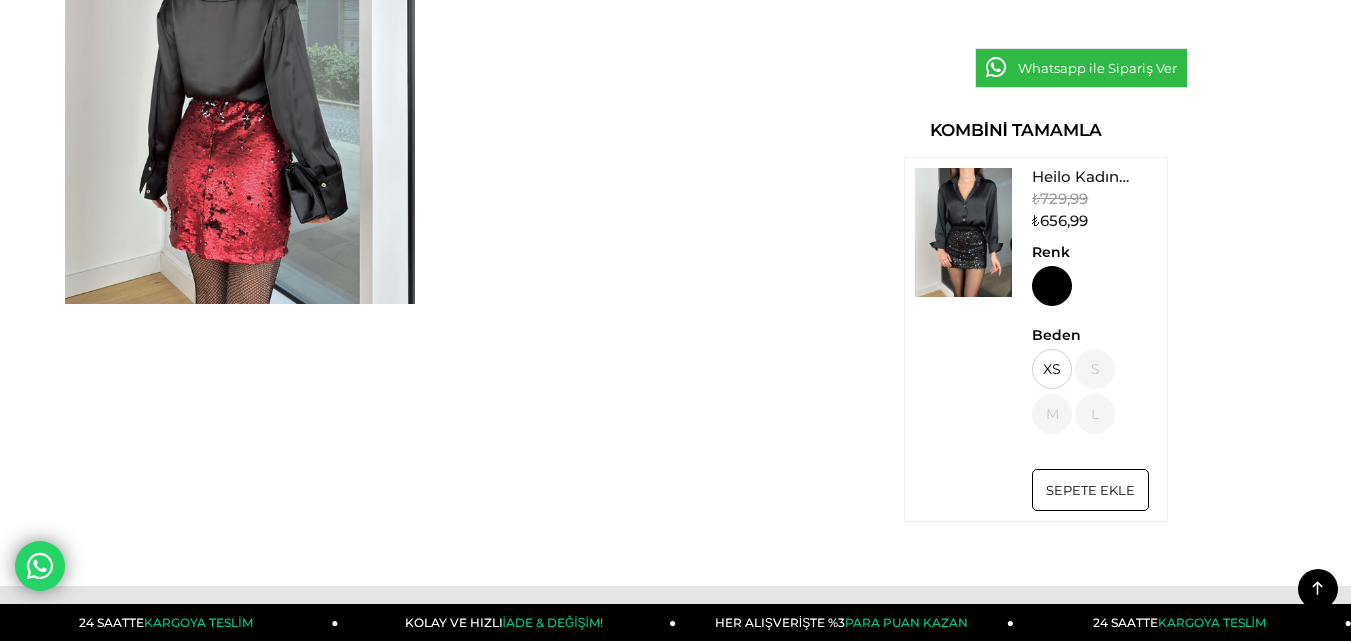 click at bounding box center [963, 232] 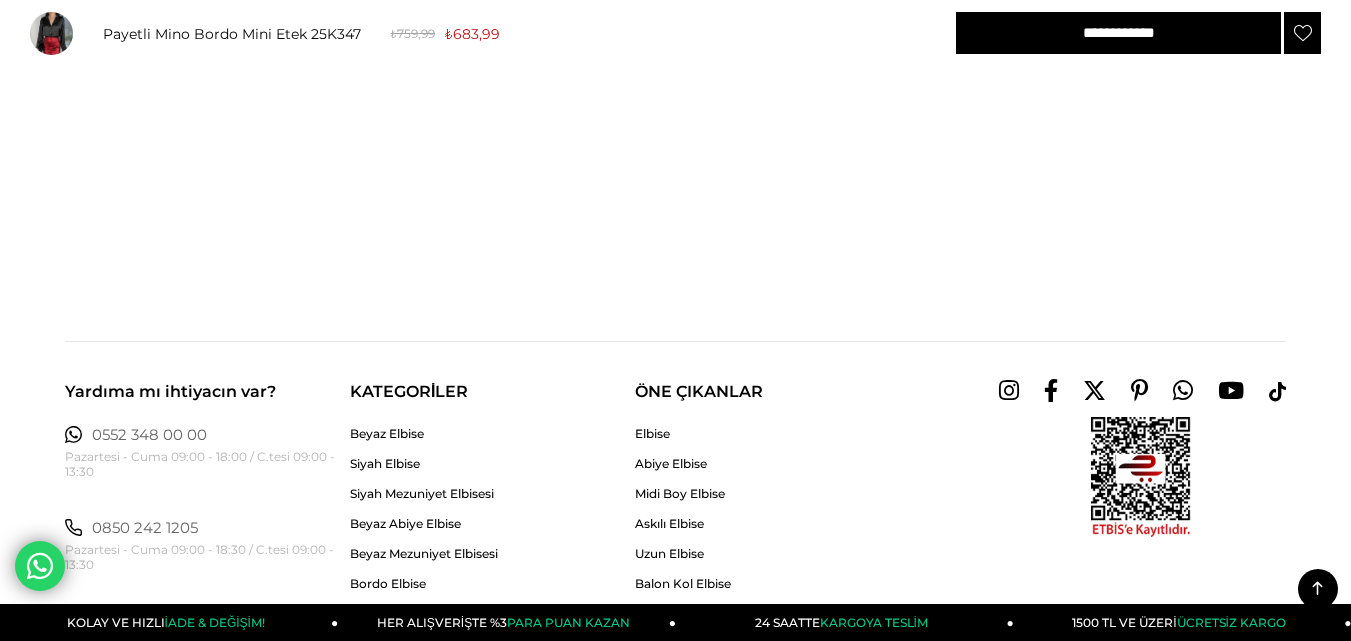 scroll, scrollTop: 1400, scrollLeft: 0, axis: vertical 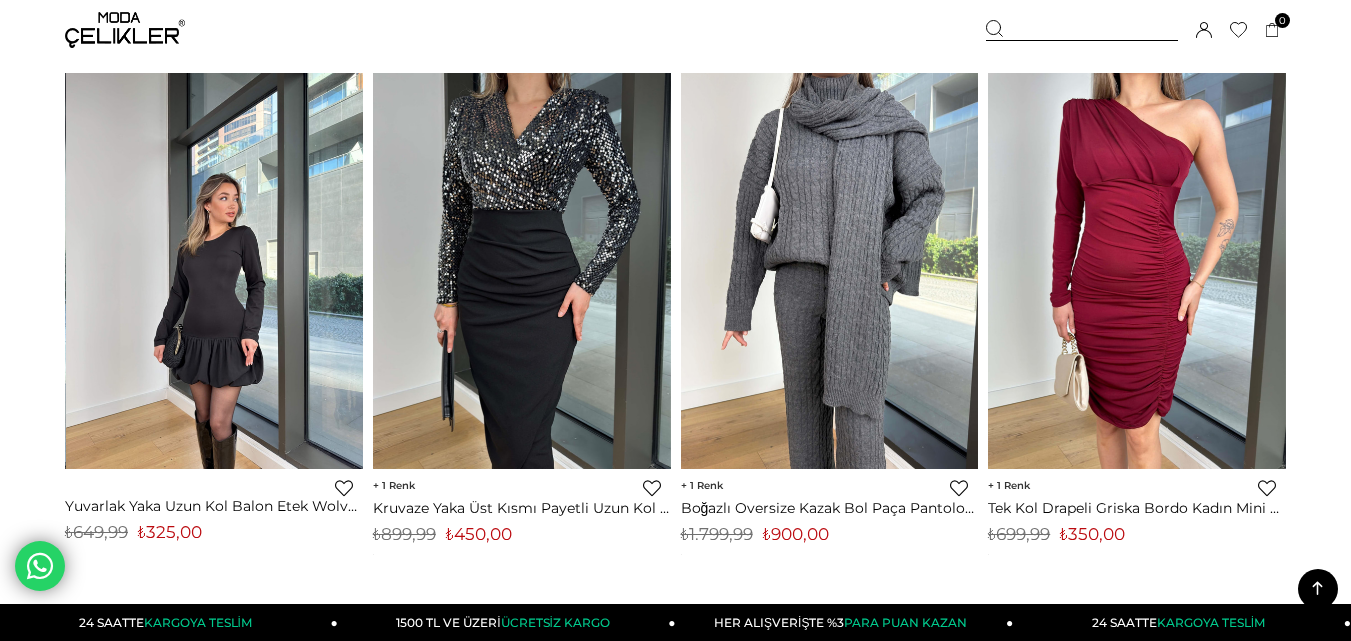 click at bounding box center [215, 271] 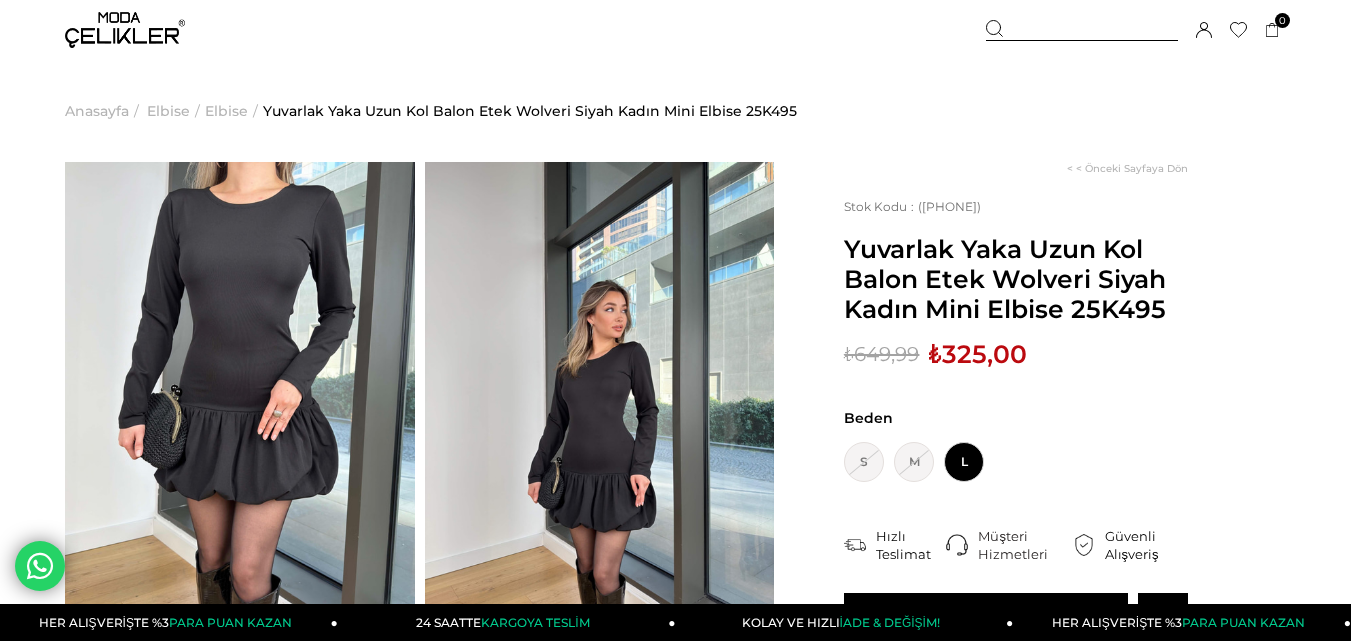 scroll, scrollTop: 0, scrollLeft: 0, axis: both 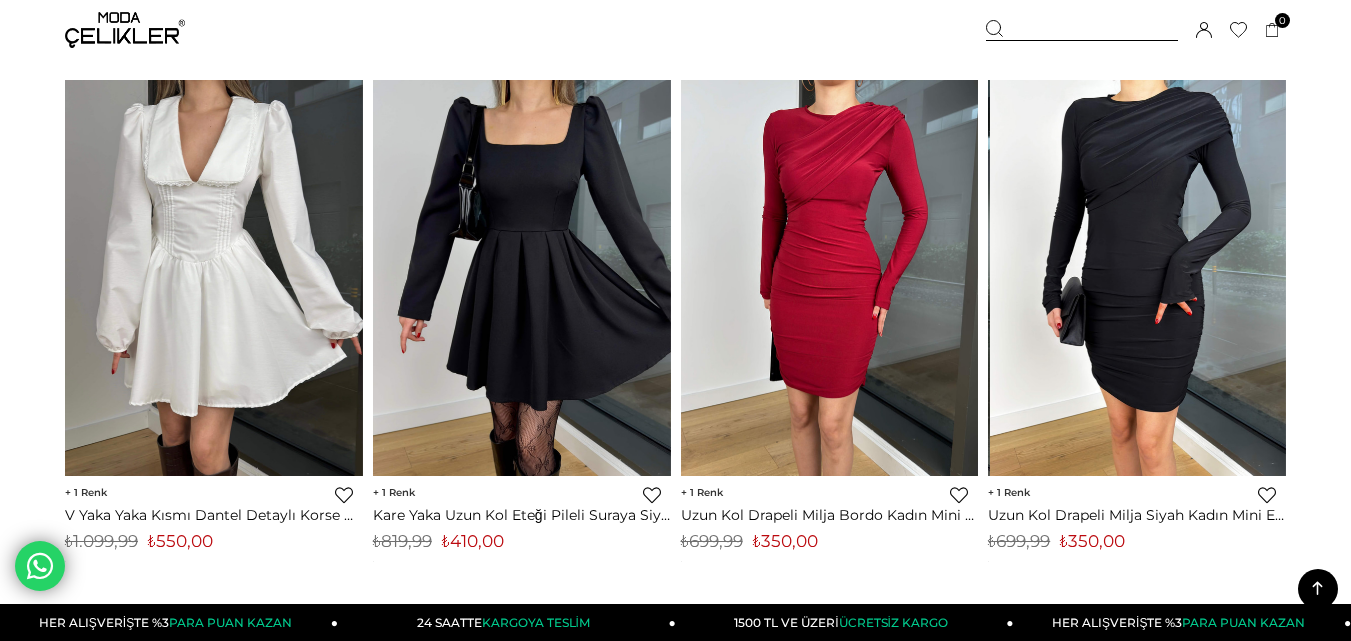 click at bounding box center (1138, 278) 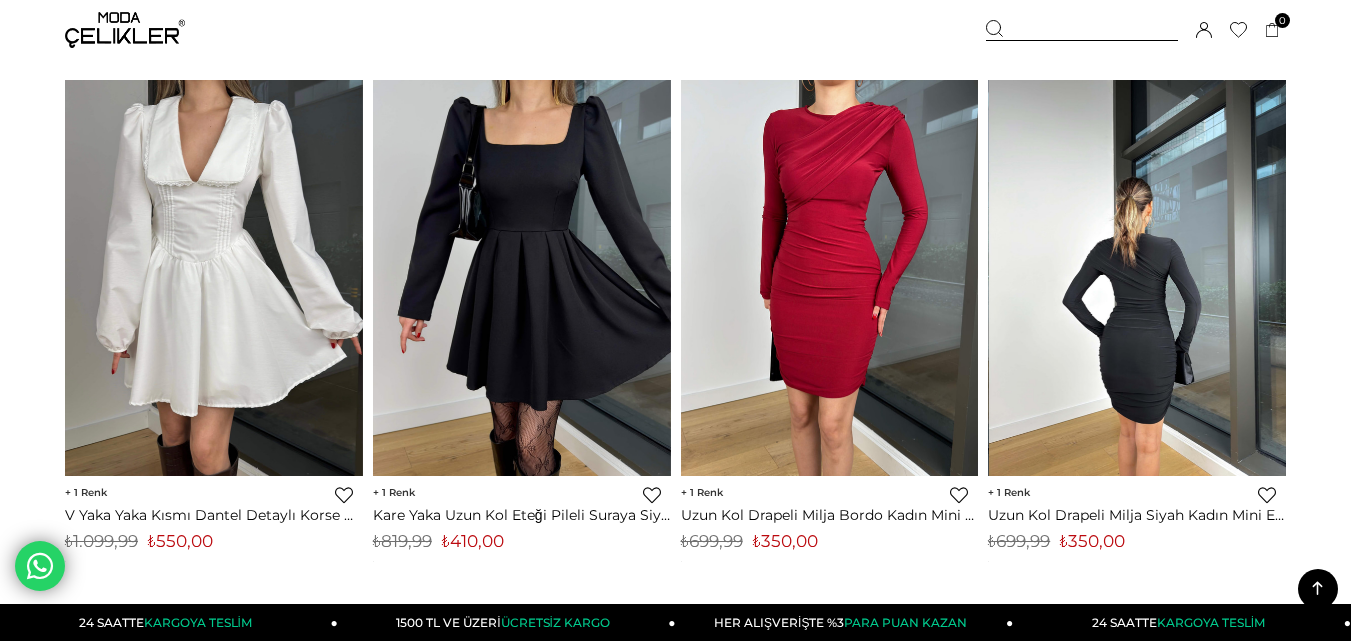 click at bounding box center (1138, 278) 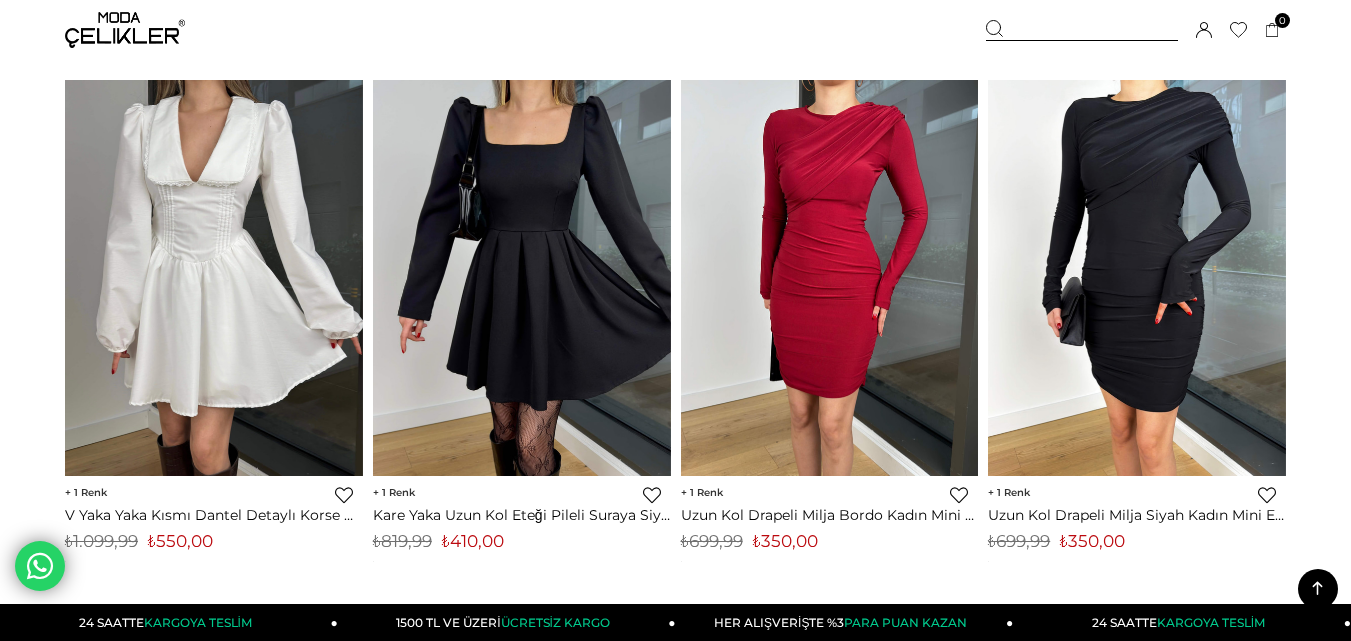 click on "Uzun Kol Drapeli Milja Siyah Kadın Mini Elbise 25K468" at bounding box center (1137, 515) 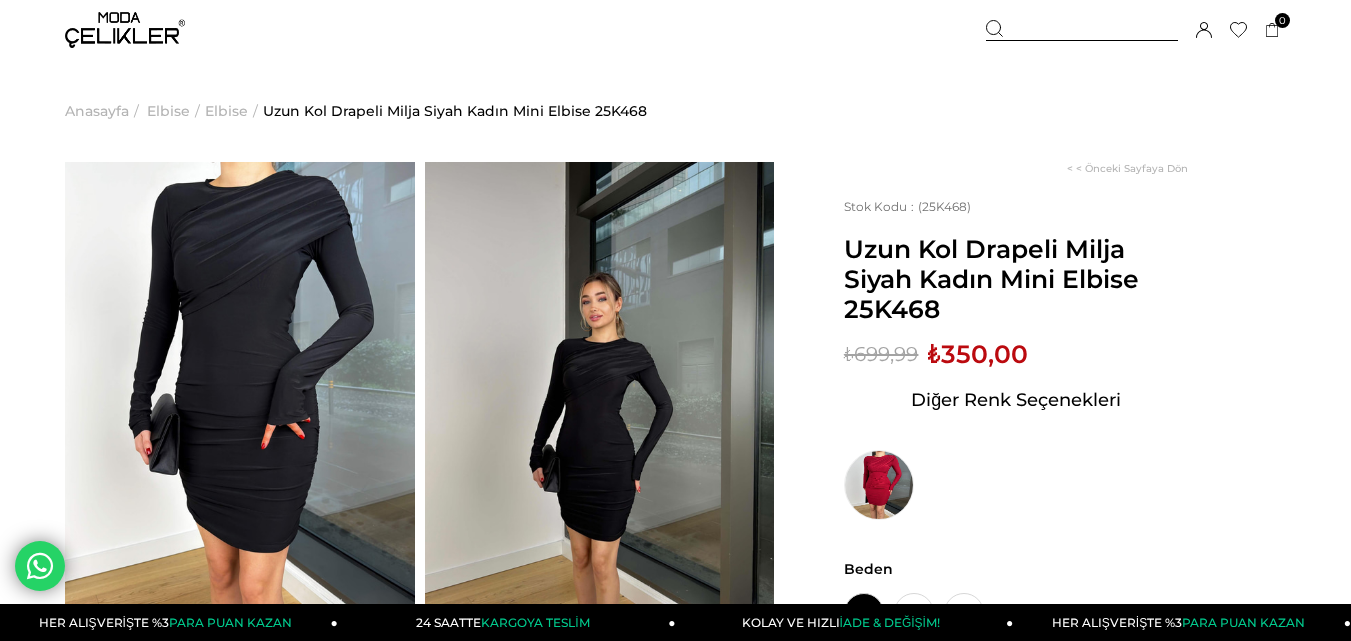 scroll, scrollTop: 0, scrollLeft: 0, axis: both 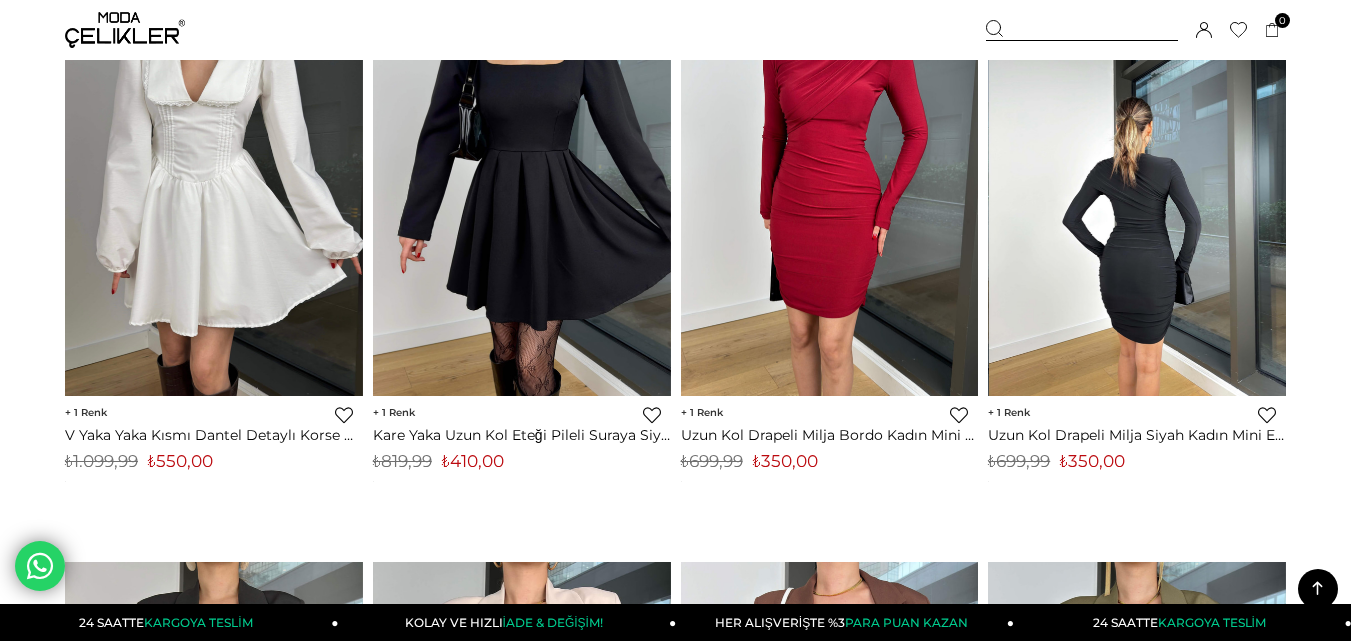 click at bounding box center (1138, 198) 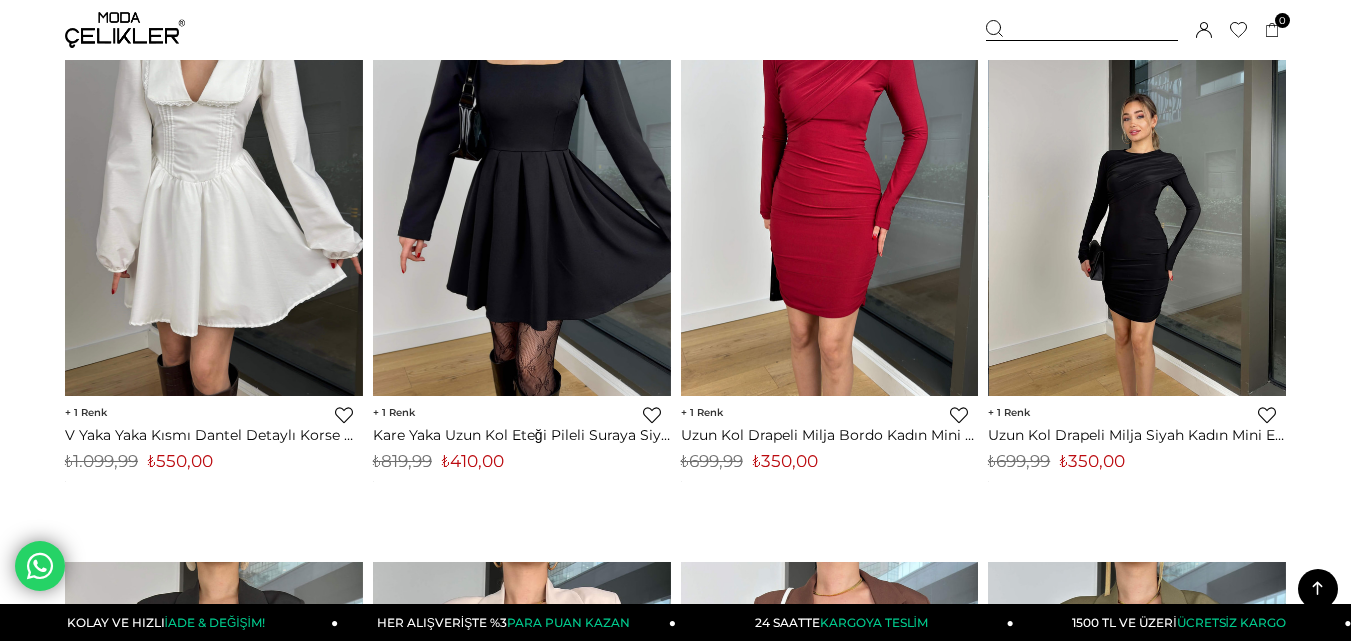 click at bounding box center (1138, 198) 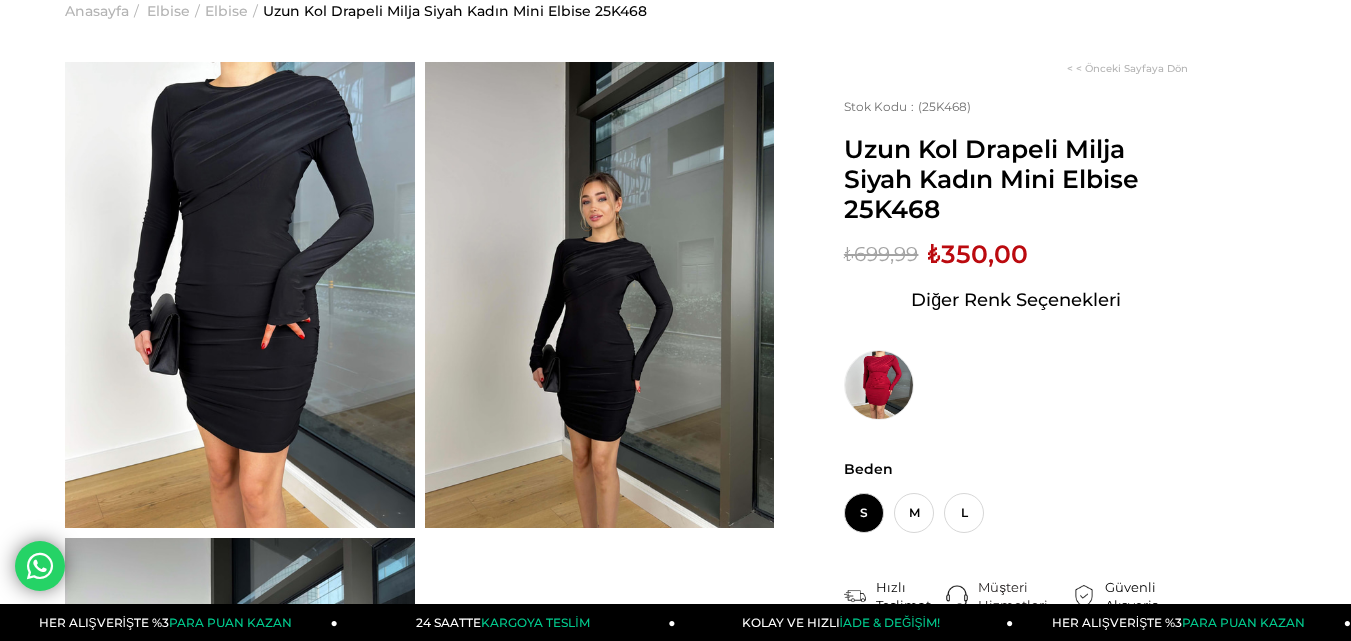 scroll, scrollTop: 100, scrollLeft: 0, axis: vertical 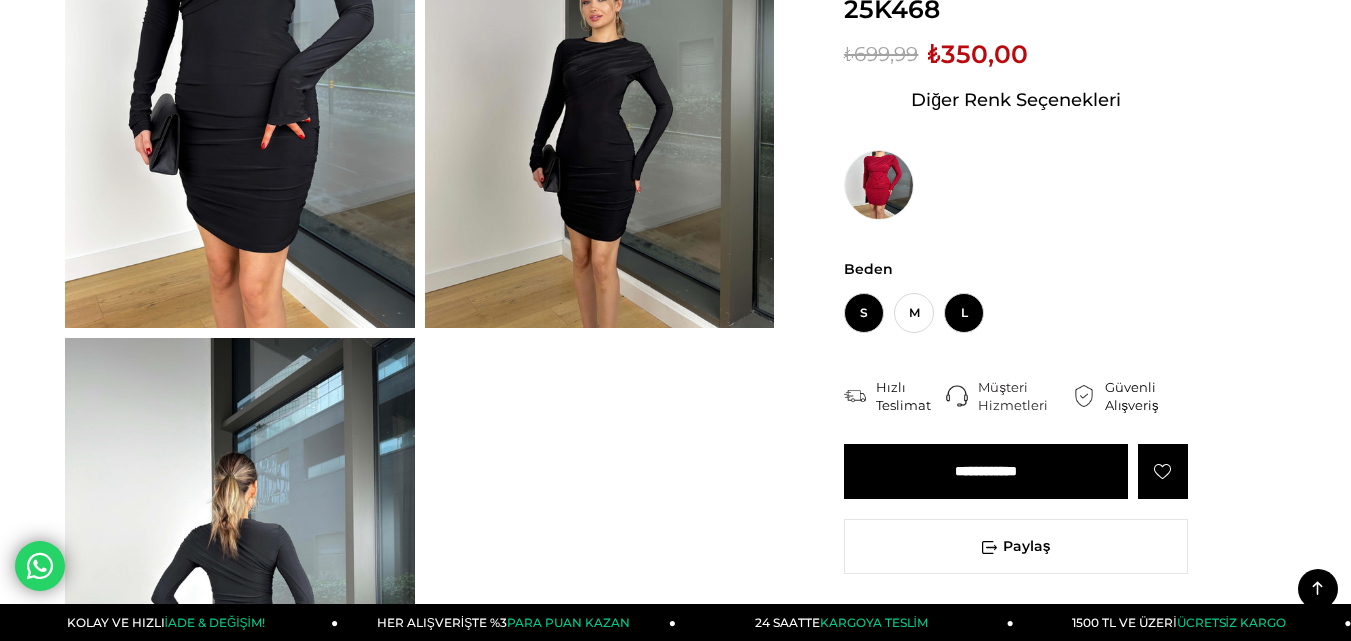click on "L" at bounding box center (964, 313) 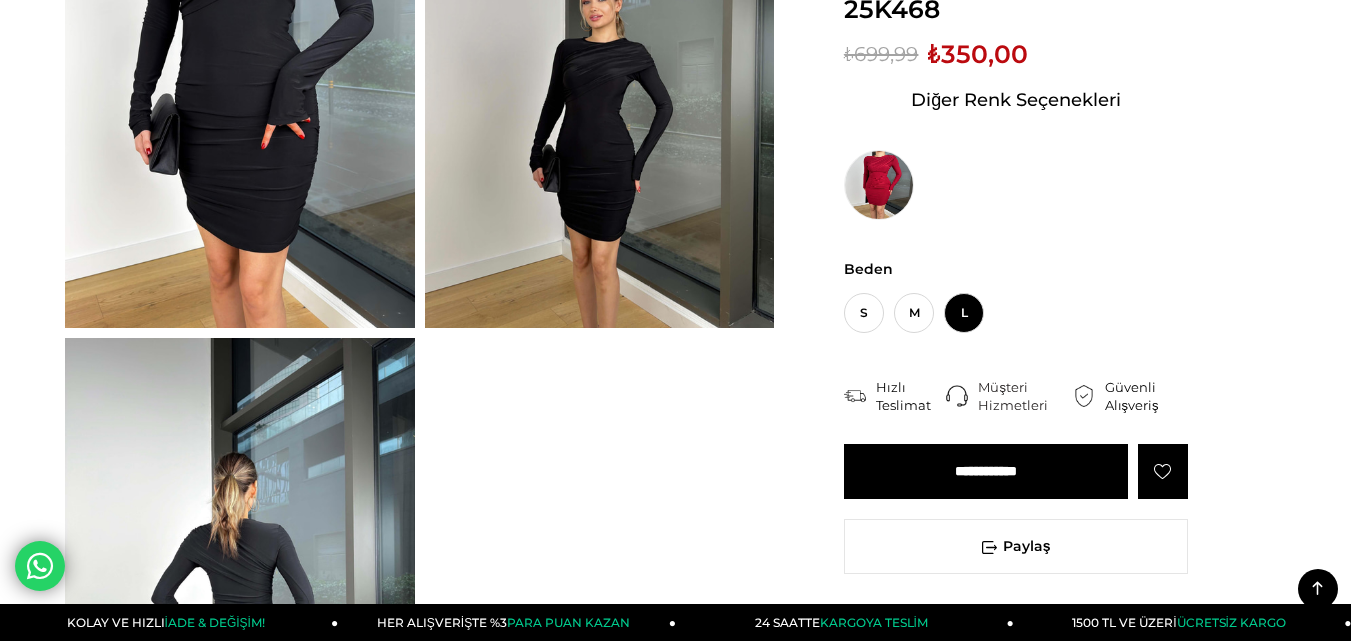 click on "**********" at bounding box center [986, 471] 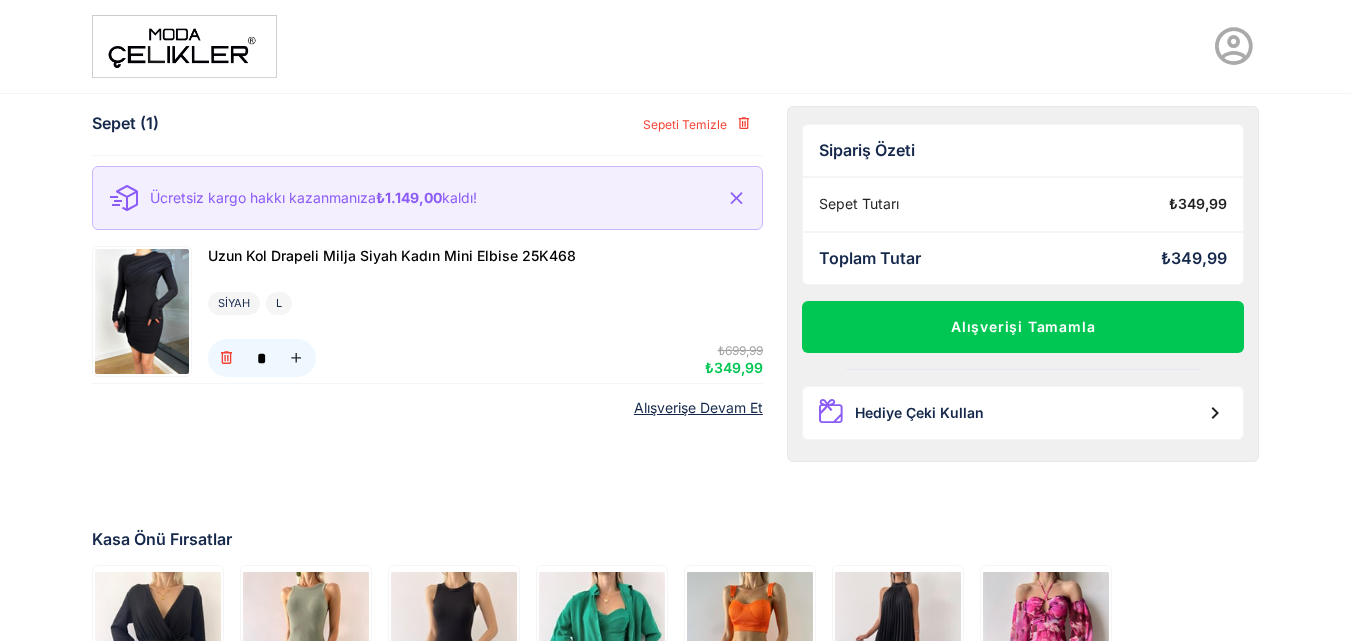 scroll, scrollTop: 0, scrollLeft: 0, axis: both 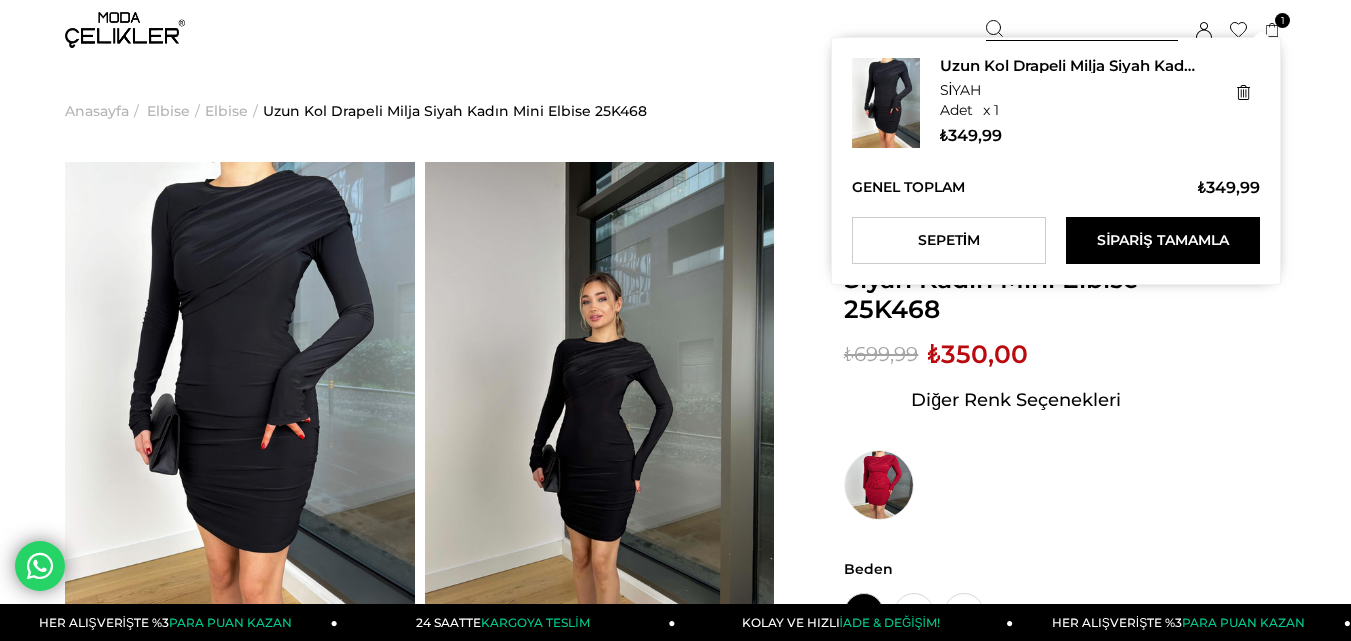 click 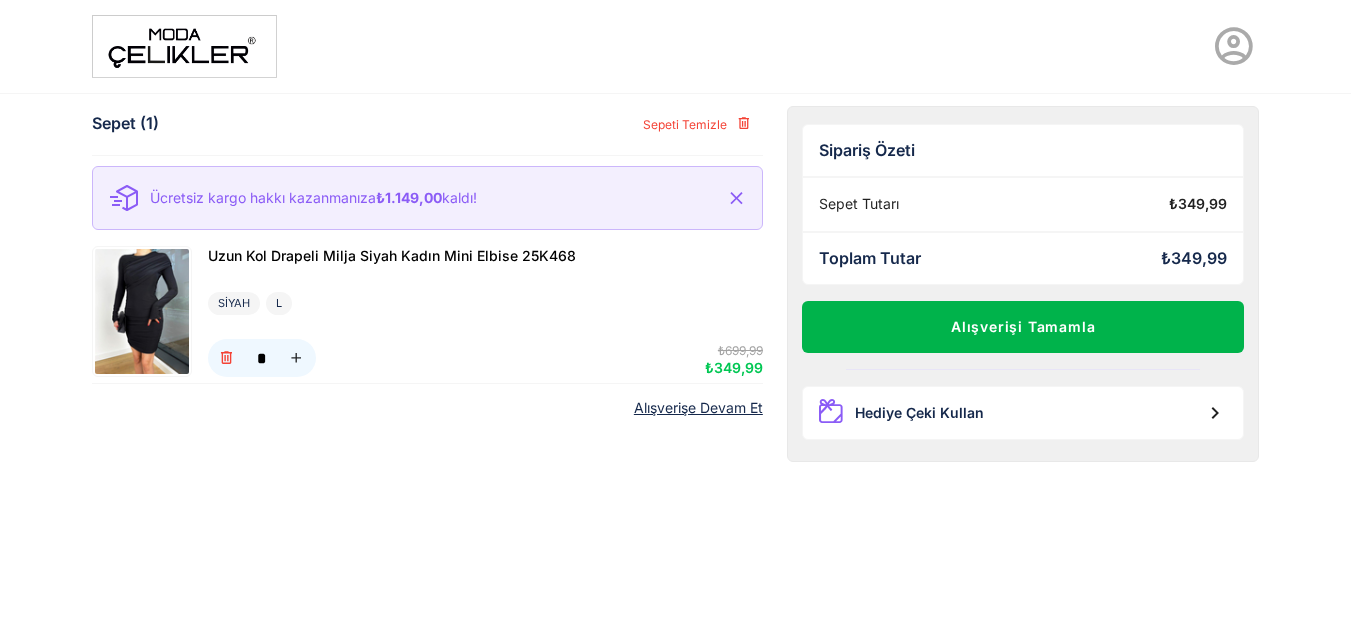 scroll, scrollTop: 0, scrollLeft: 0, axis: both 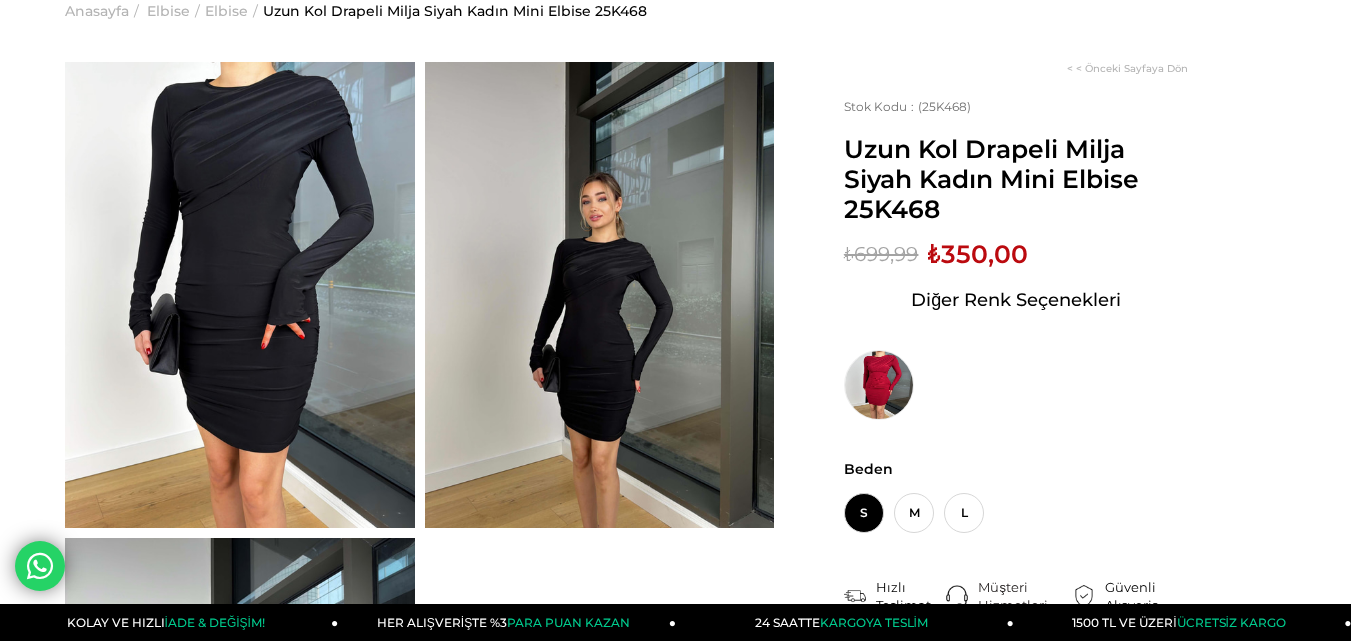 click at bounding box center (240, 295) 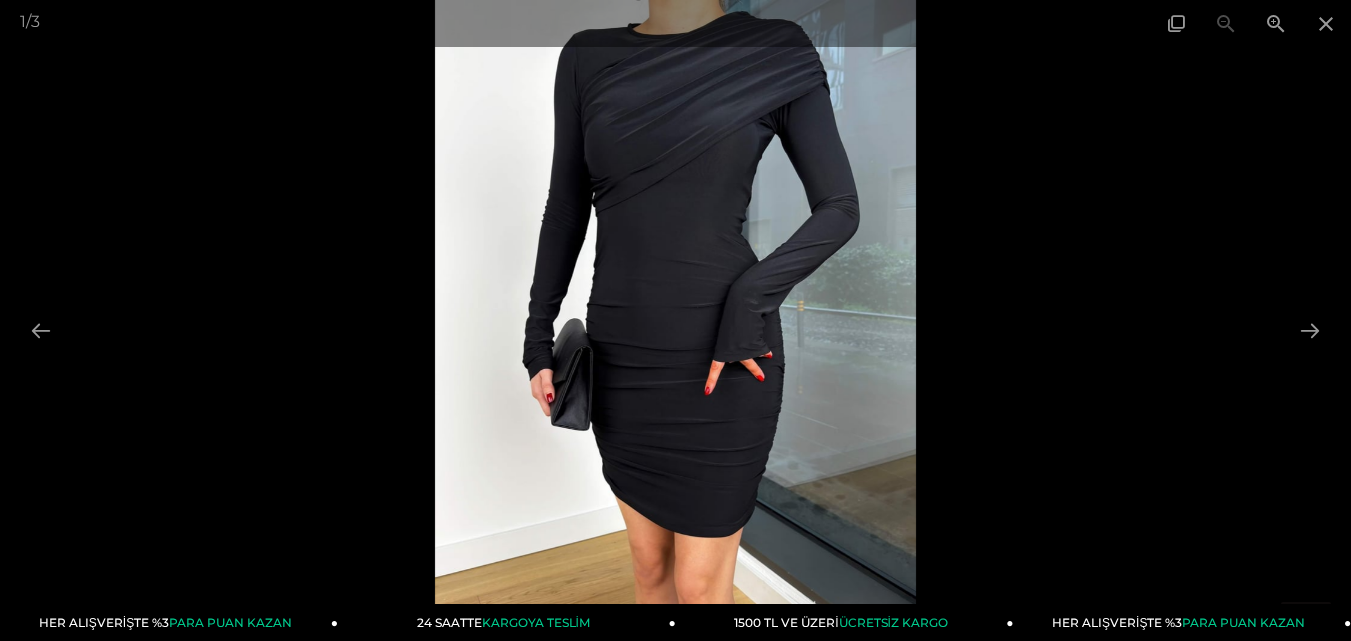 scroll, scrollTop: 400, scrollLeft: 0, axis: vertical 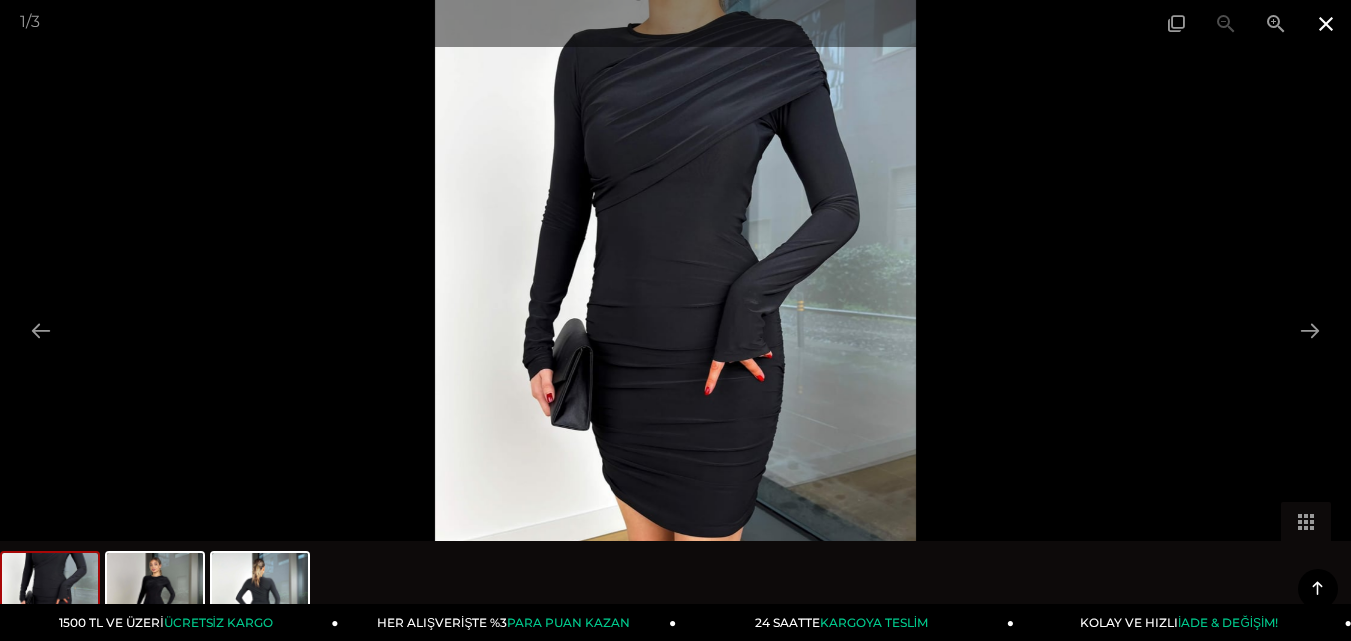 click at bounding box center [1326, 23] 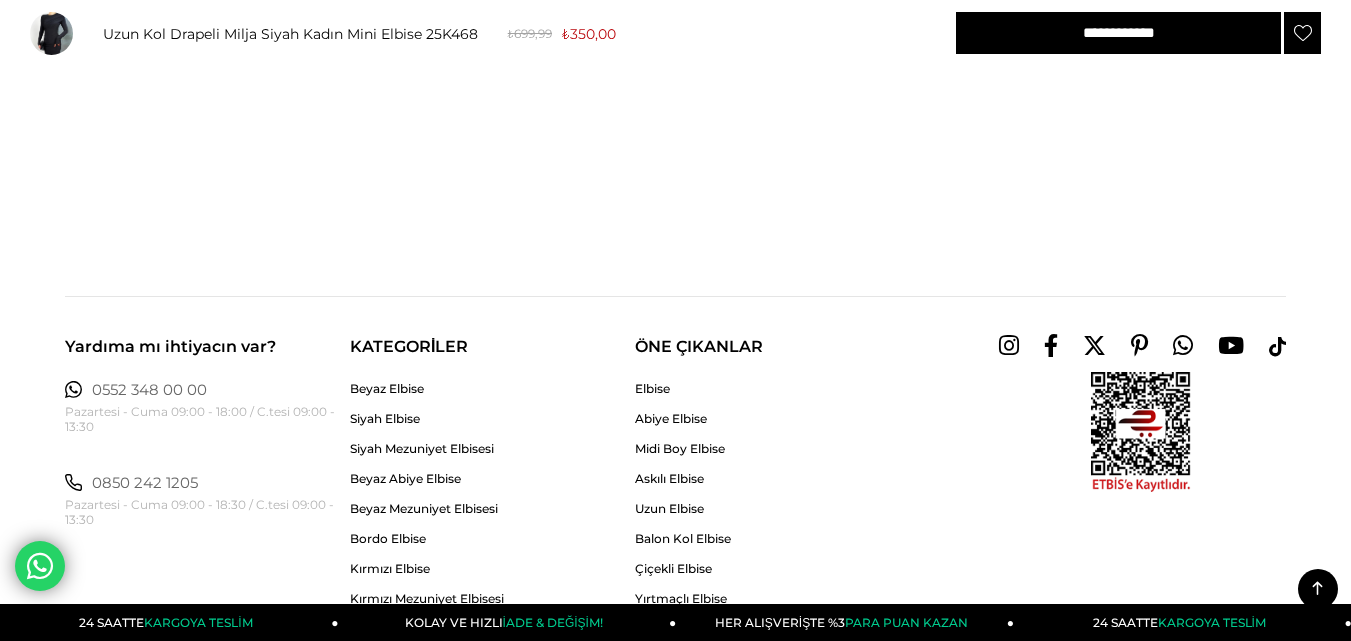 scroll, scrollTop: 2100, scrollLeft: 0, axis: vertical 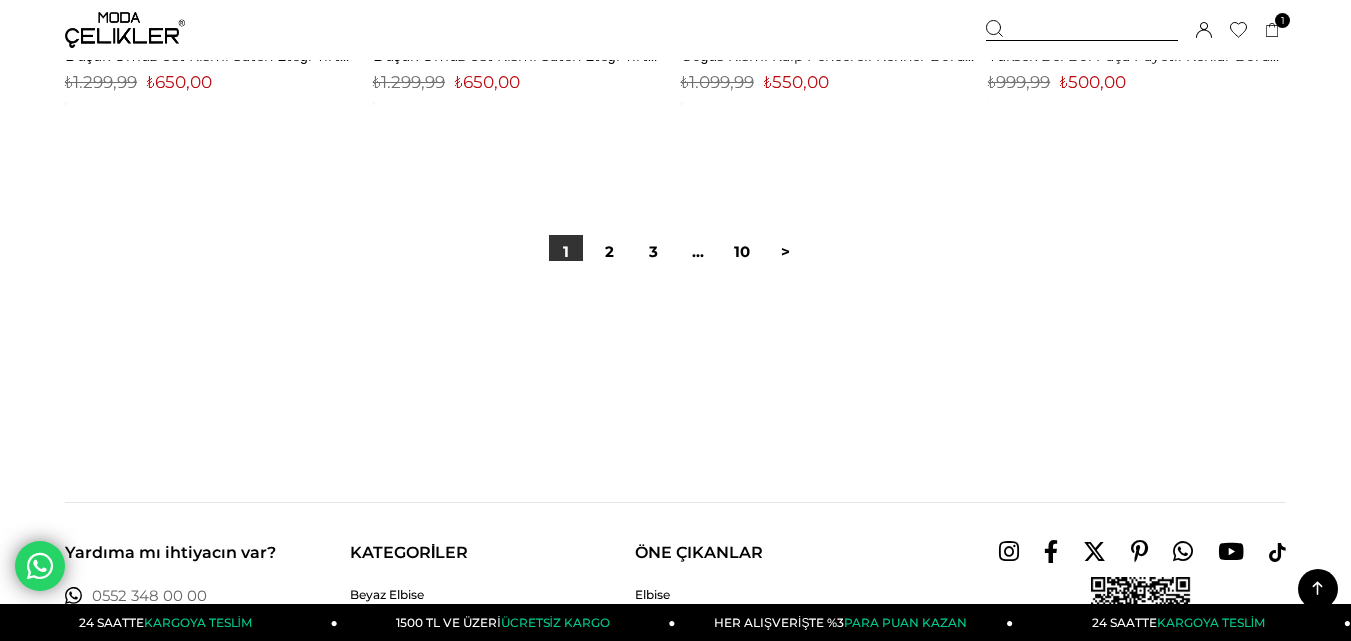 drag, startPoint x: 616, startPoint y: 249, endPoint x: 346, endPoint y: 215, distance: 272.13232 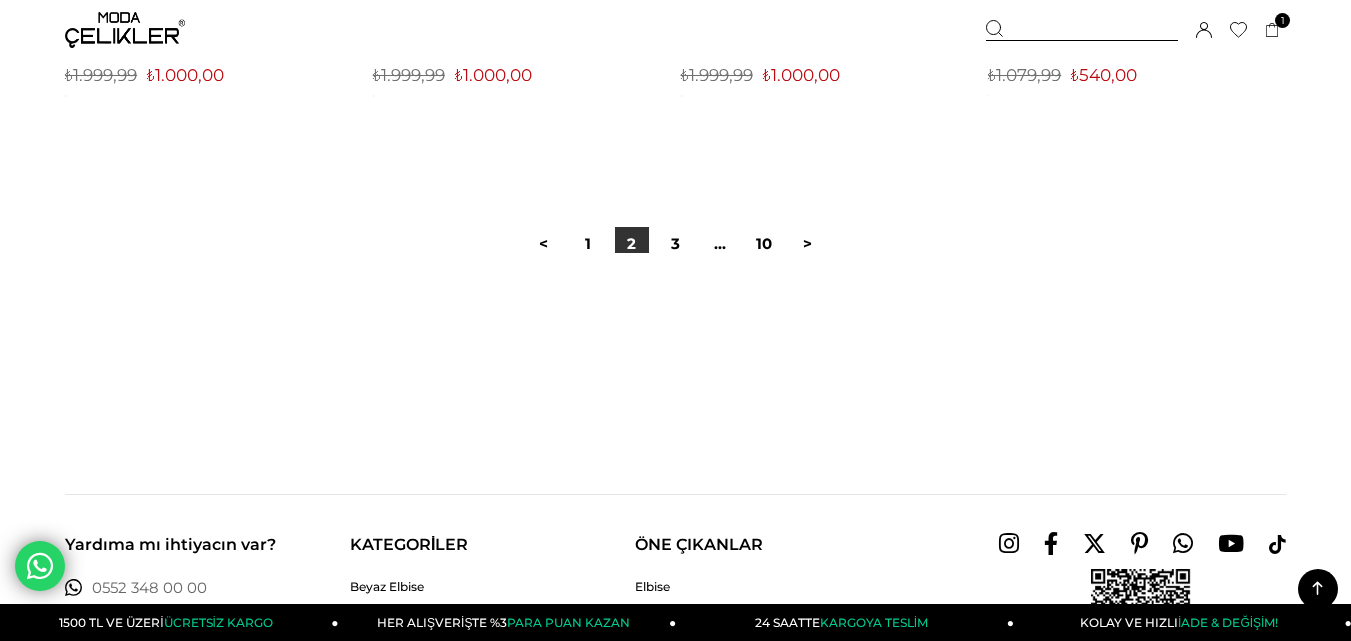 scroll, scrollTop: 11200, scrollLeft: 0, axis: vertical 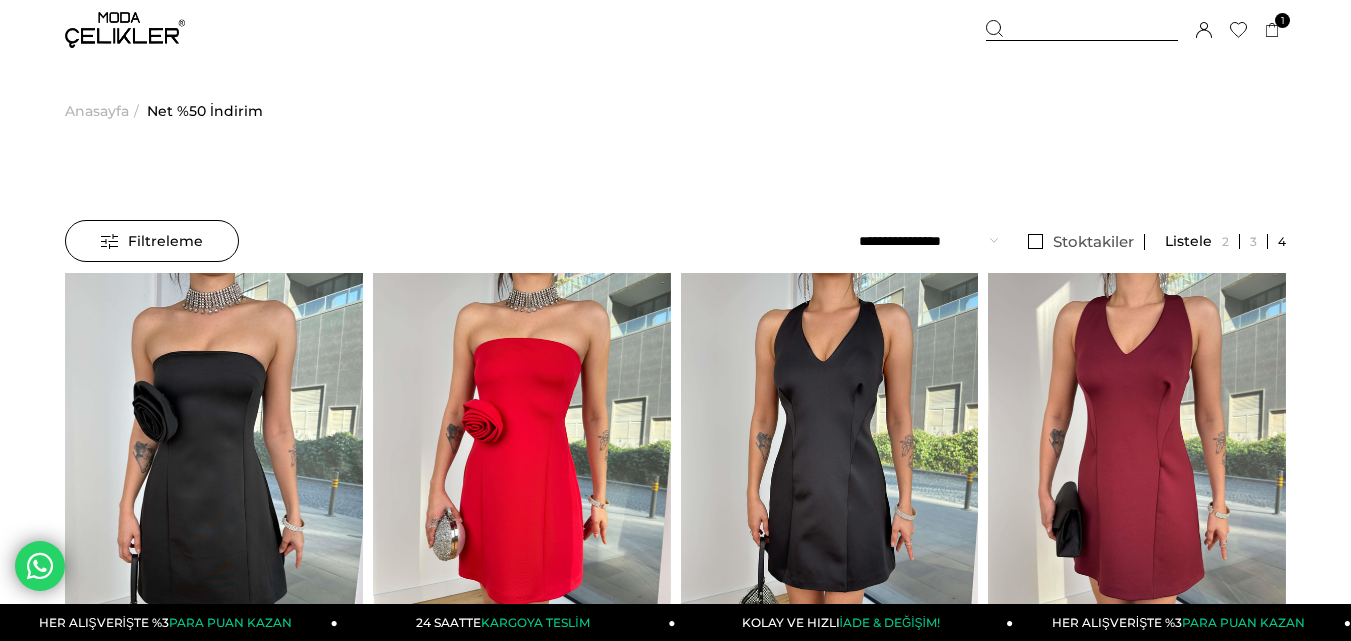 click on "Net %50 İndirim" at bounding box center [205, 111] 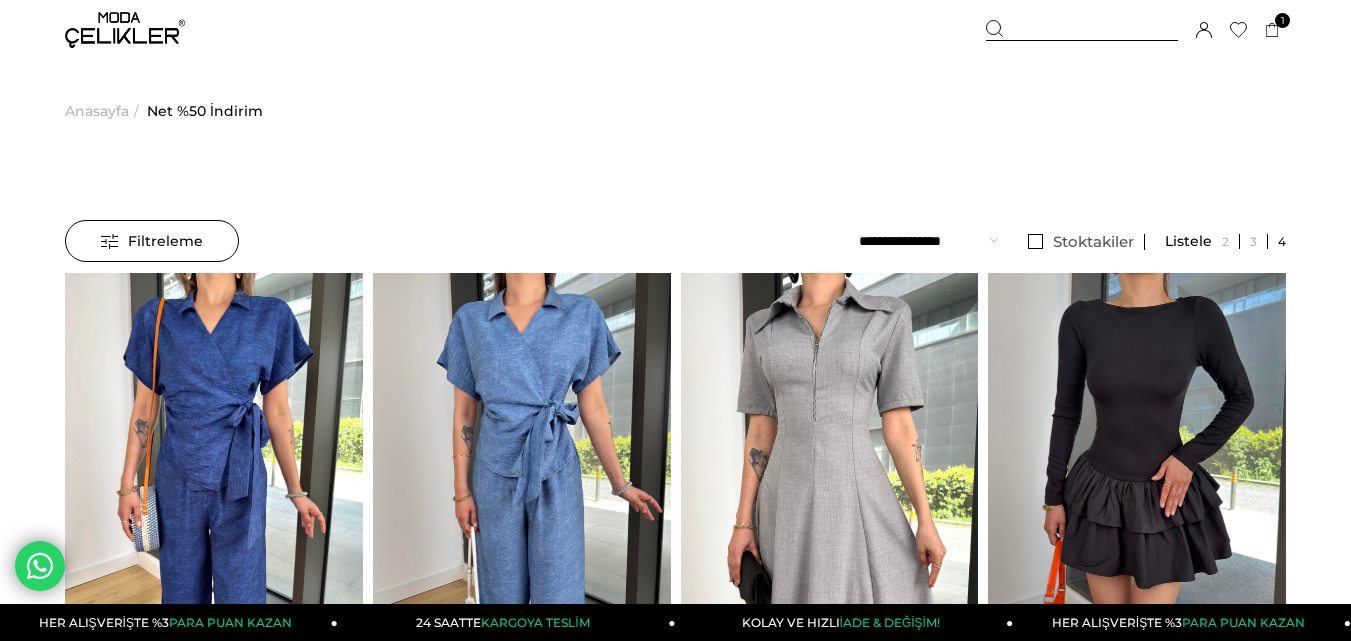 scroll, scrollTop: 0, scrollLeft: 0, axis: both 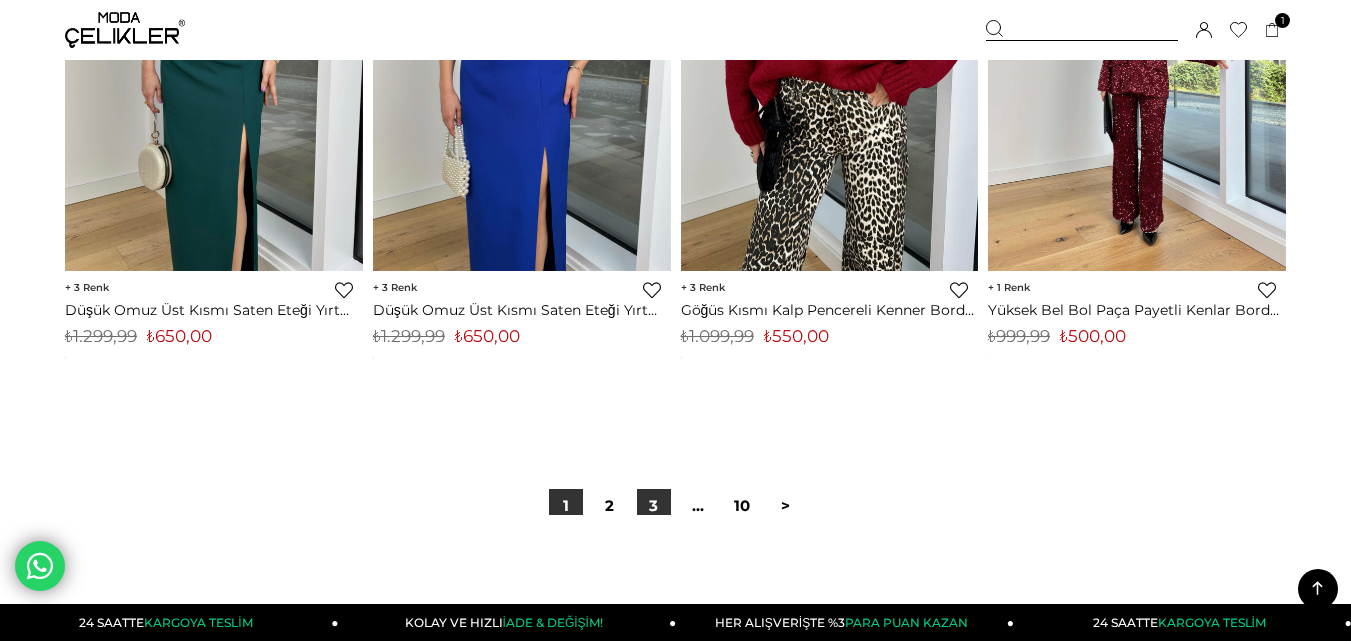 click on "3" at bounding box center (654, 506) 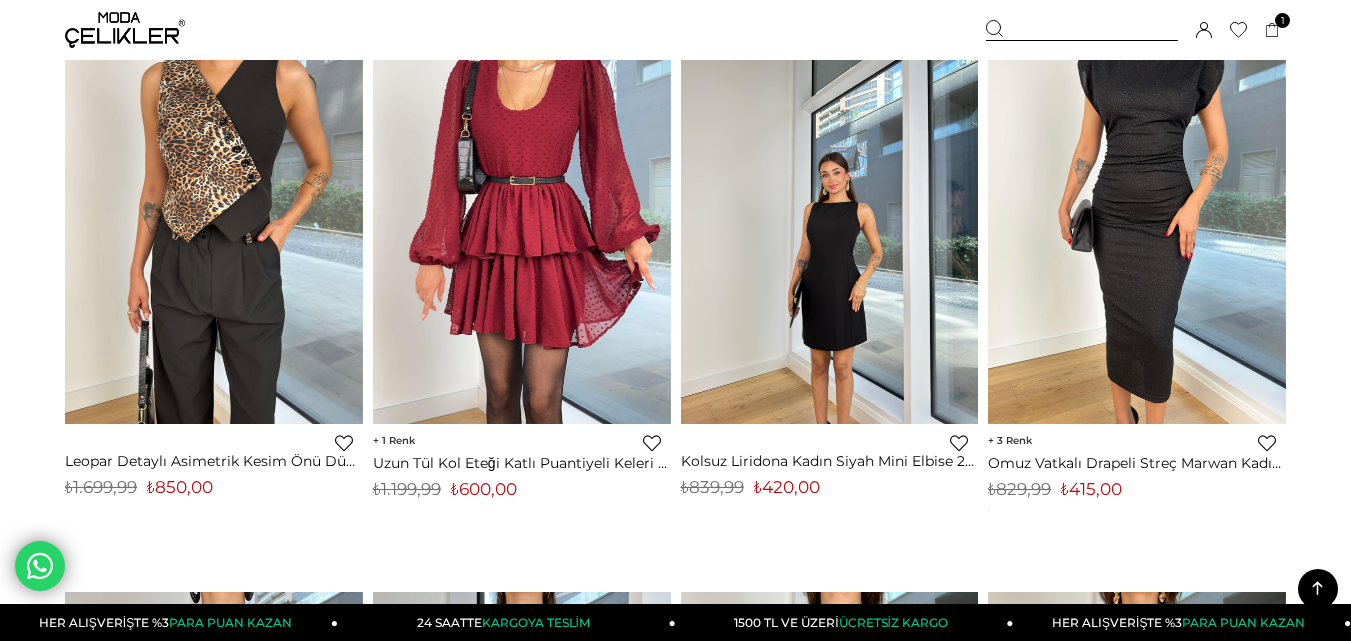 scroll, scrollTop: 700, scrollLeft: 0, axis: vertical 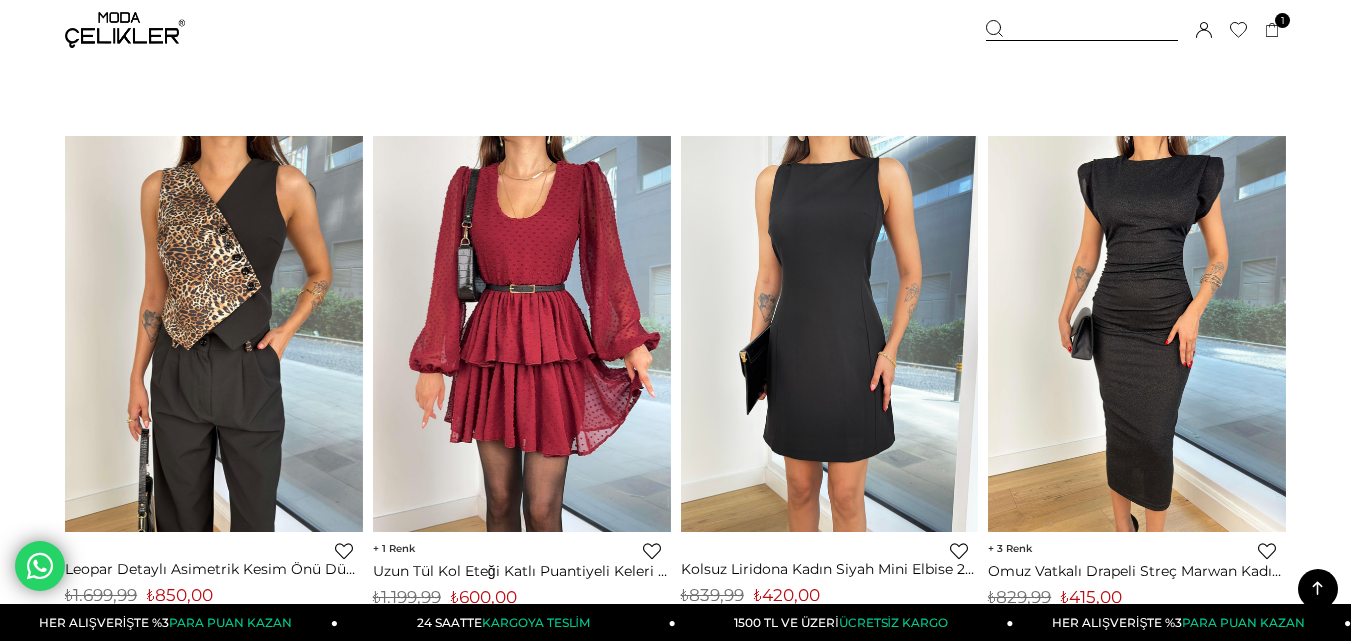 click at bounding box center (830, 334) 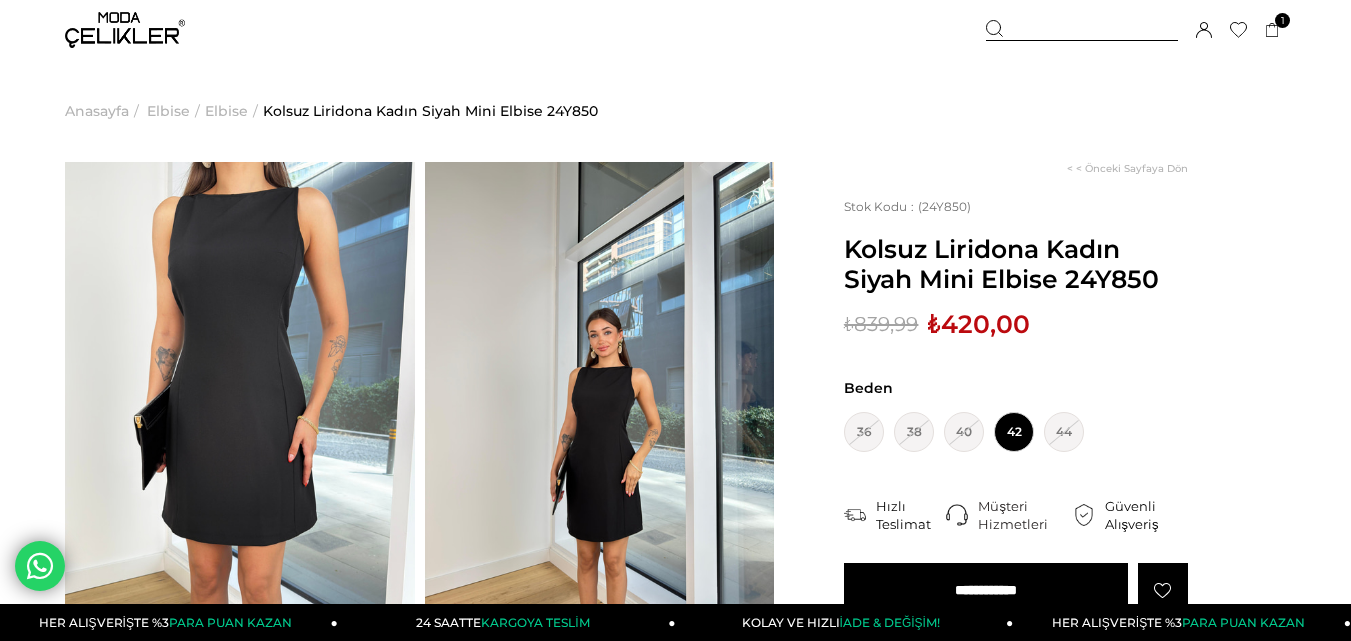 scroll, scrollTop: 0, scrollLeft: 0, axis: both 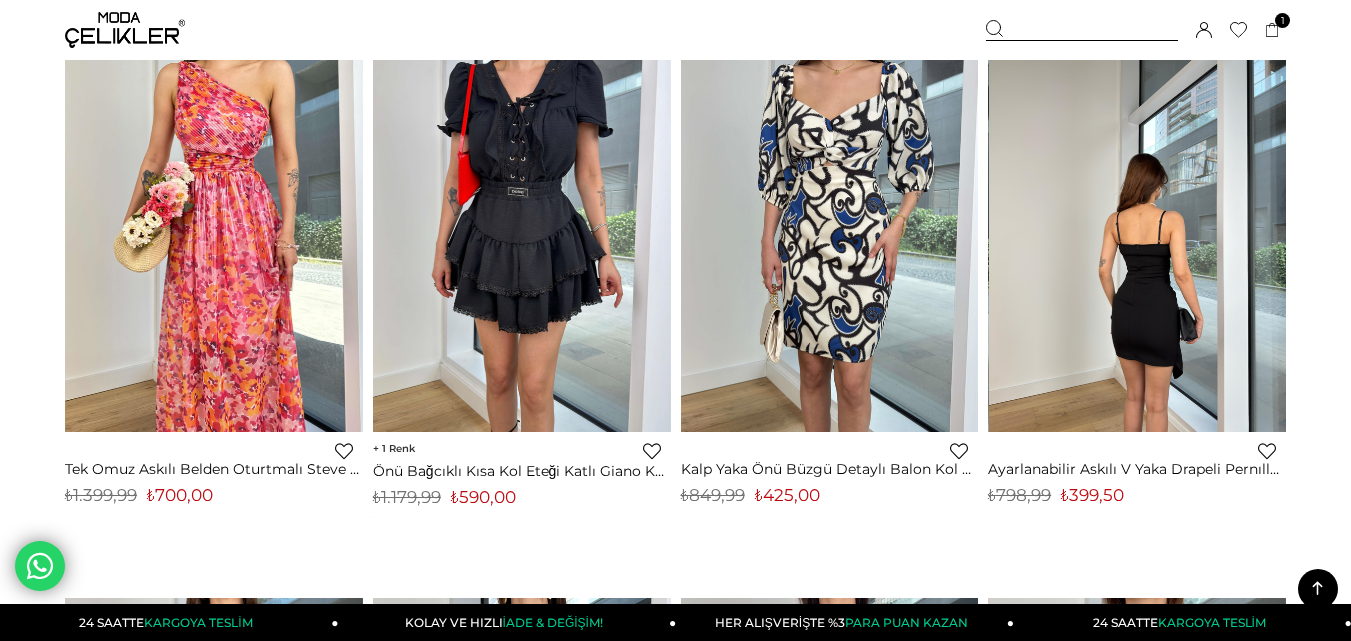 click at bounding box center [1138, 234] 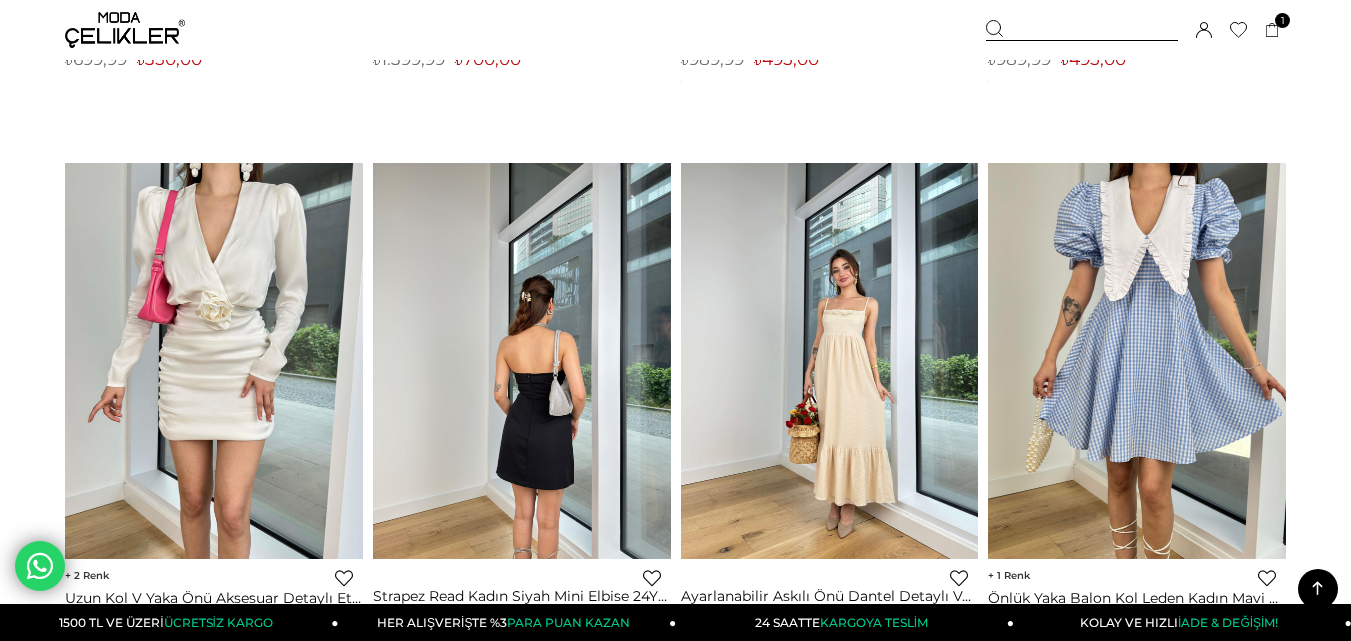 scroll, scrollTop: 9238, scrollLeft: 0, axis: vertical 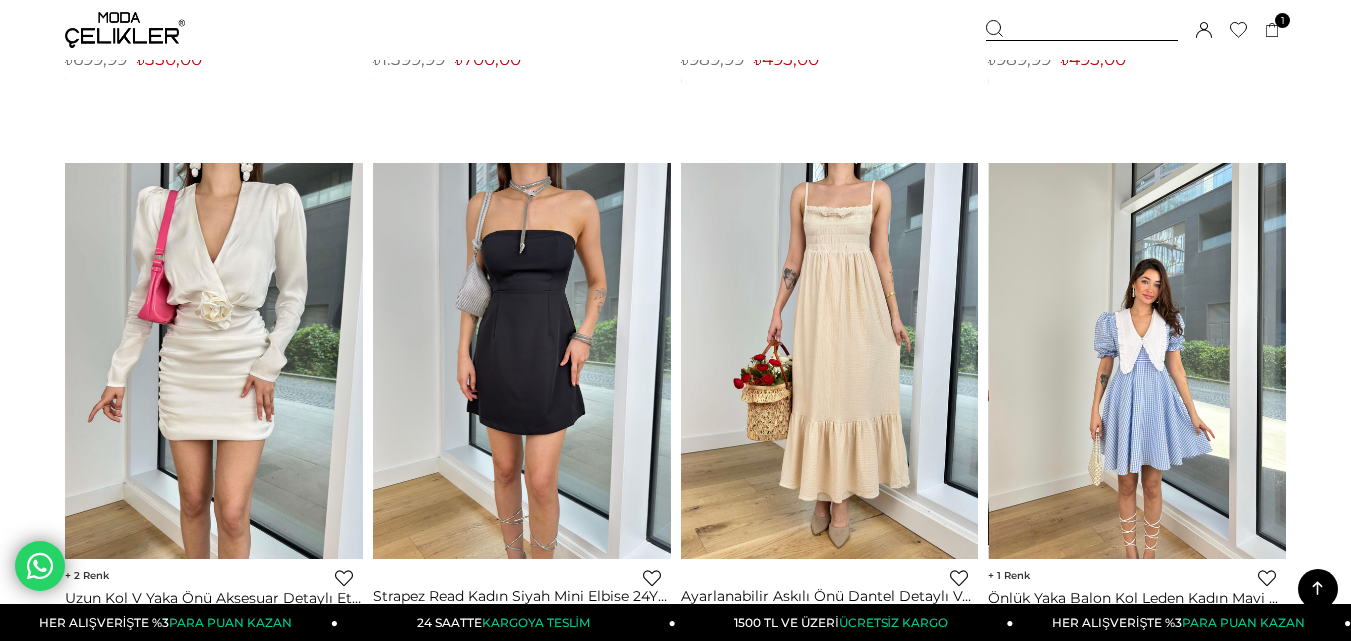 click at bounding box center [1138, 361] 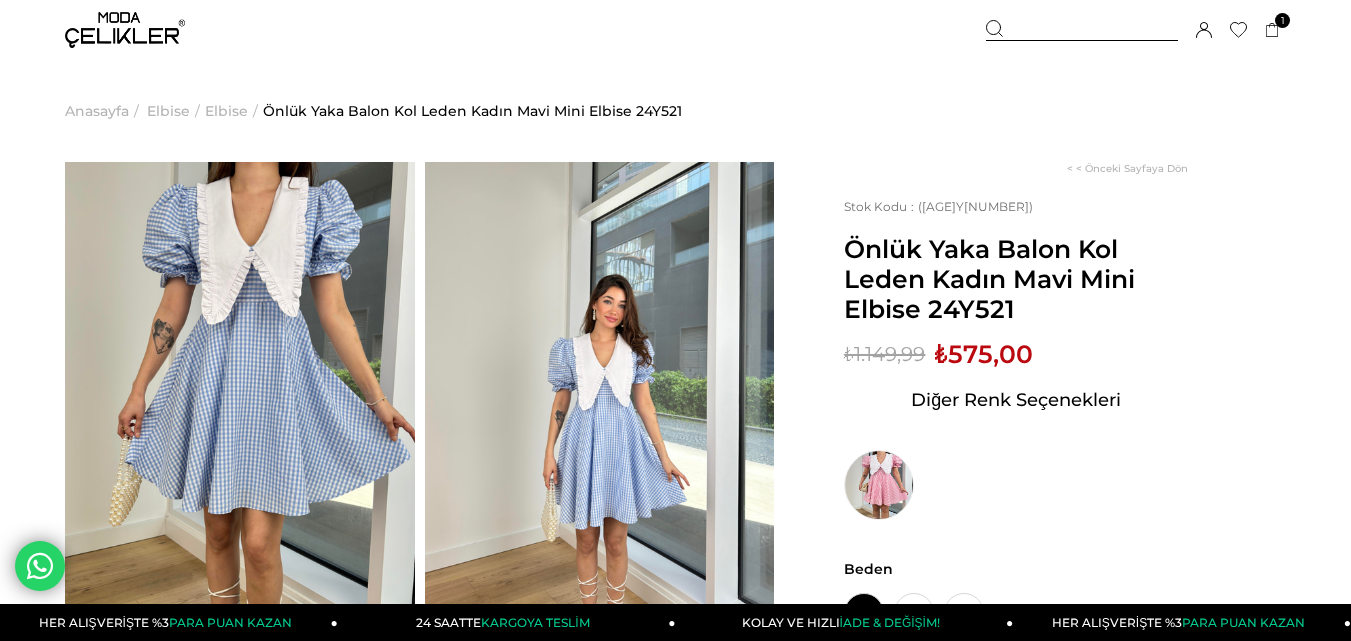 scroll, scrollTop: 0, scrollLeft: 0, axis: both 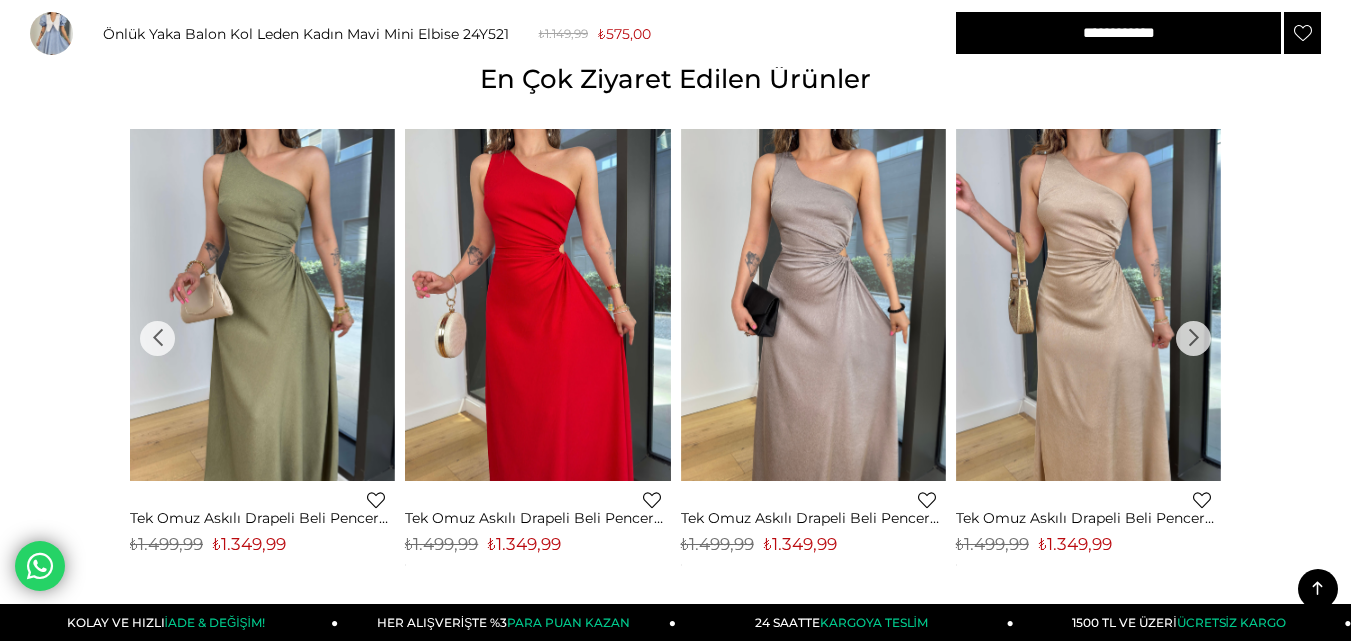 click on "›" at bounding box center (1193, 338) 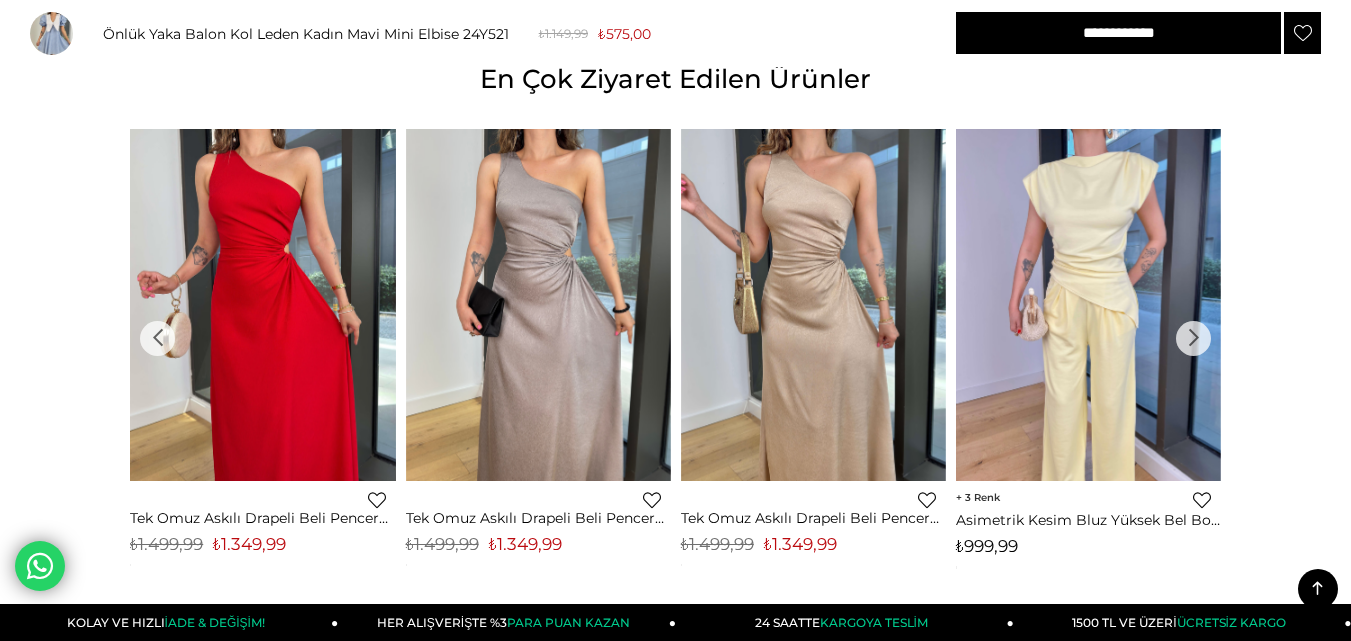 click on "›" at bounding box center [1193, 338] 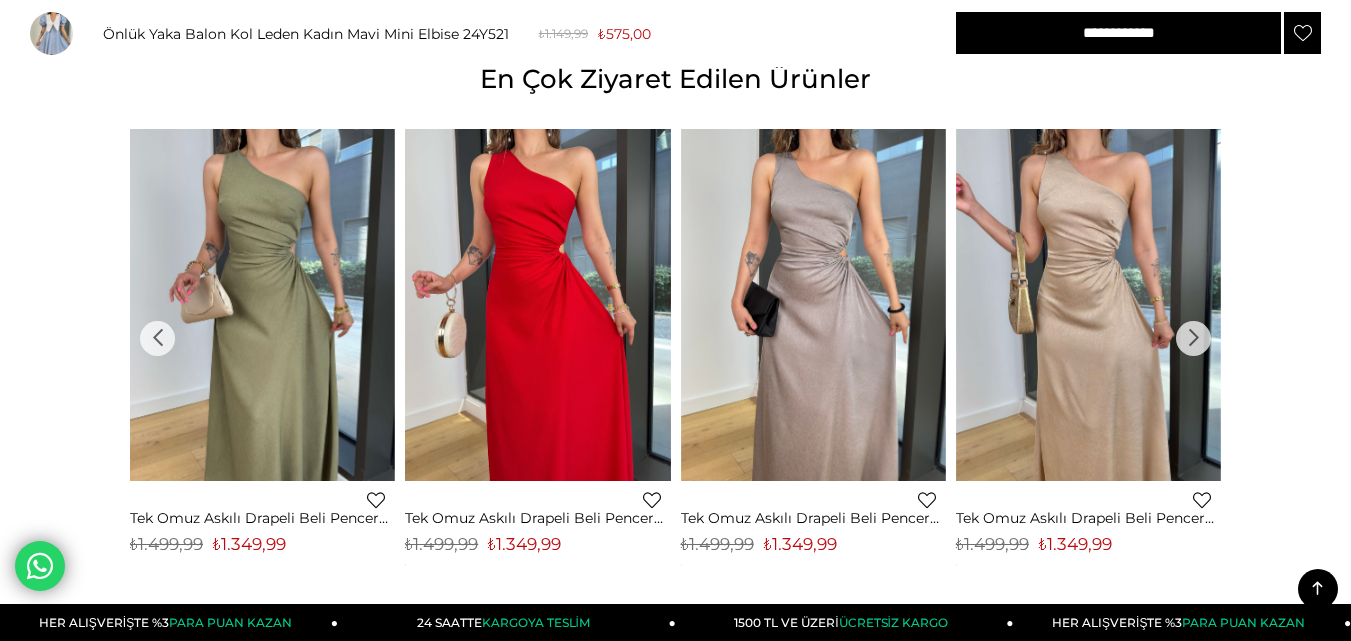 click on "›" at bounding box center [1193, 338] 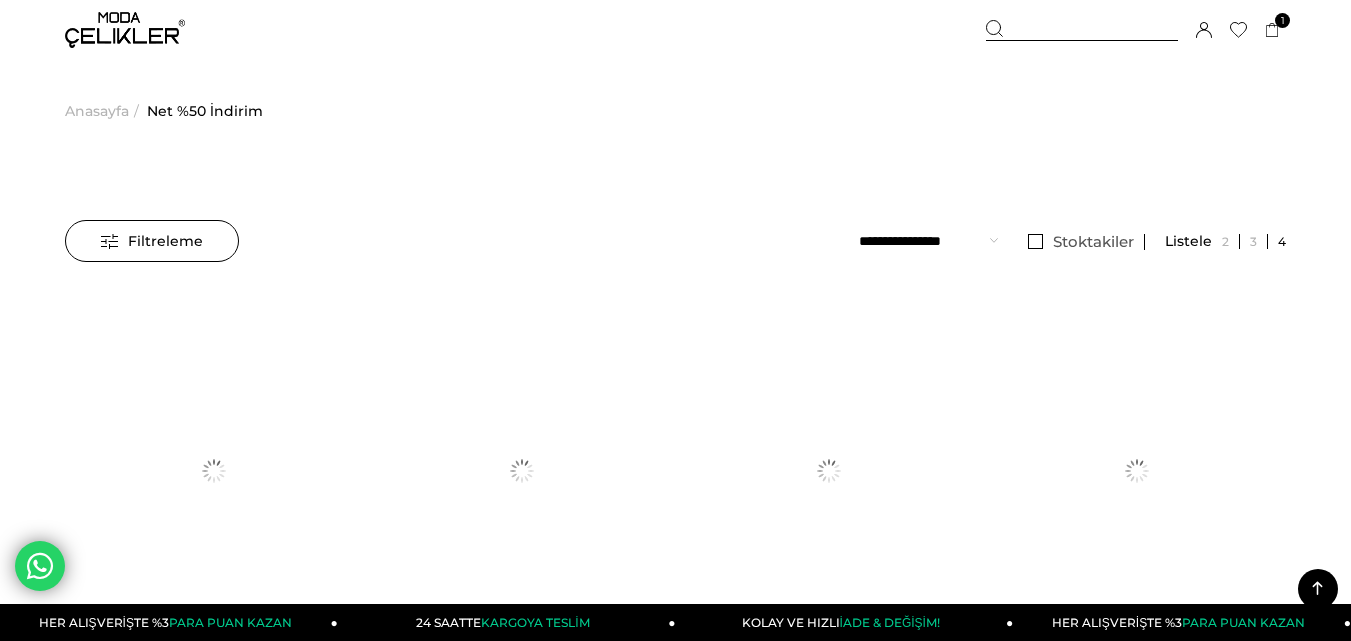 scroll, scrollTop: 9101, scrollLeft: 0, axis: vertical 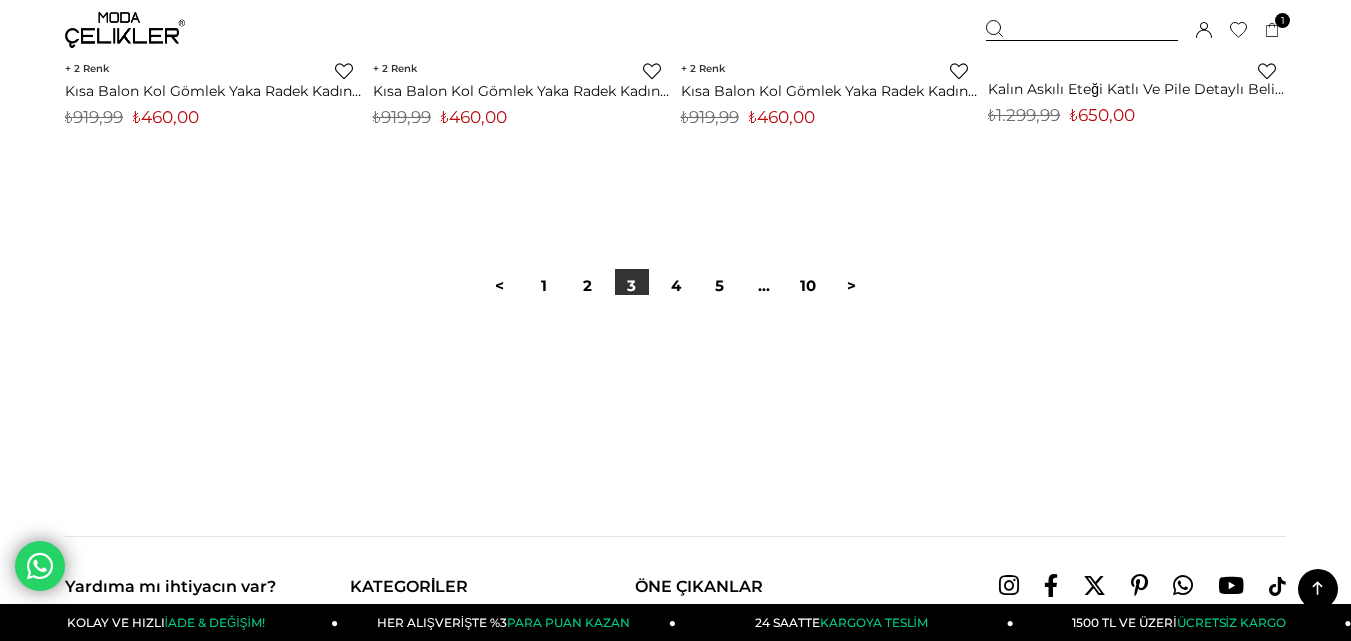 click at bounding box center (675, 359) 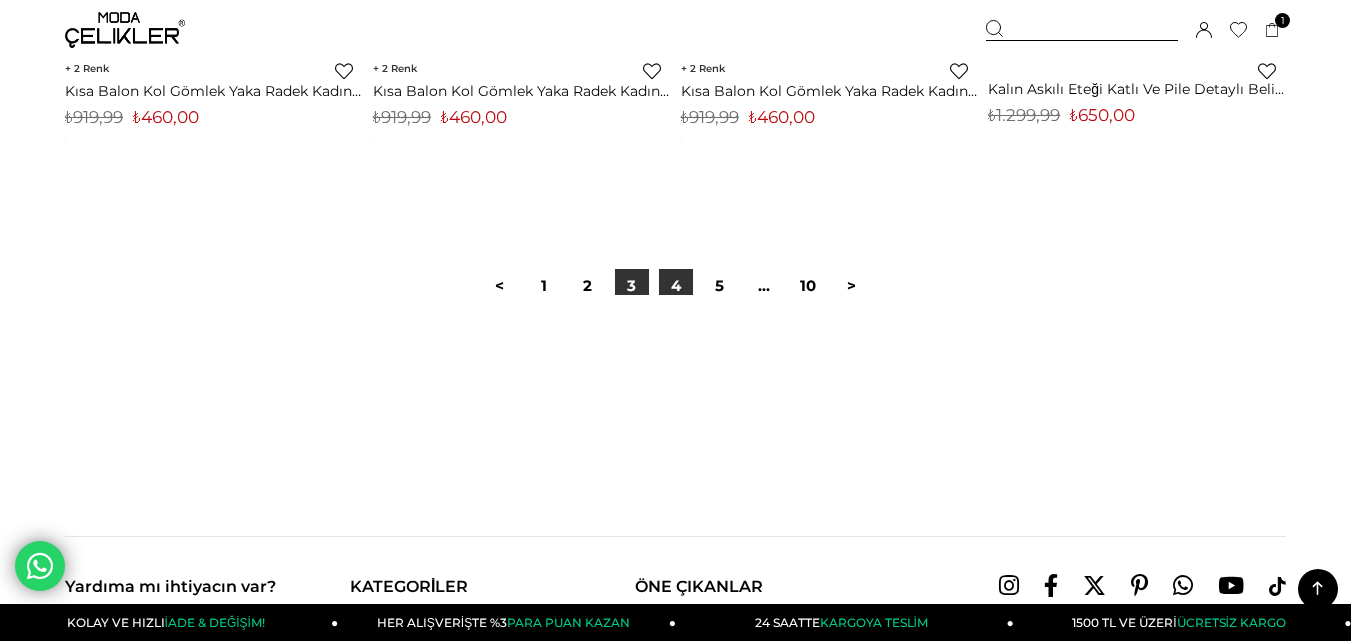 click on "4" at bounding box center (676, 286) 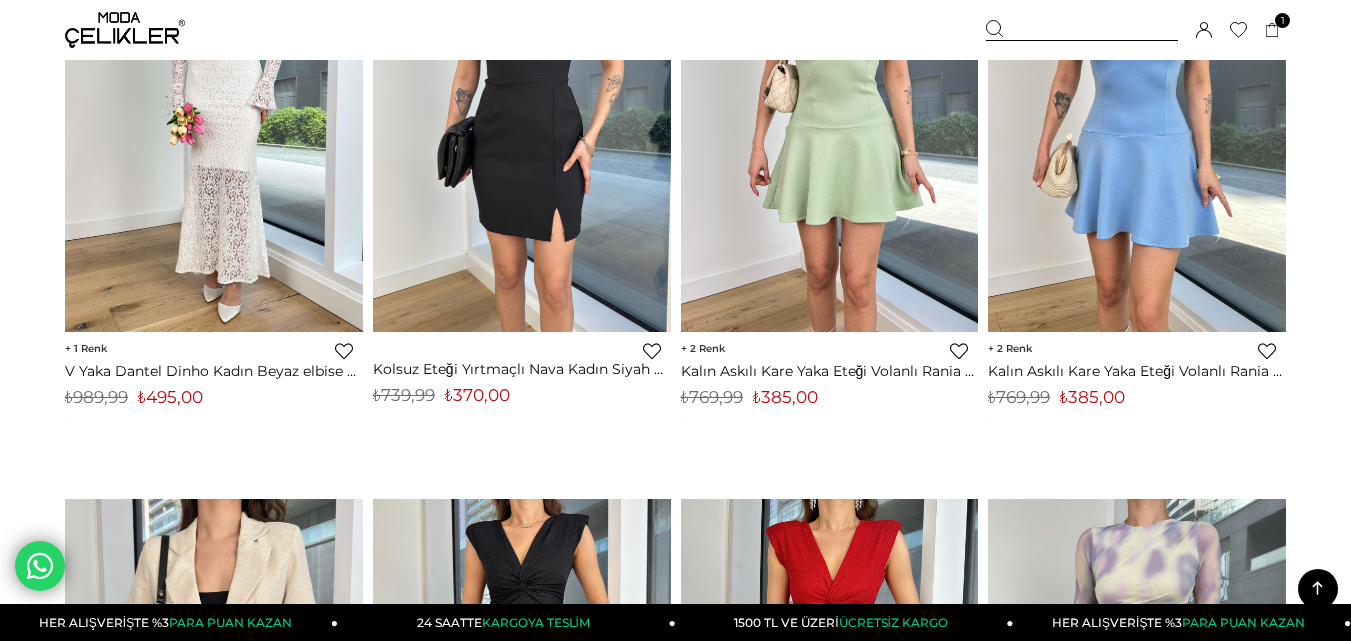 scroll, scrollTop: 700, scrollLeft: 0, axis: vertical 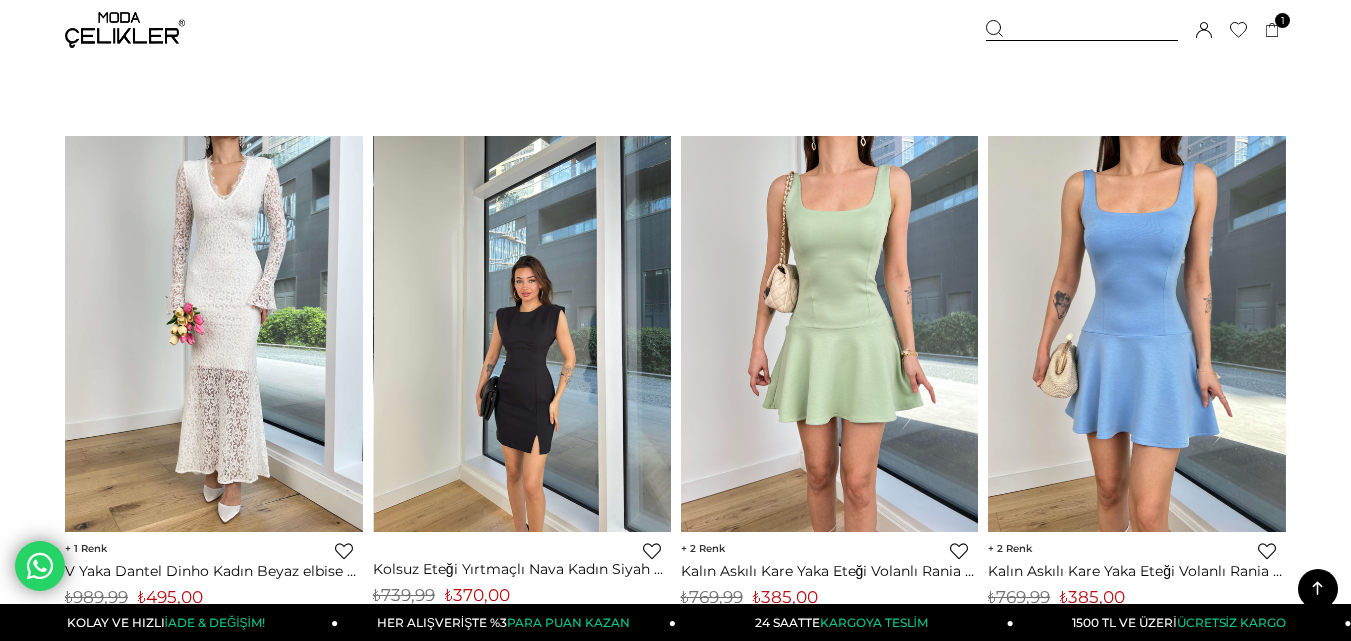 click at bounding box center (523, 334) 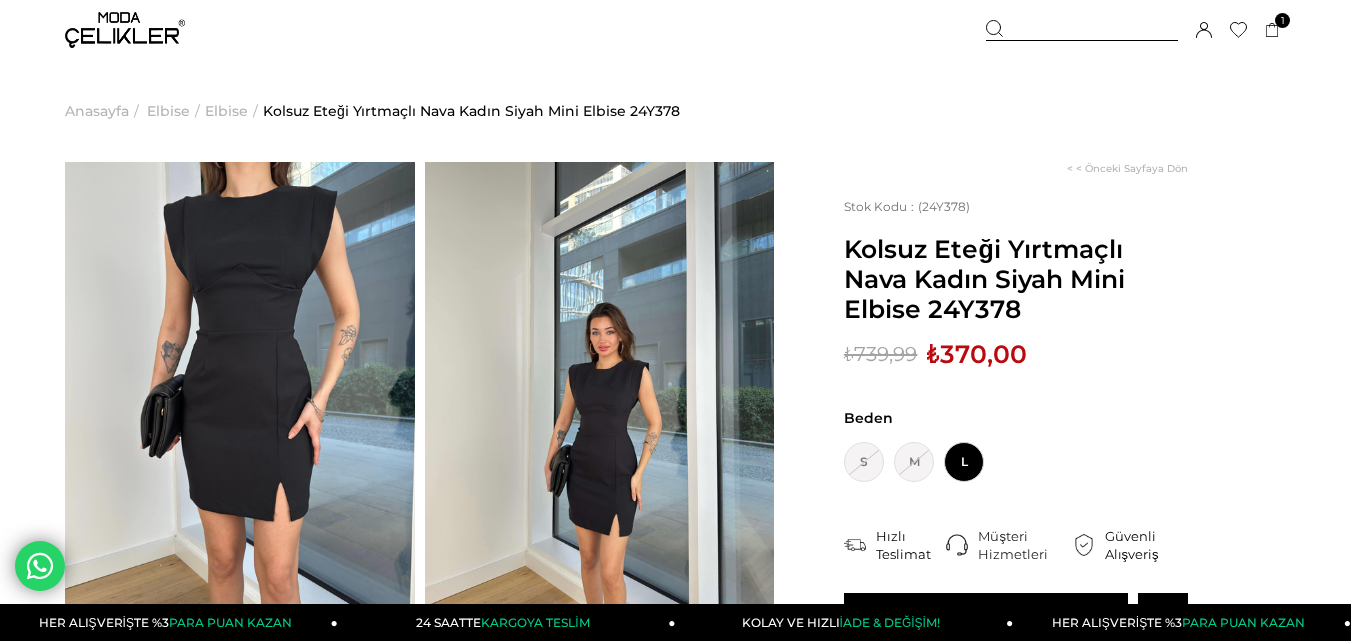 scroll, scrollTop: 0, scrollLeft: 0, axis: both 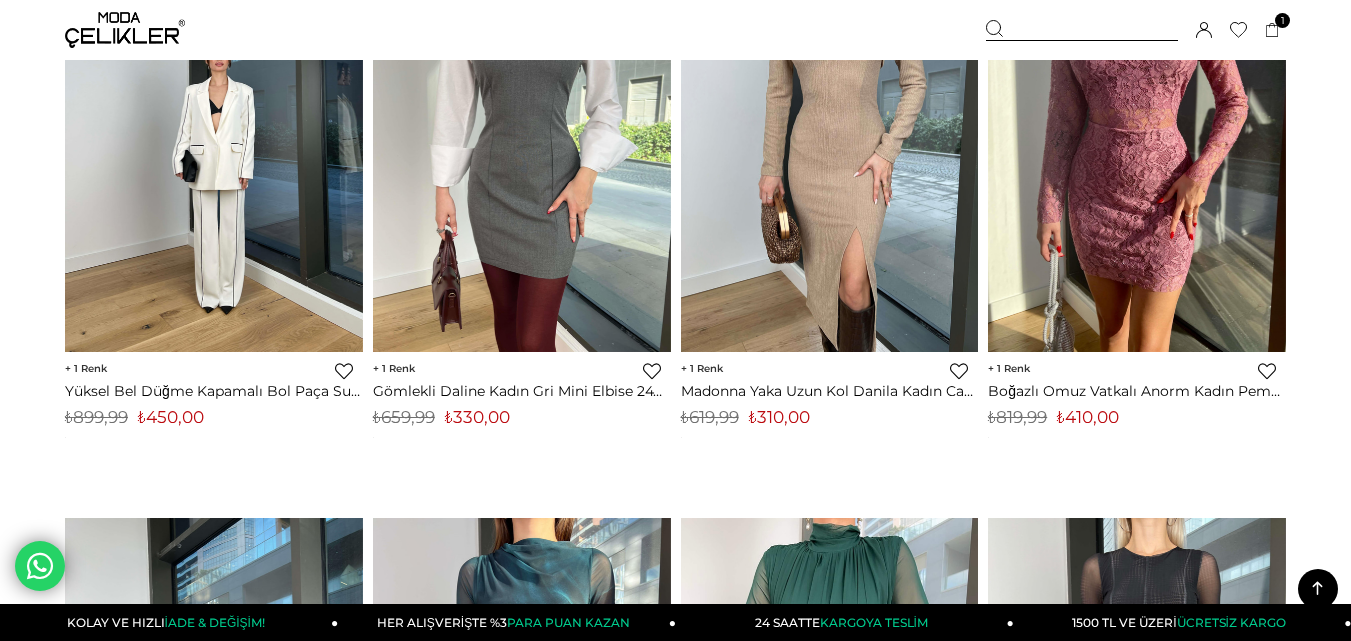 click at bounding box center [522, 154] 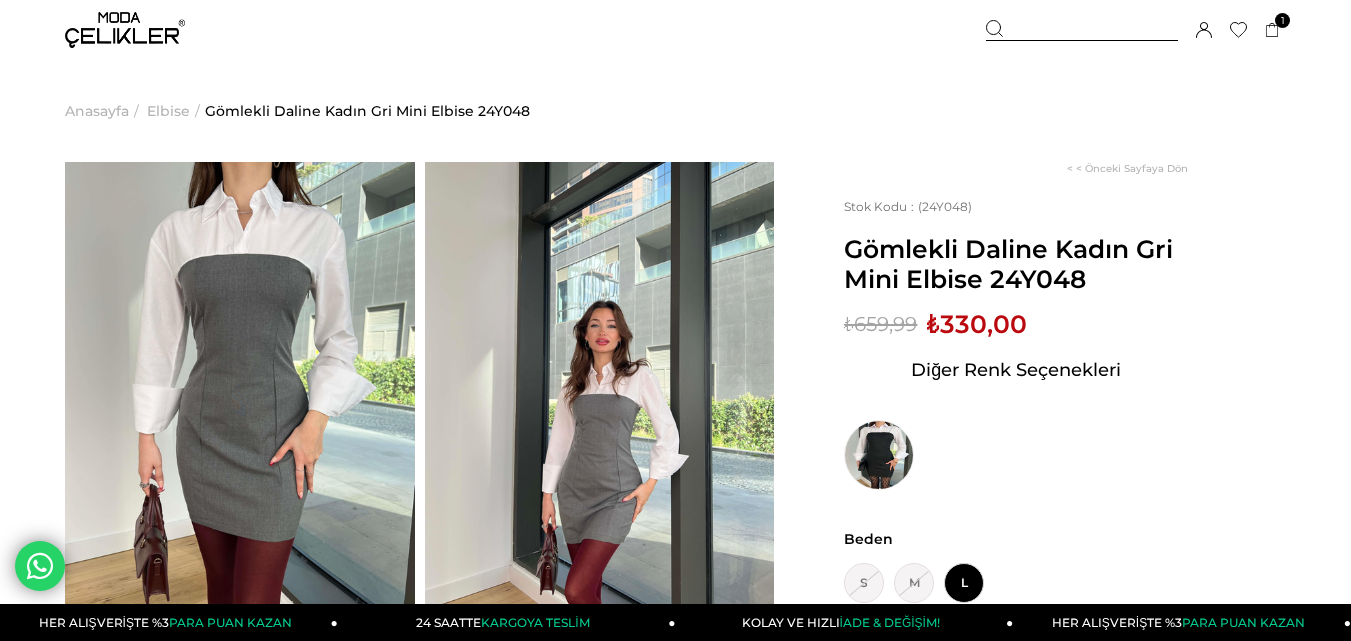 scroll, scrollTop: 0, scrollLeft: 0, axis: both 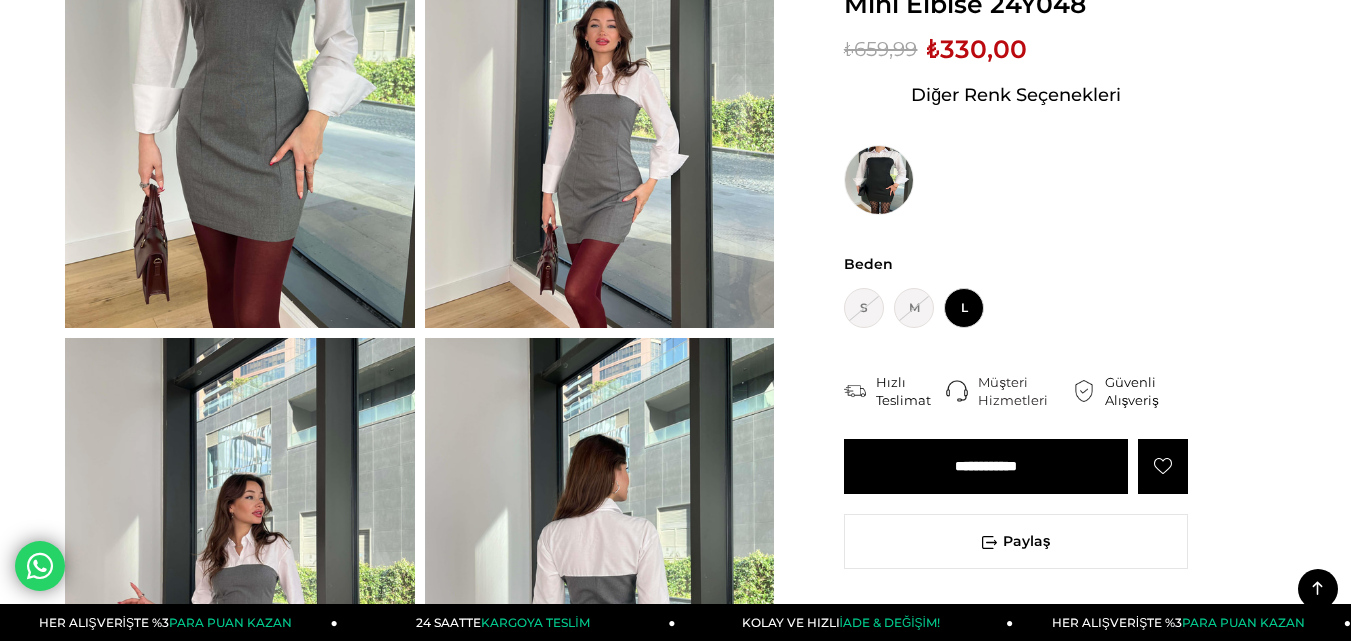 click at bounding box center [600, 95] 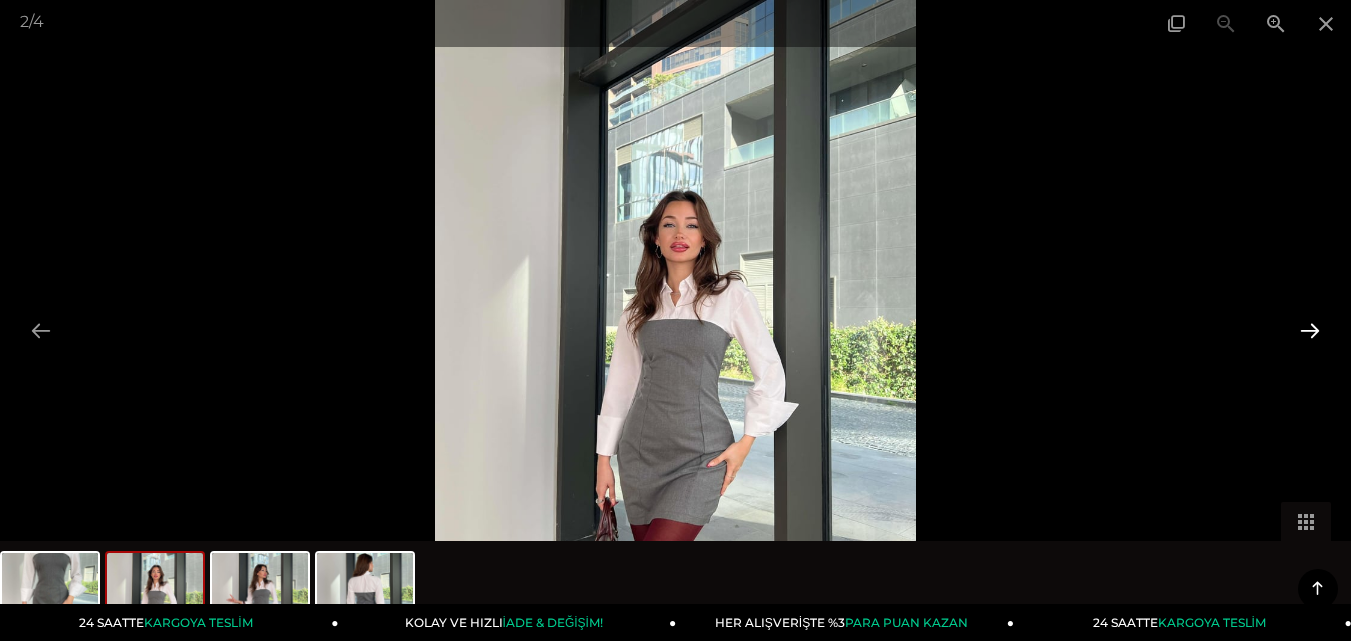 click at bounding box center (1310, 330) 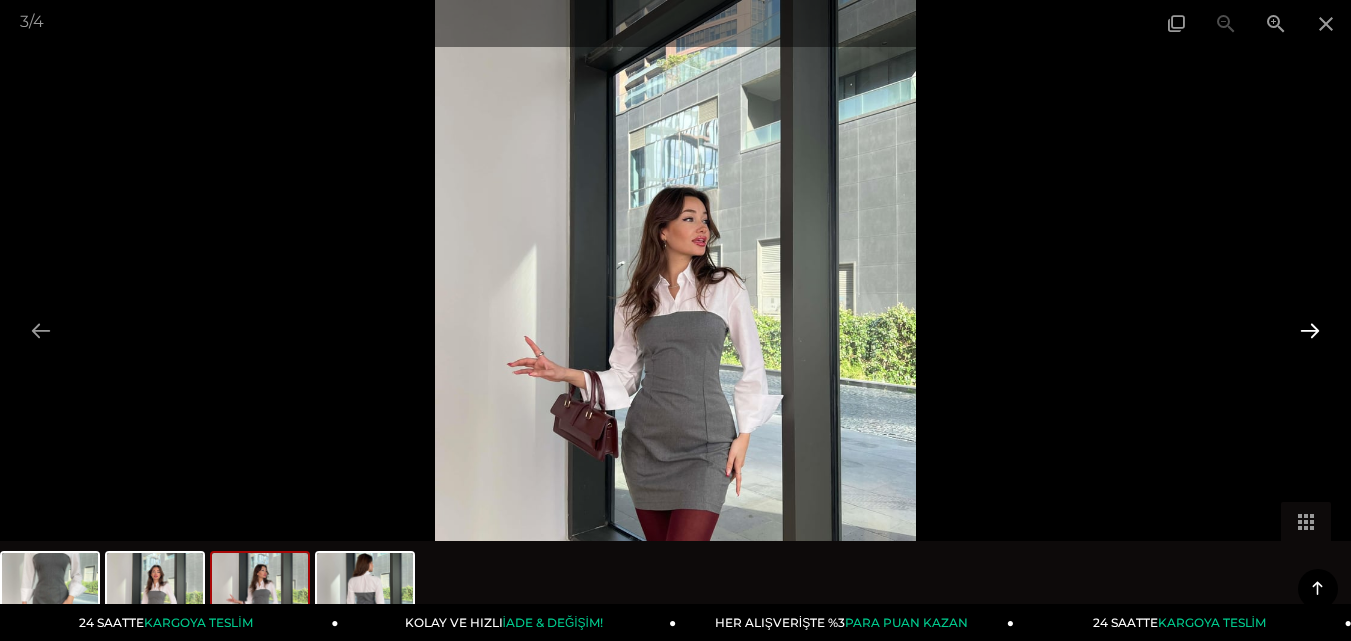 click at bounding box center [1310, 330] 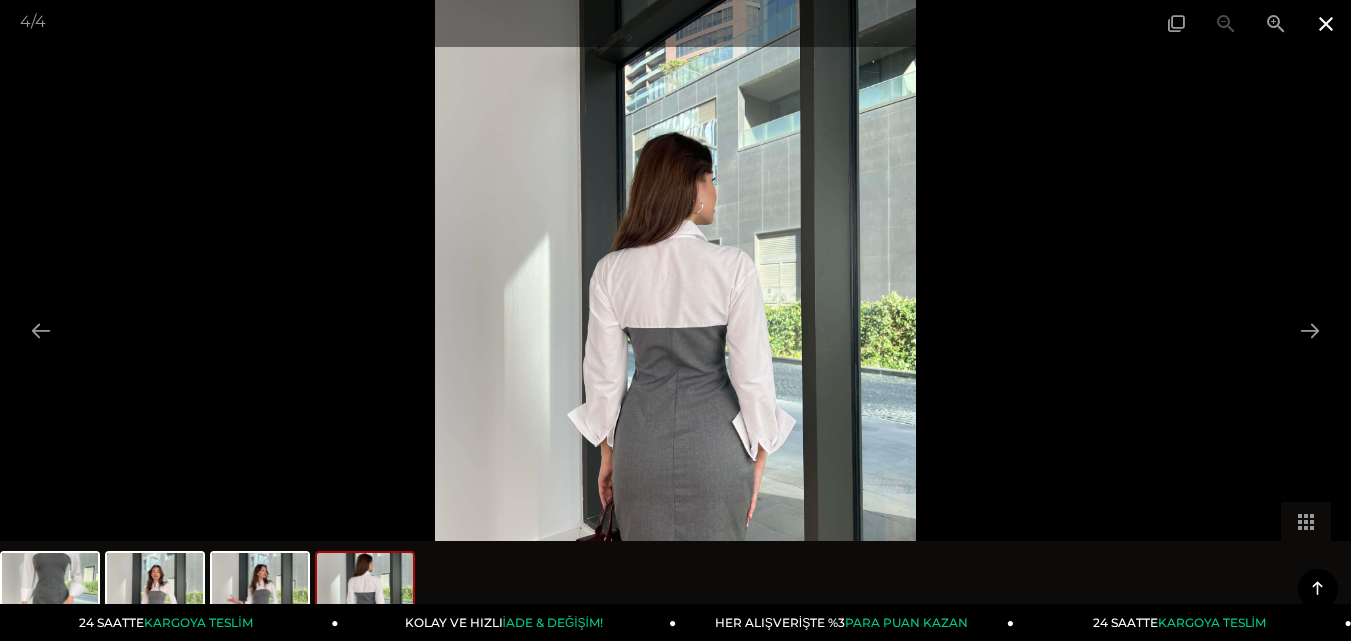 click at bounding box center (1326, 23) 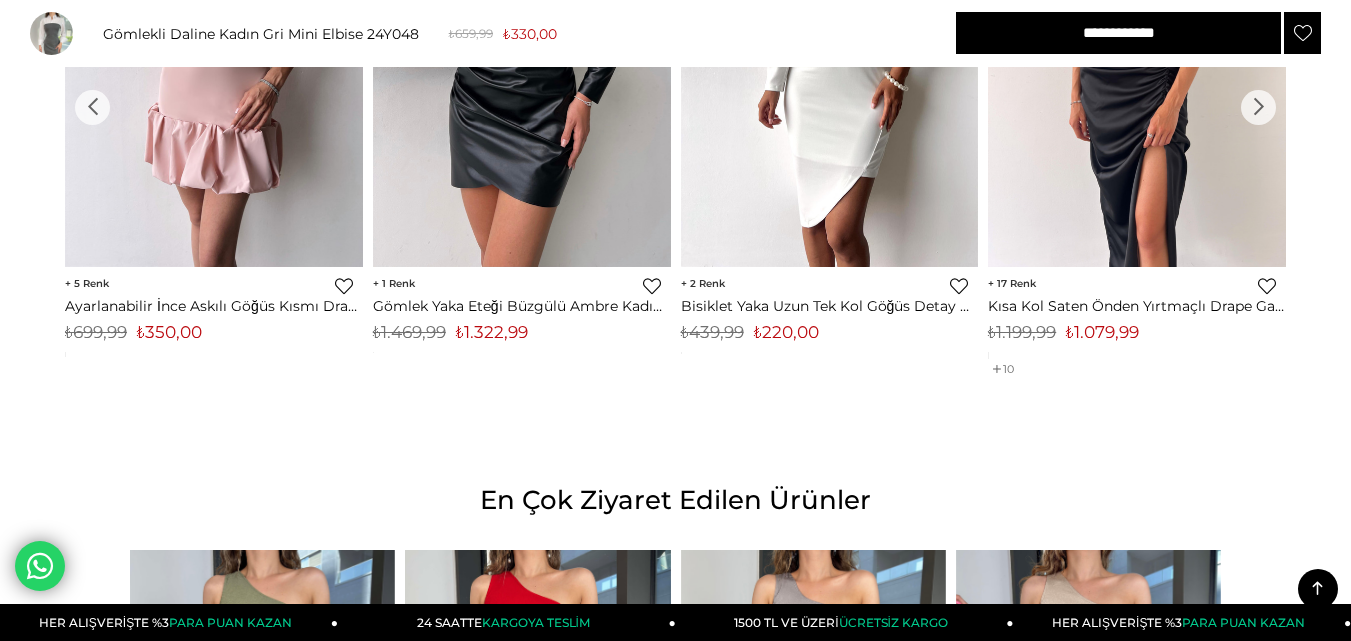 scroll, scrollTop: 2000, scrollLeft: 0, axis: vertical 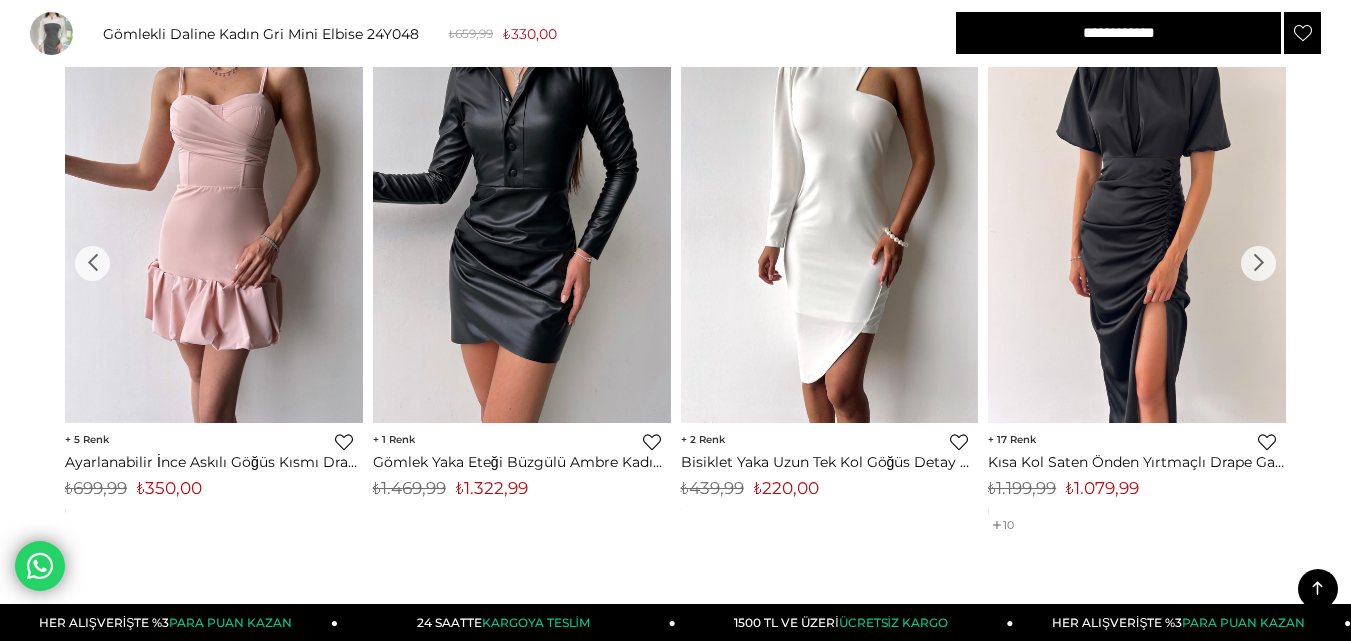 drag, startPoint x: 1249, startPoint y: 274, endPoint x: 1292, endPoint y: 275, distance: 43.011627 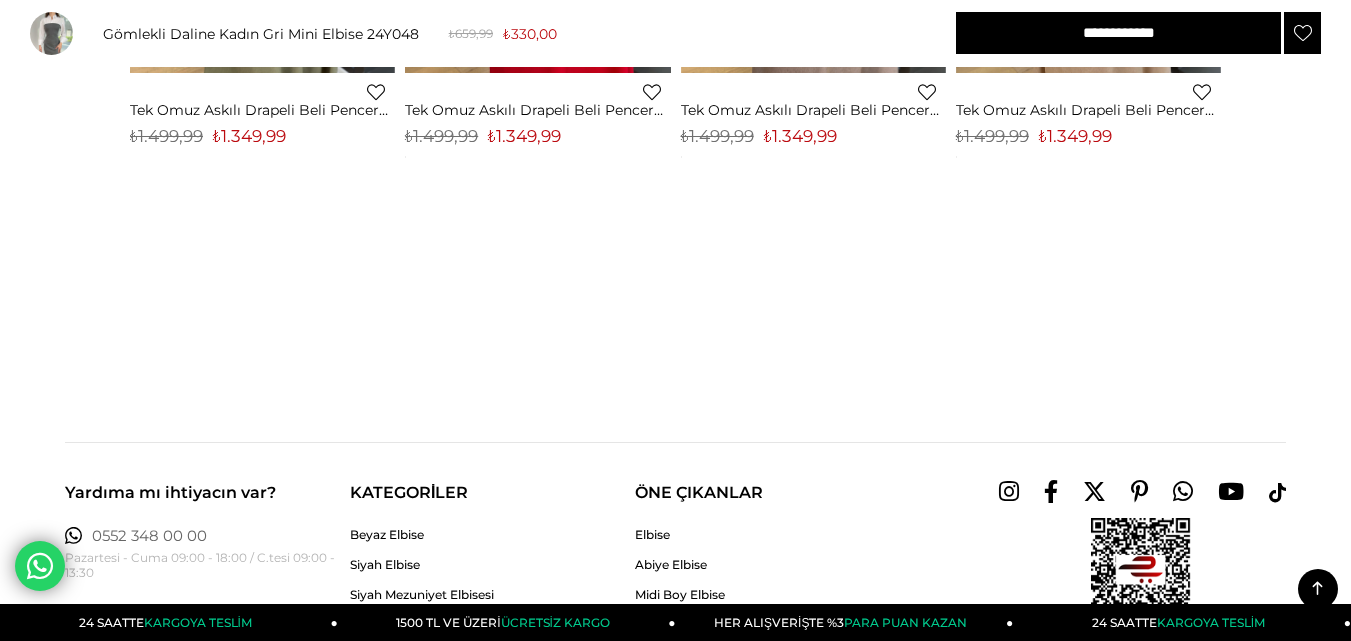 scroll, scrollTop: 3000, scrollLeft: 0, axis: vertical 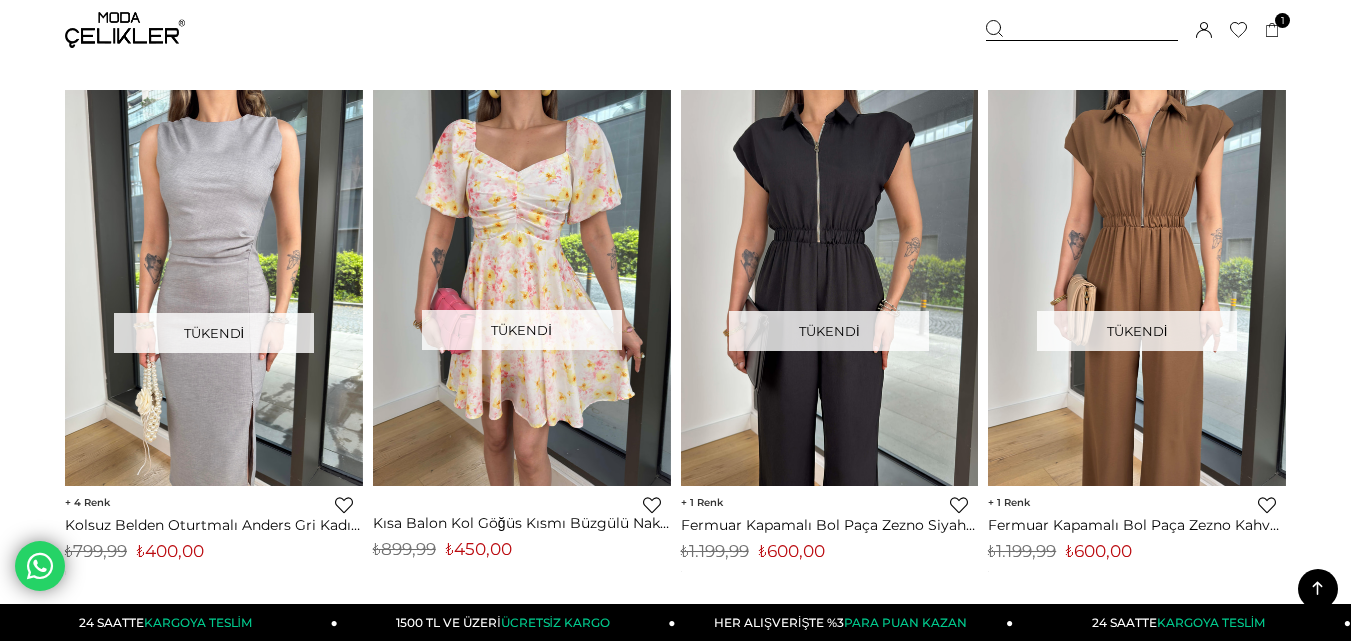 click on "Üye Girişi
Üye Ol
Hesabım
Çıkış Yap
Sepetim
Favorilerim
Yardım" at bounding box center (125, 30) 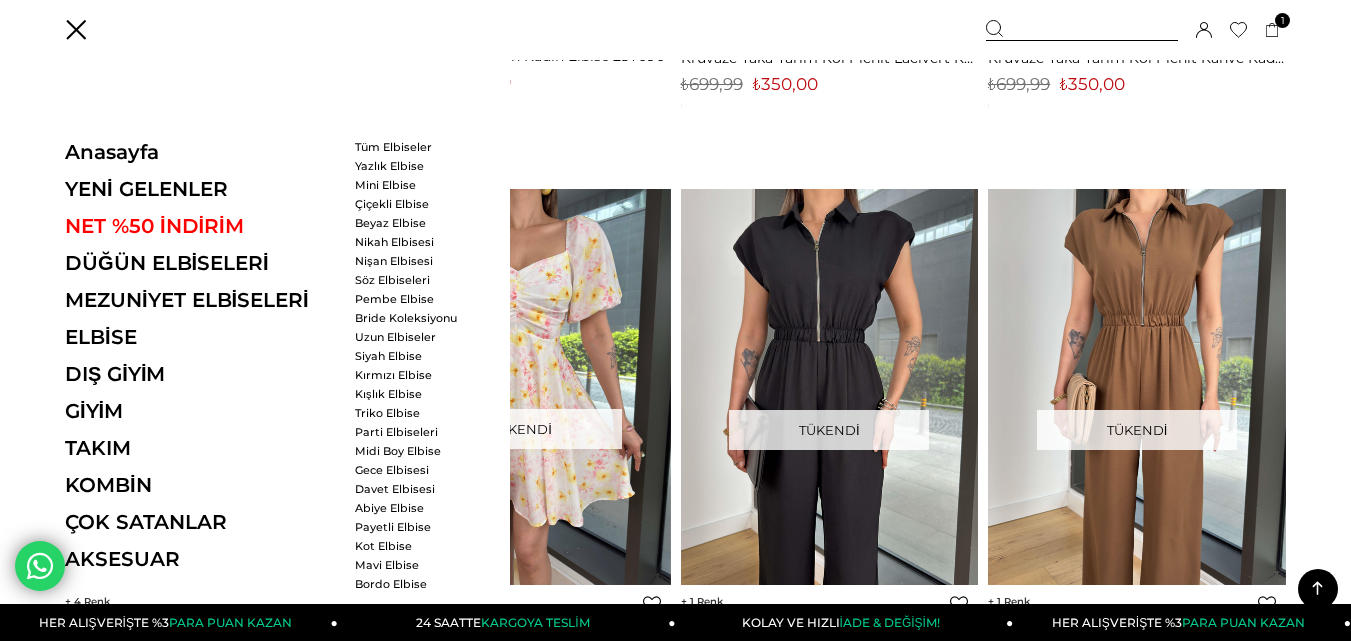 scroll, scrollTop: 8646, scrollLeft: 0, axis: vertical 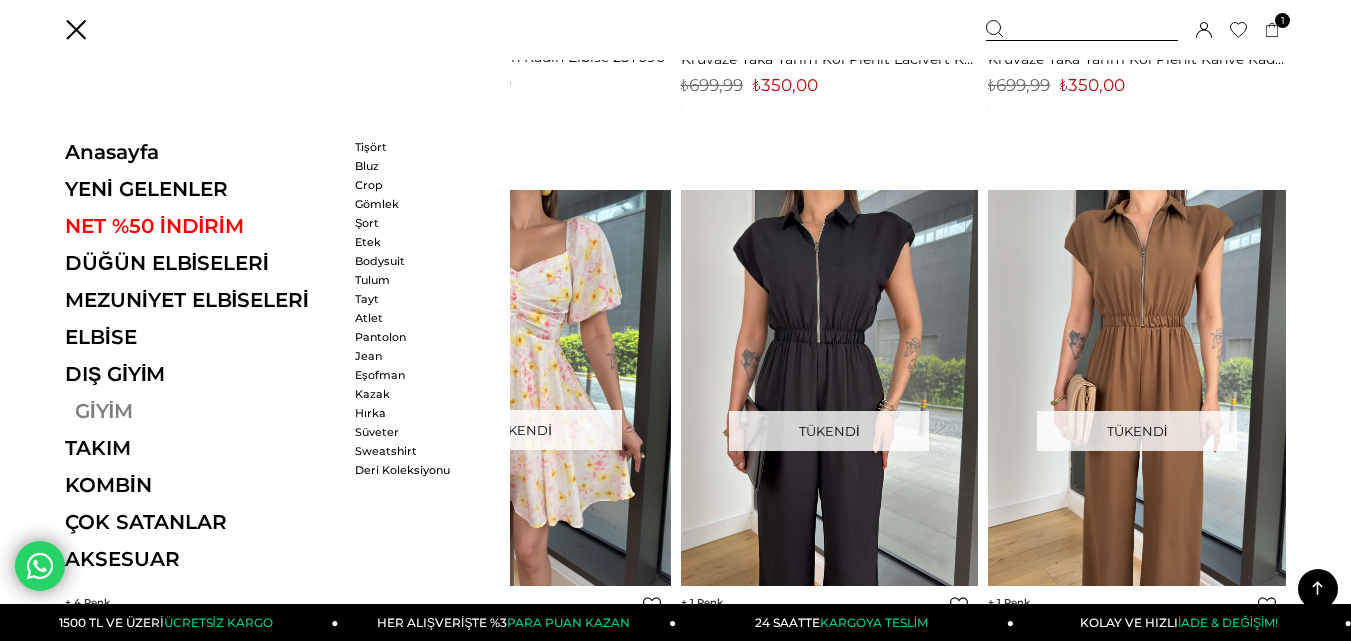 click on "GİYİM" at bounding box center (202, 411) 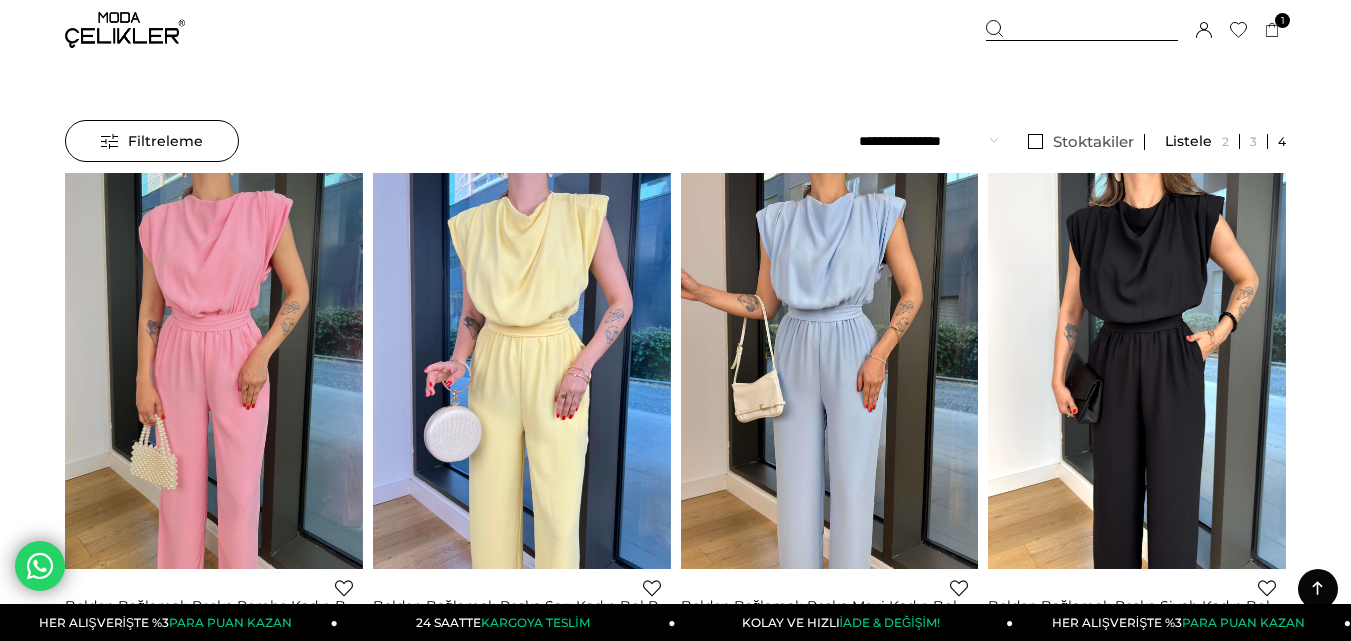 scroll, scrollTop: 400, scrollLeft: 0, axis: vertical 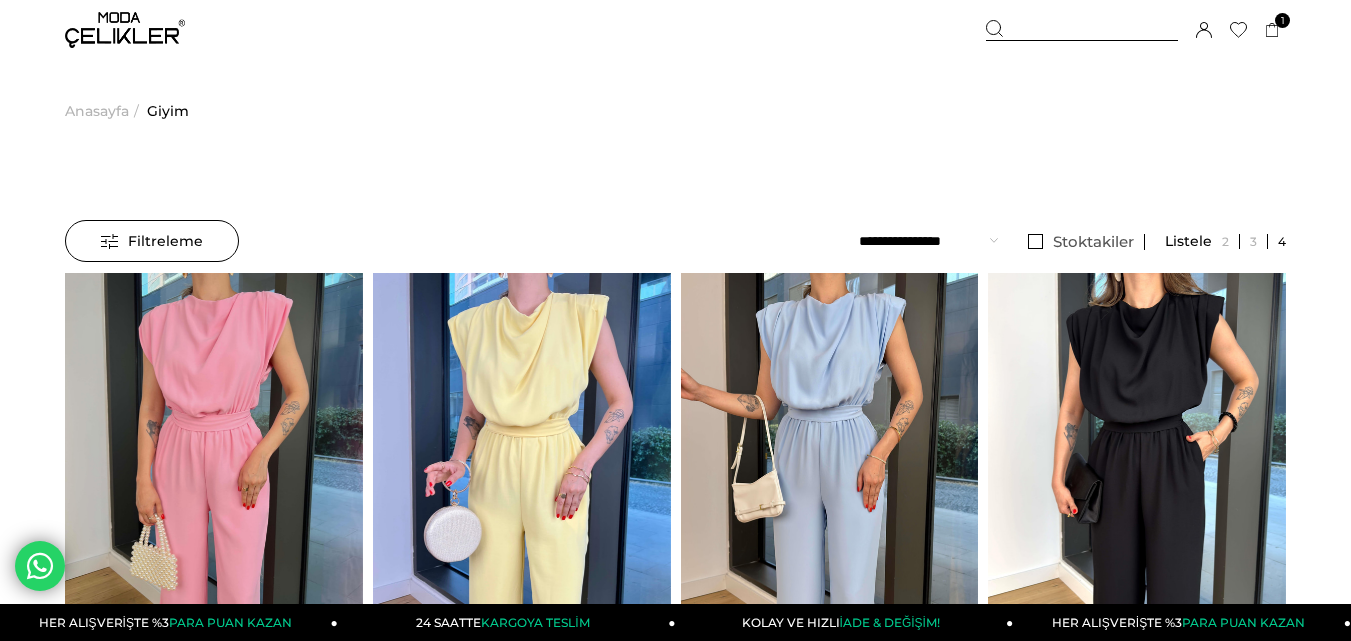 click at bounding box center (125, 30) 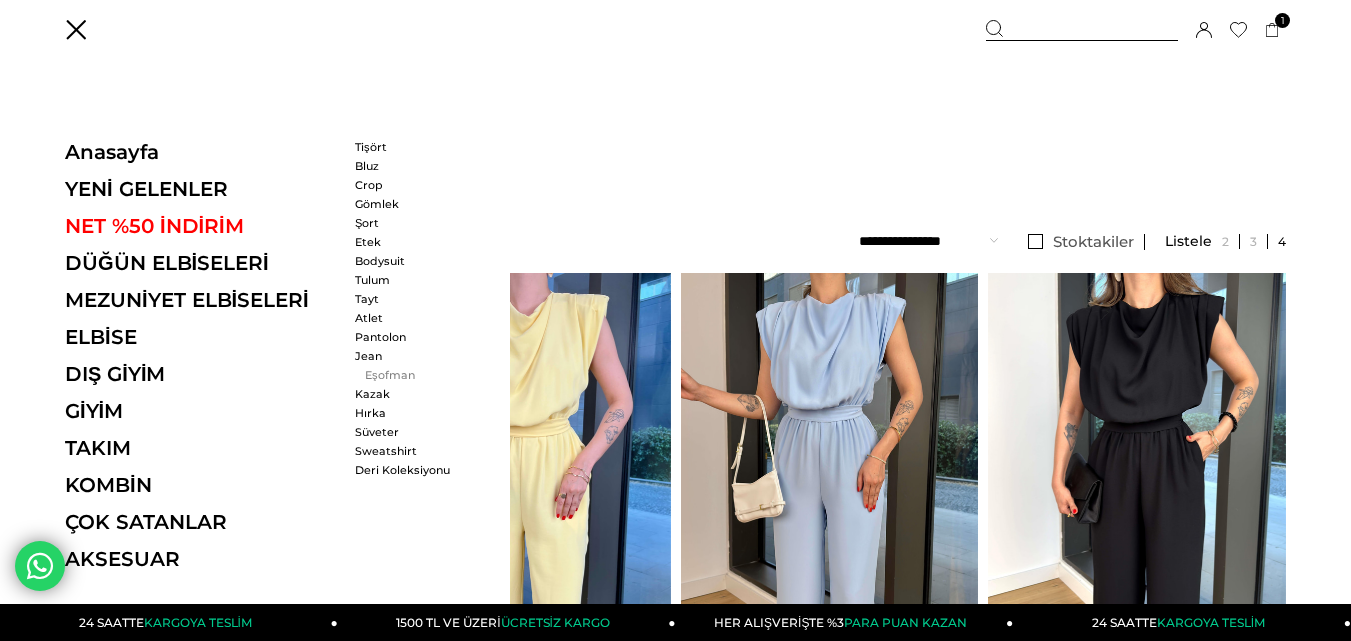 click on "Eşofman" at bounding box center (412, 375) 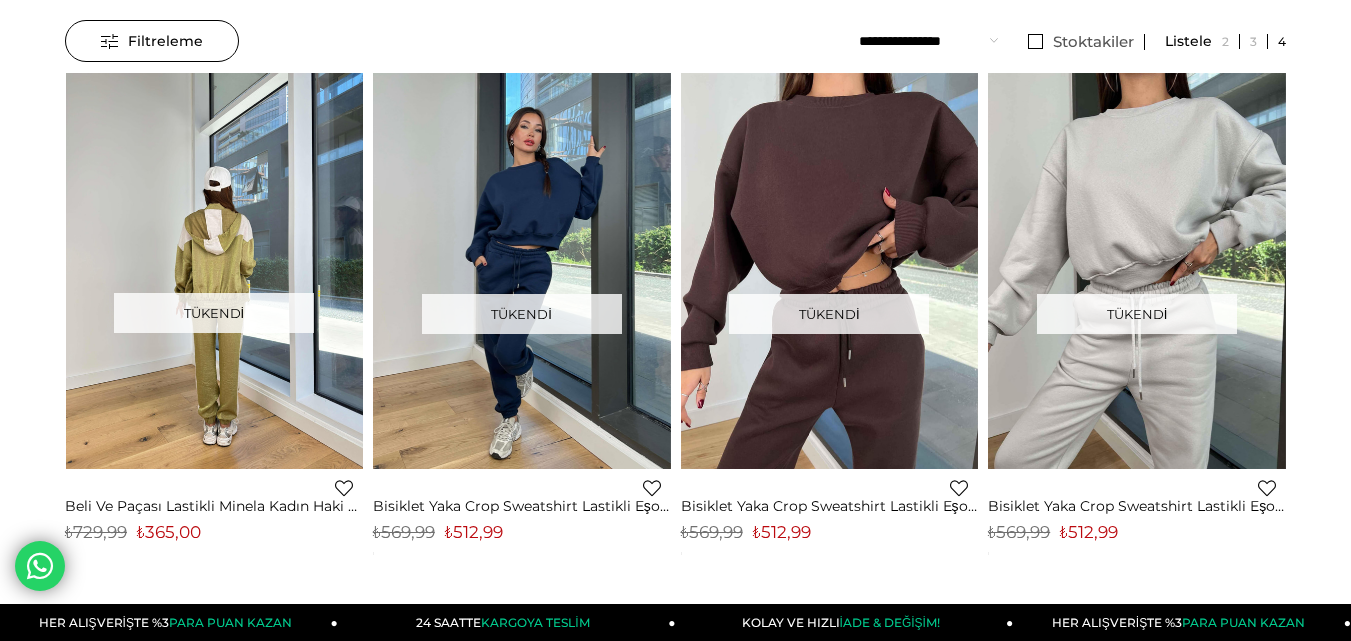 scroll, scrollTop: 200, scrollLeft: 0, axis: vertical 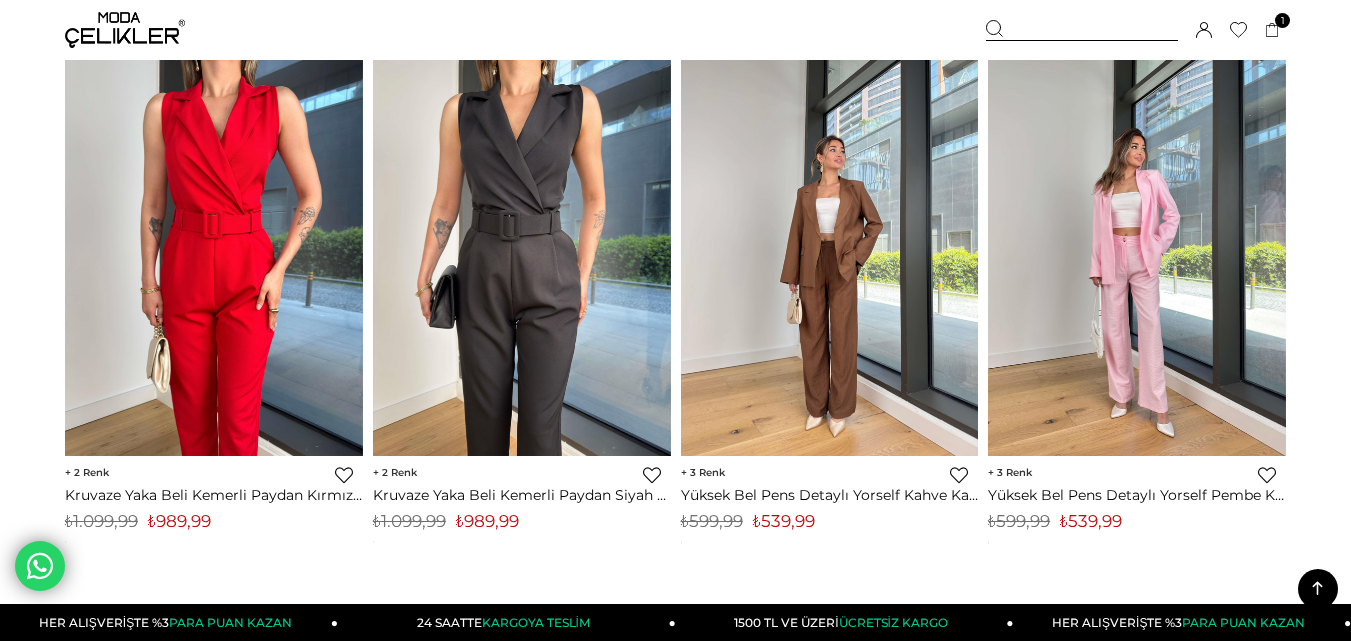 click on "Menü
Üye Girişi
Üye Ol
Hesabım
Çıkış Yap
Sepetim
Favorilerim
Yardım
Sepetim
1
Ürün
₺349,99
Uzun Kol Drapeli Milja Siyah Kadın Mini Elbise 25K468 SİYAH
x 1
Adet
₺349,99
Genel Toplam :
₺349,99
Sepetim" at bounding box center [675, -12] 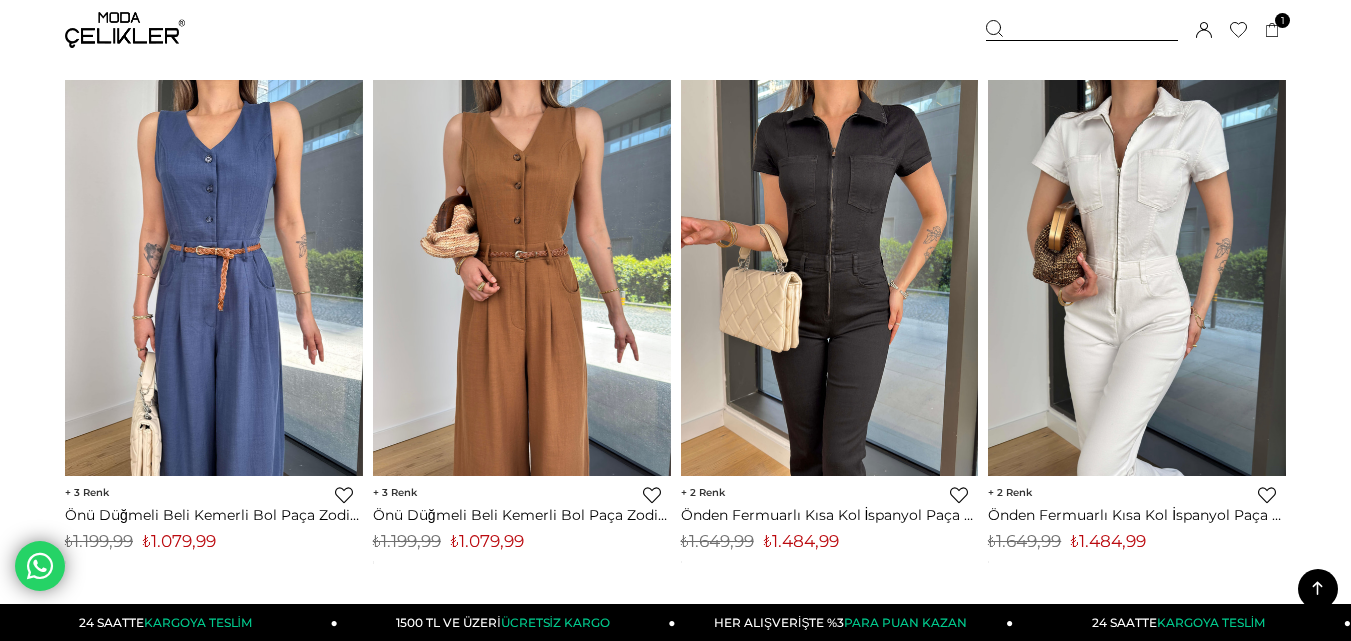 scroll, scrollTop: 7056, scrollLeft: 0, axis: vertical 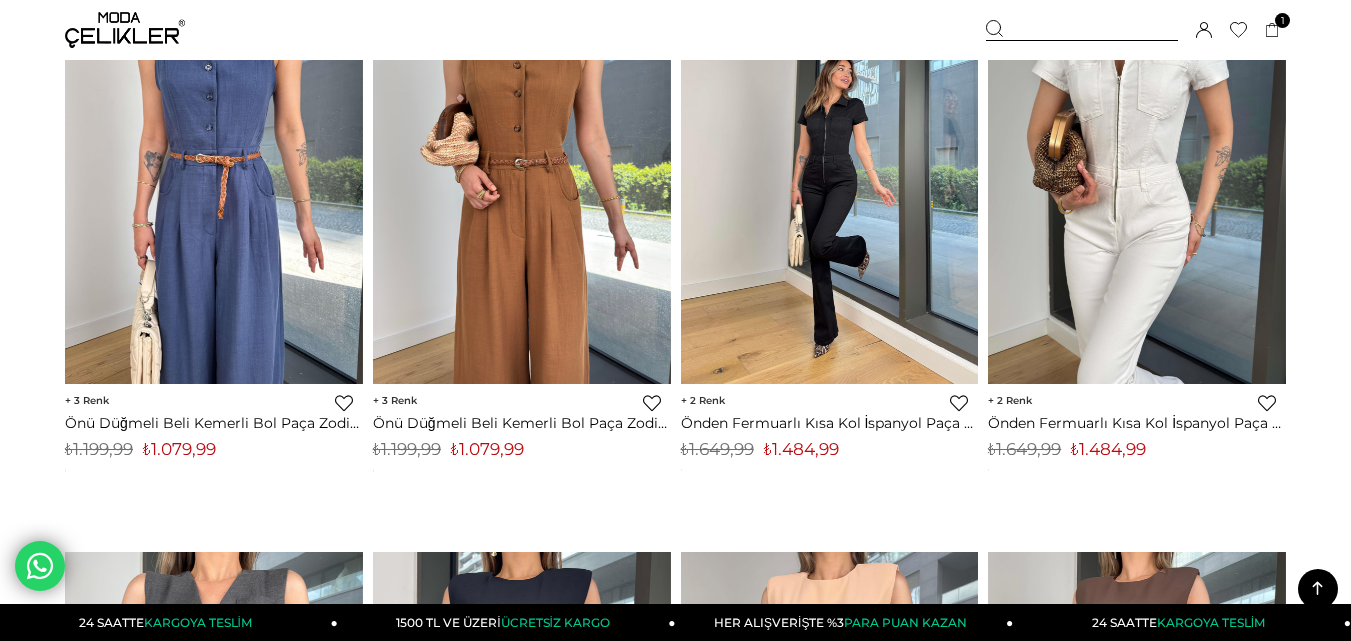 click at bounding box center [830, 186] 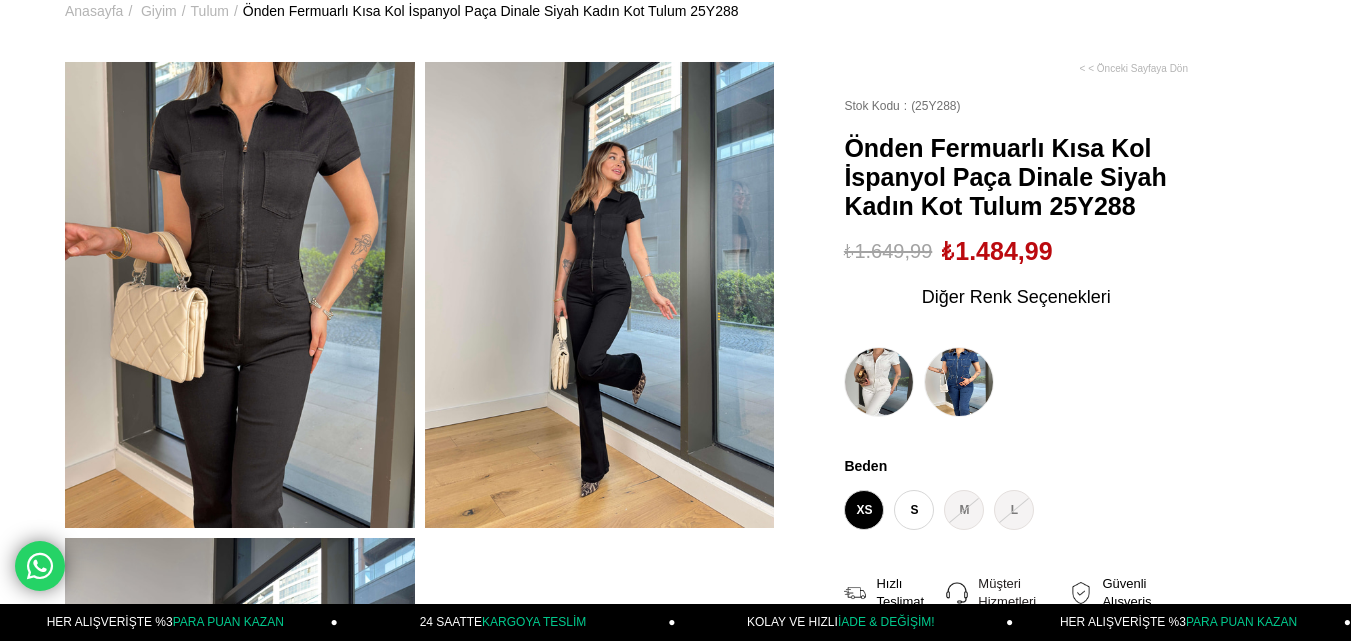 scroll, scrollTop: 99, scrollLeft: 0, axis: vertical 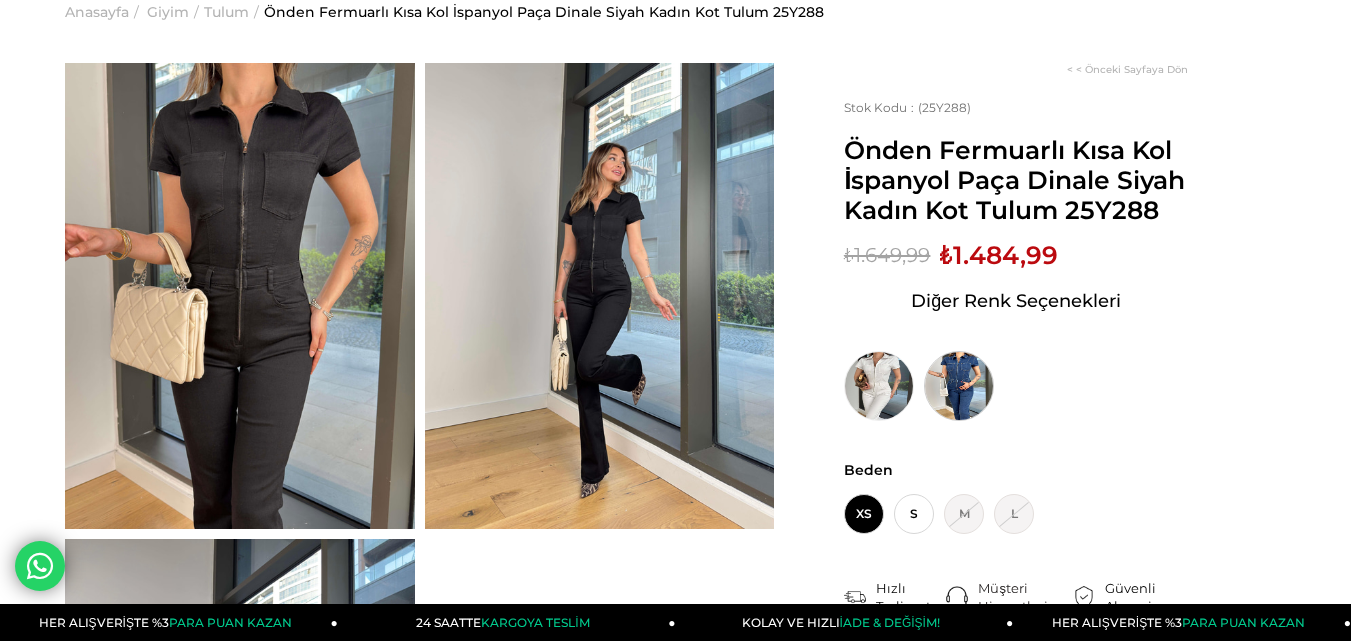 click at bounding box center (959, 386) 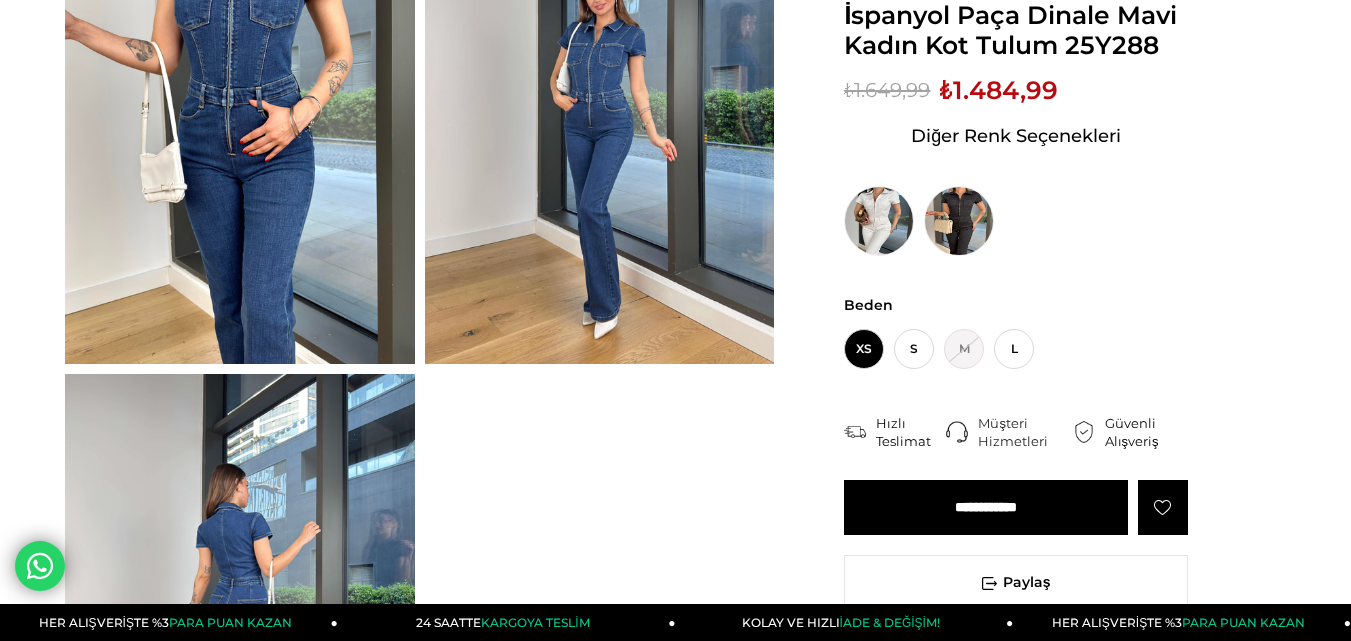 scroll, scrollTop: 0, scrollLeft: 0, axis: both 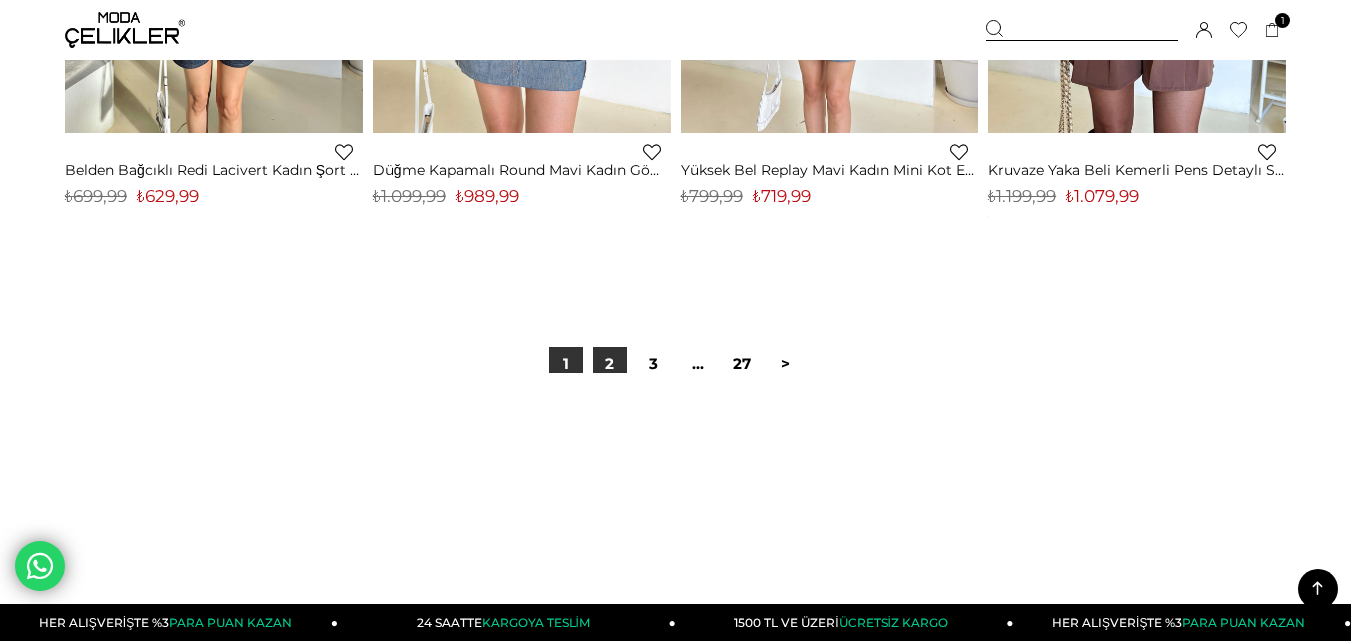 click on "2" at bounding box center [610, 364] 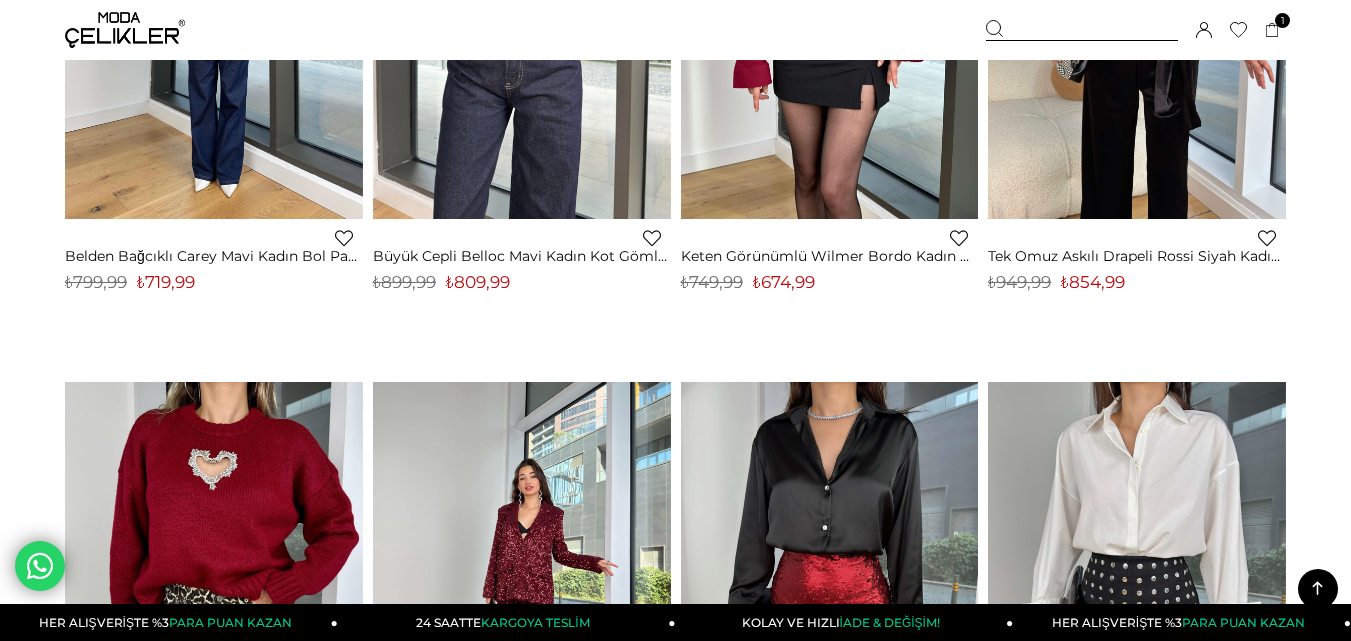 scroll, scrollTop: 3000, scrollLeft: 0, axis: vertical 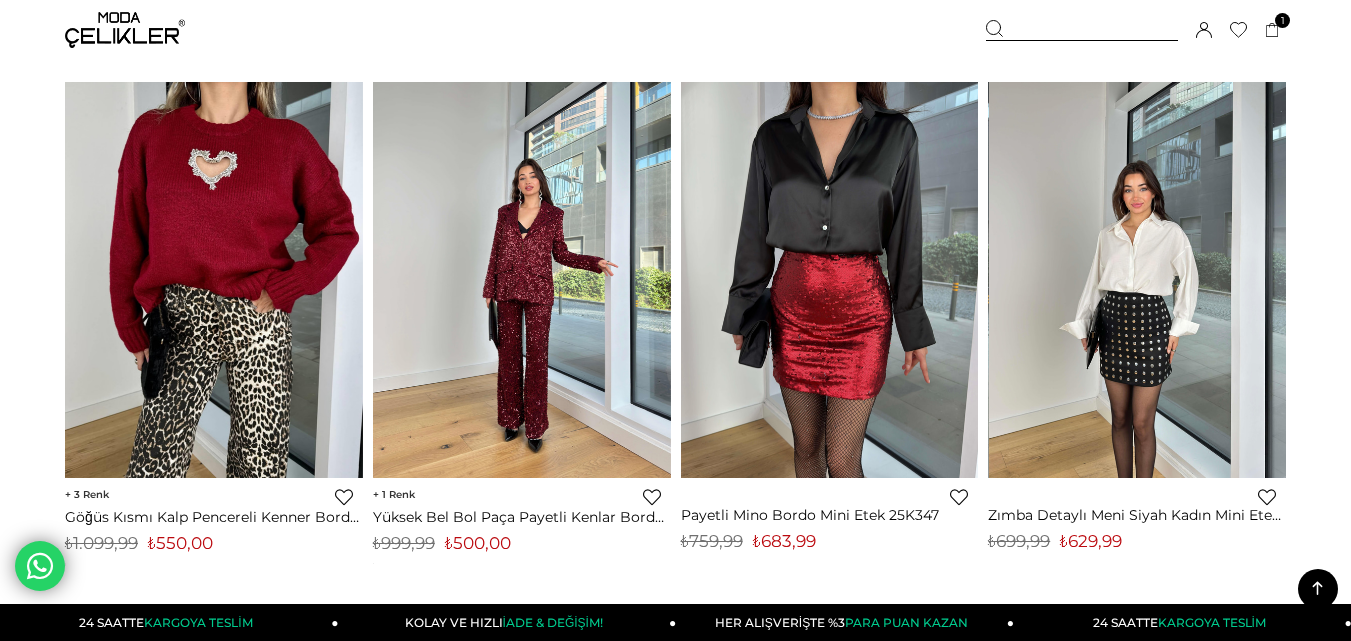 click at bounding box center [1138, 280] 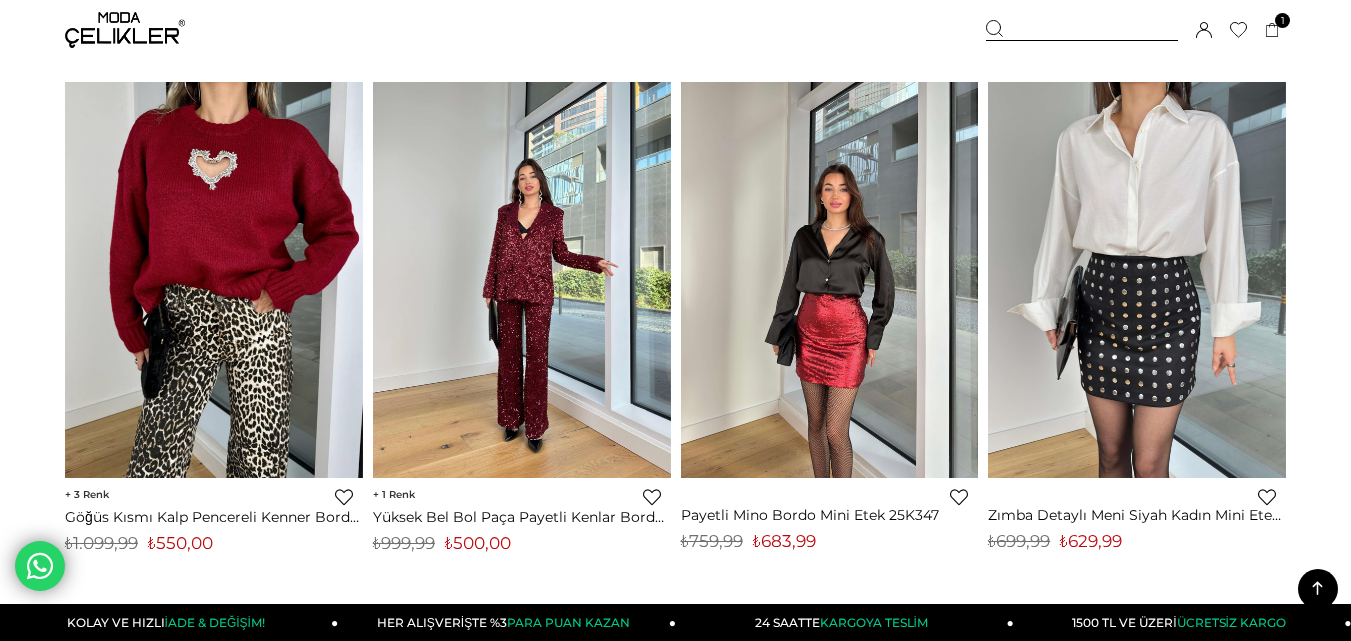 click at bounding box center [830, 280] 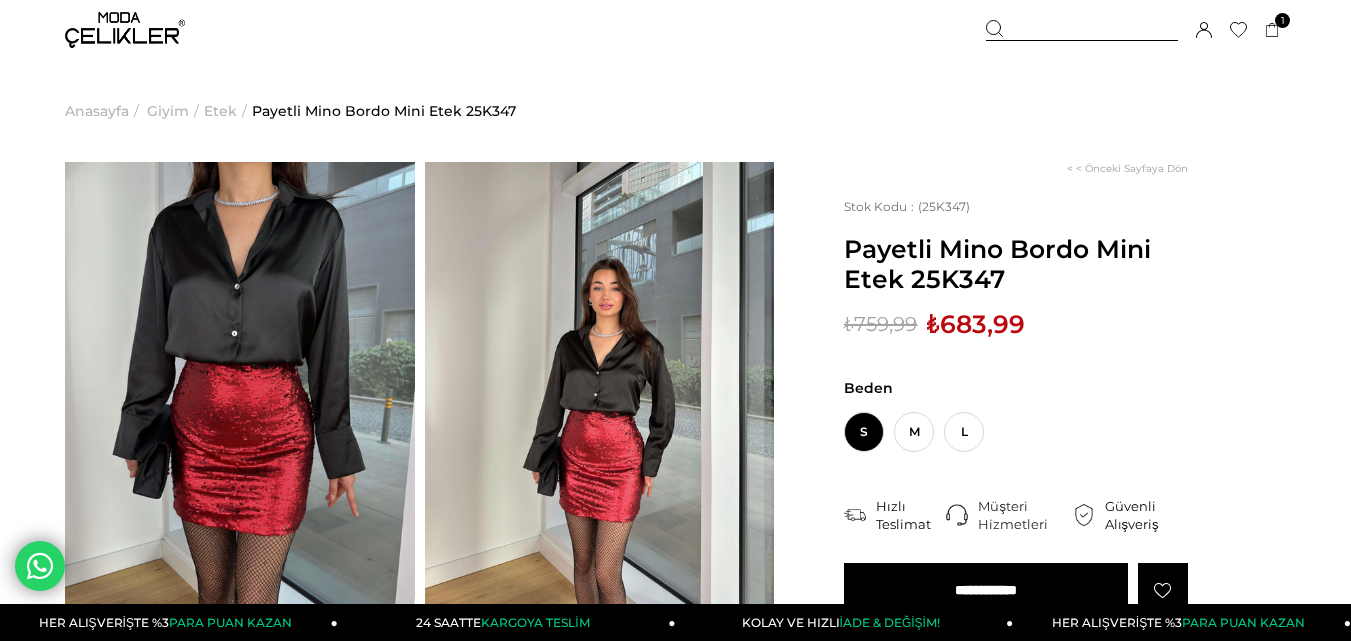 scroll, scrollTop: 100, scrollLeft: 0, axis: vertical 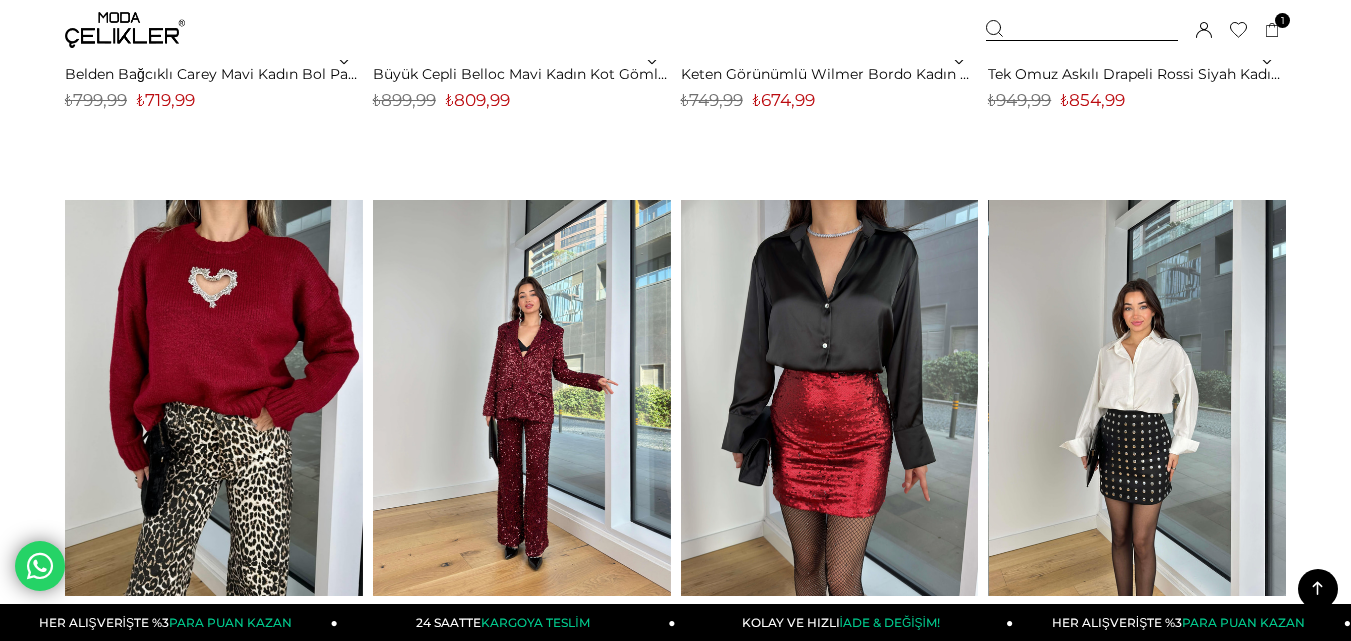 click at bounding box center (1138, 398) 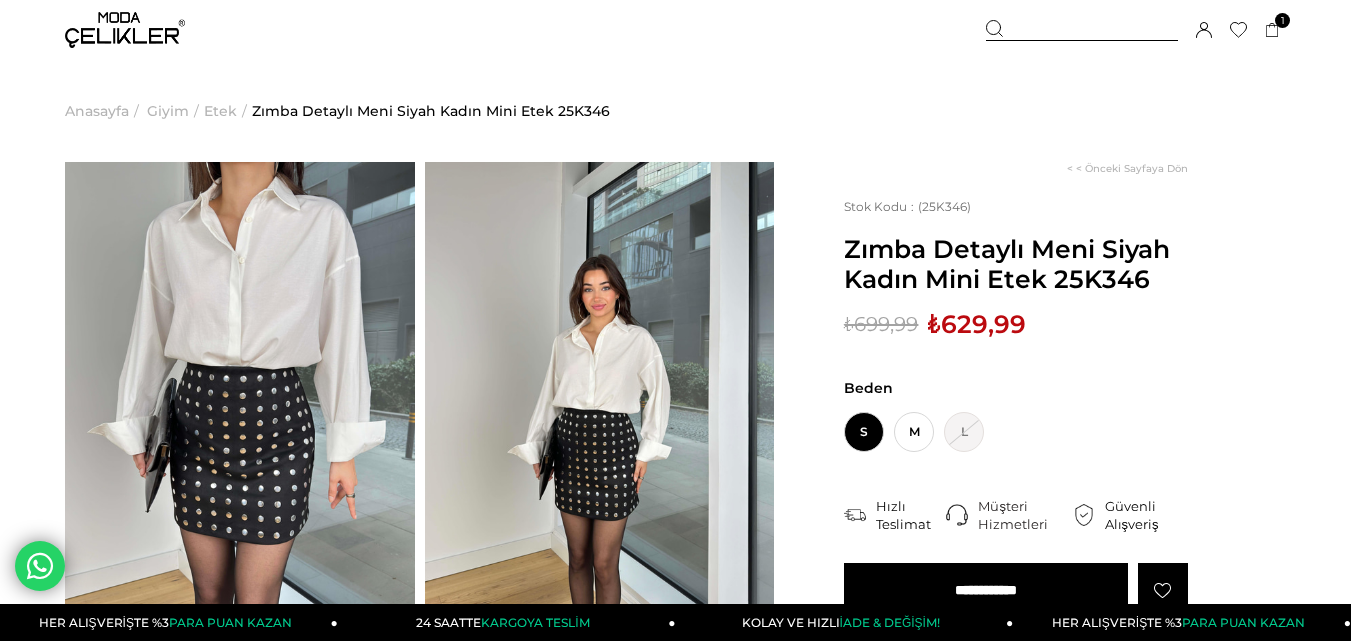 scroll, scrollTop: 0, scrollLeft: 0, axis: both 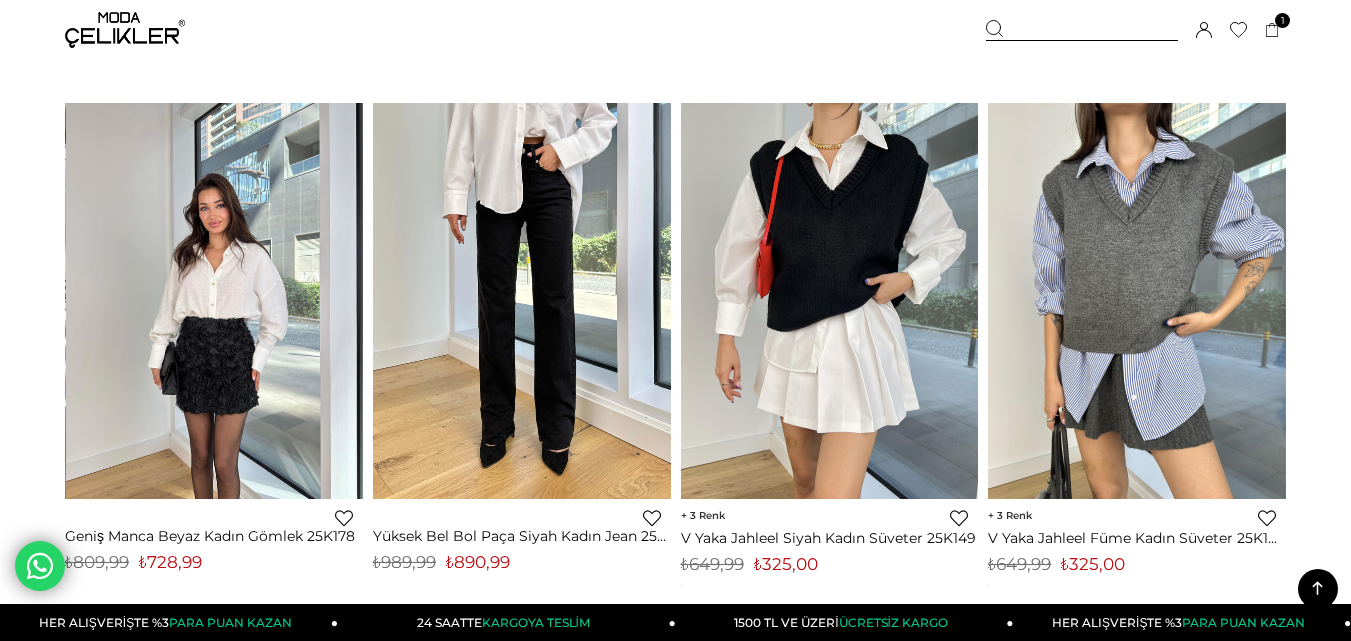 click at bounding box center (215, 301) 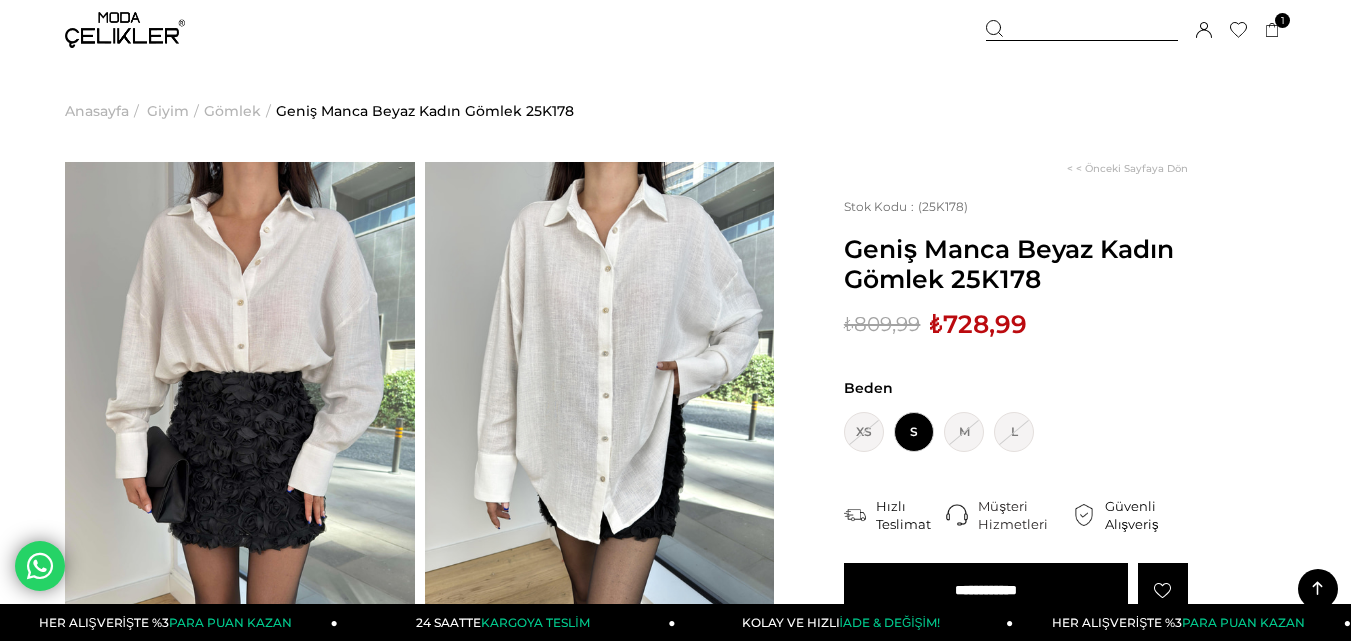 scroll, scrollTop: 896, scrollLeft: 0, axis: vertical 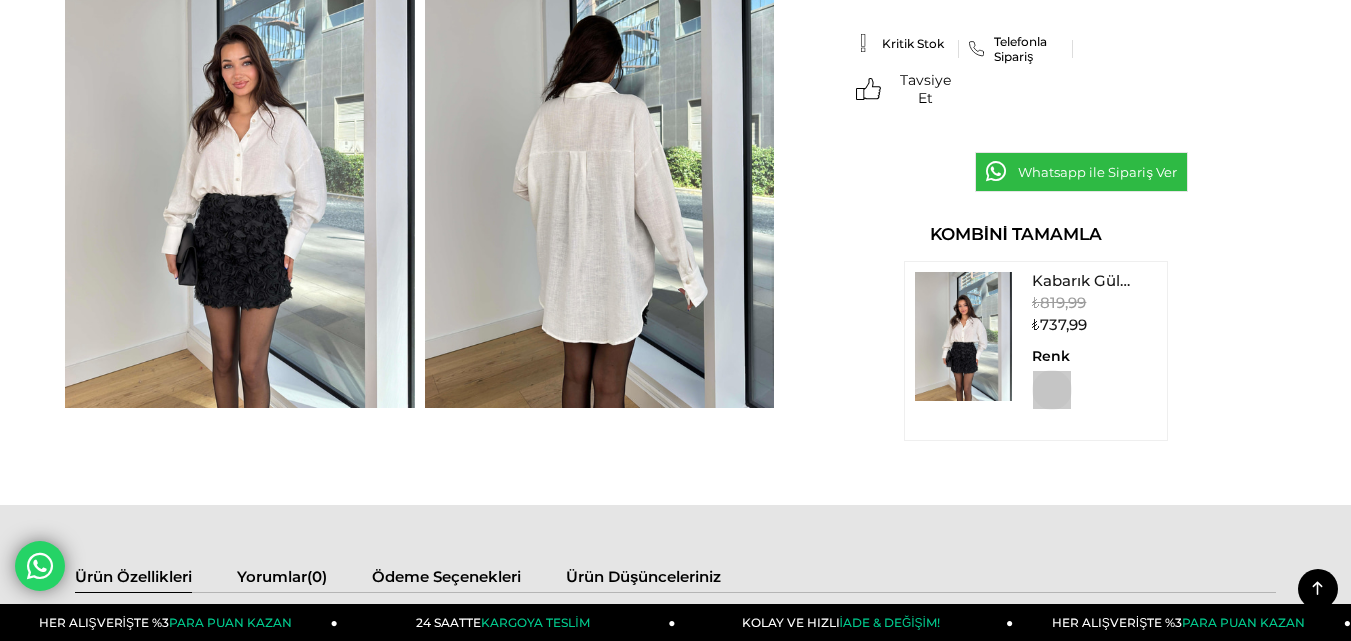 click at bounding box center (963, 336) 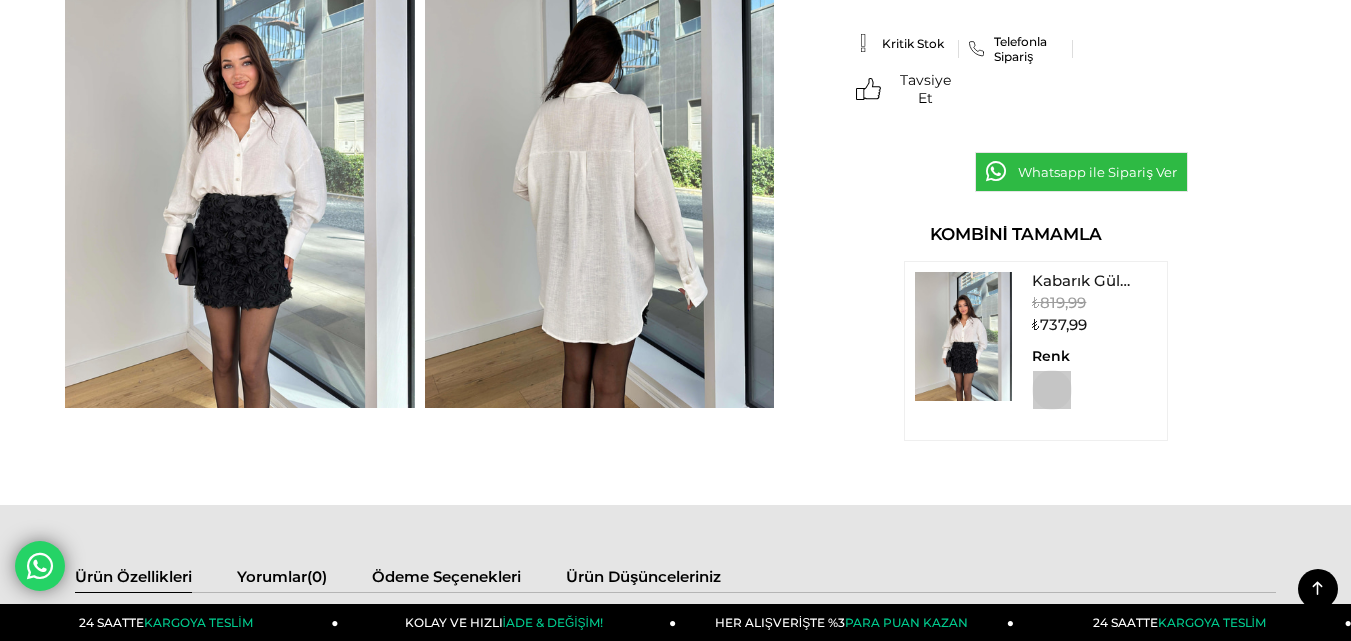 click on "Kabarık Gül Detaylı Jenelle Siyah Kadın Mini Etek 25K134" at bounding box center (1094, 282) 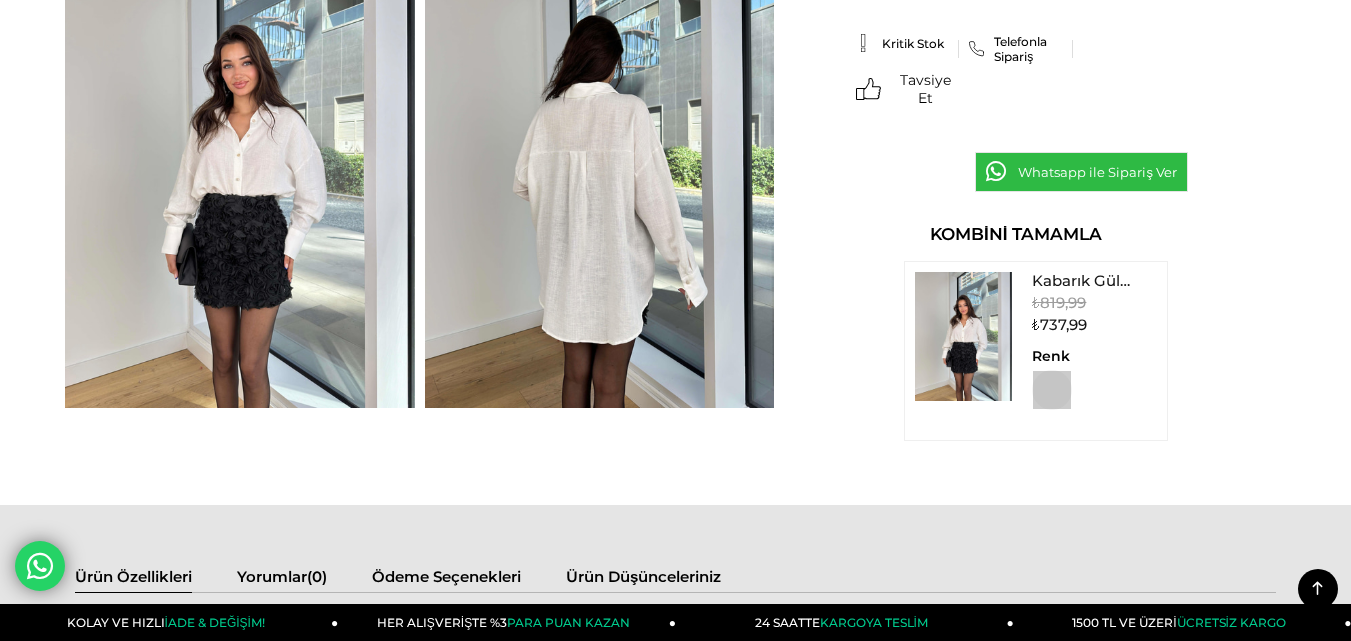 click at bounding box center [963, 336] 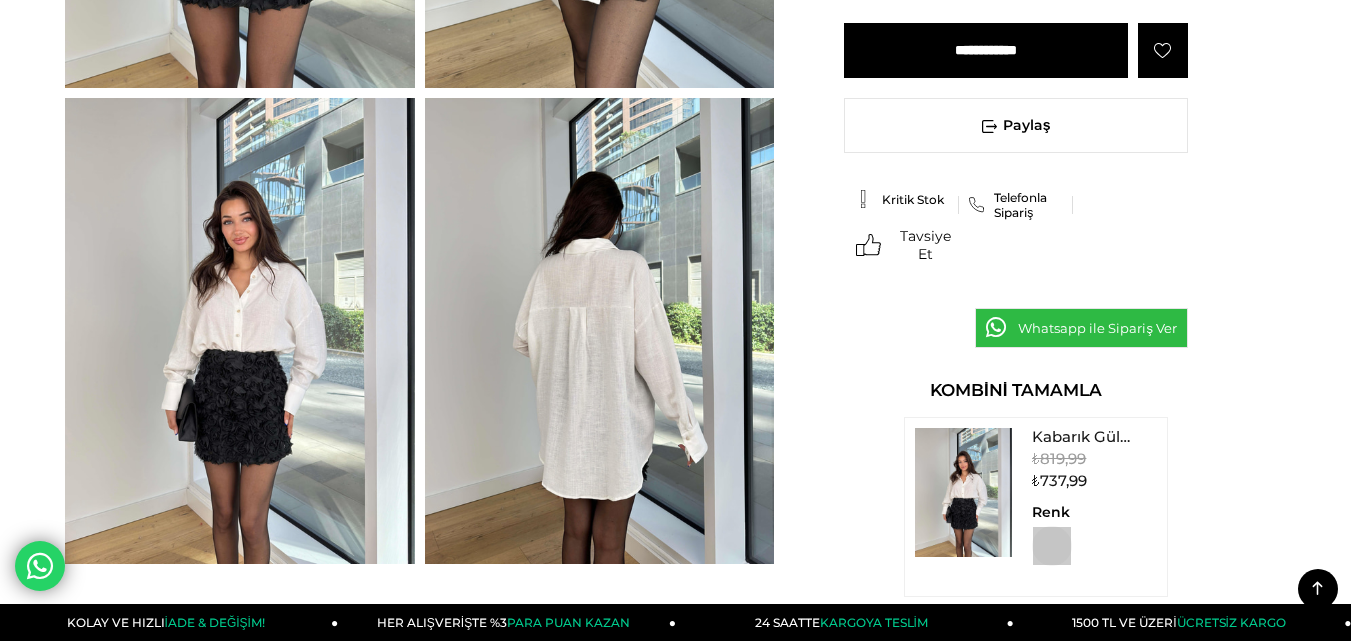 scroll, scrollTop: 770, scrollLeft: 0, axis: vertical 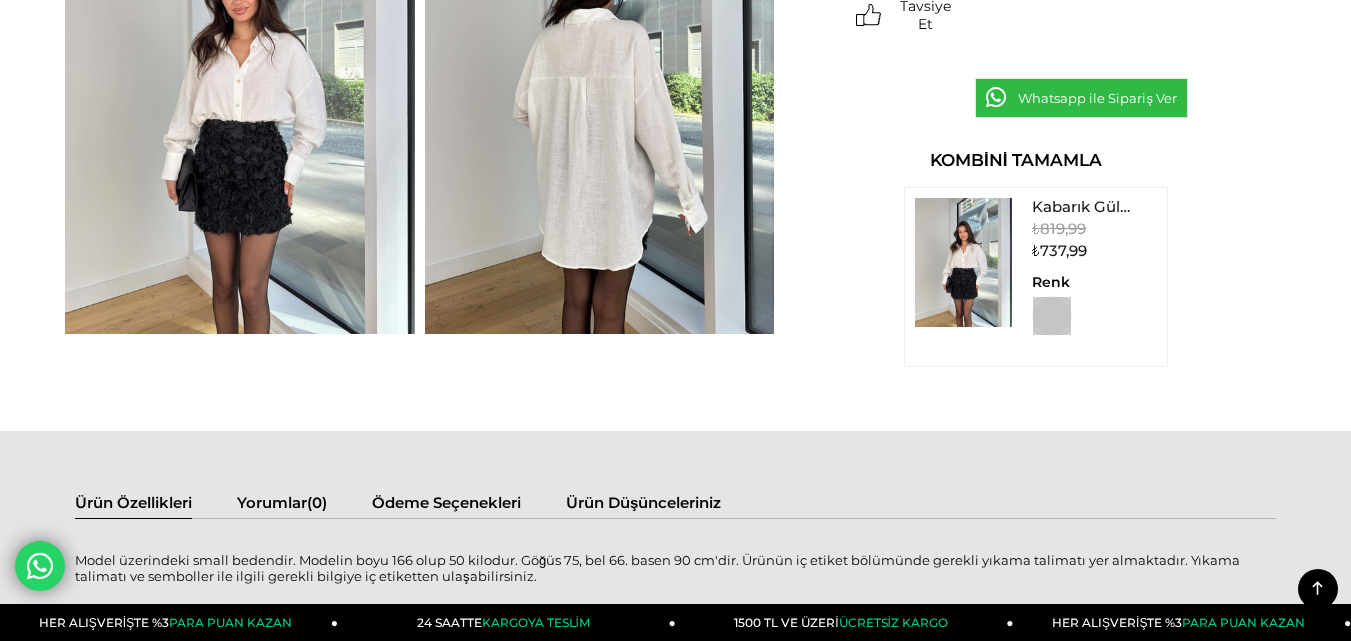 click at bounding box center (963, 262) 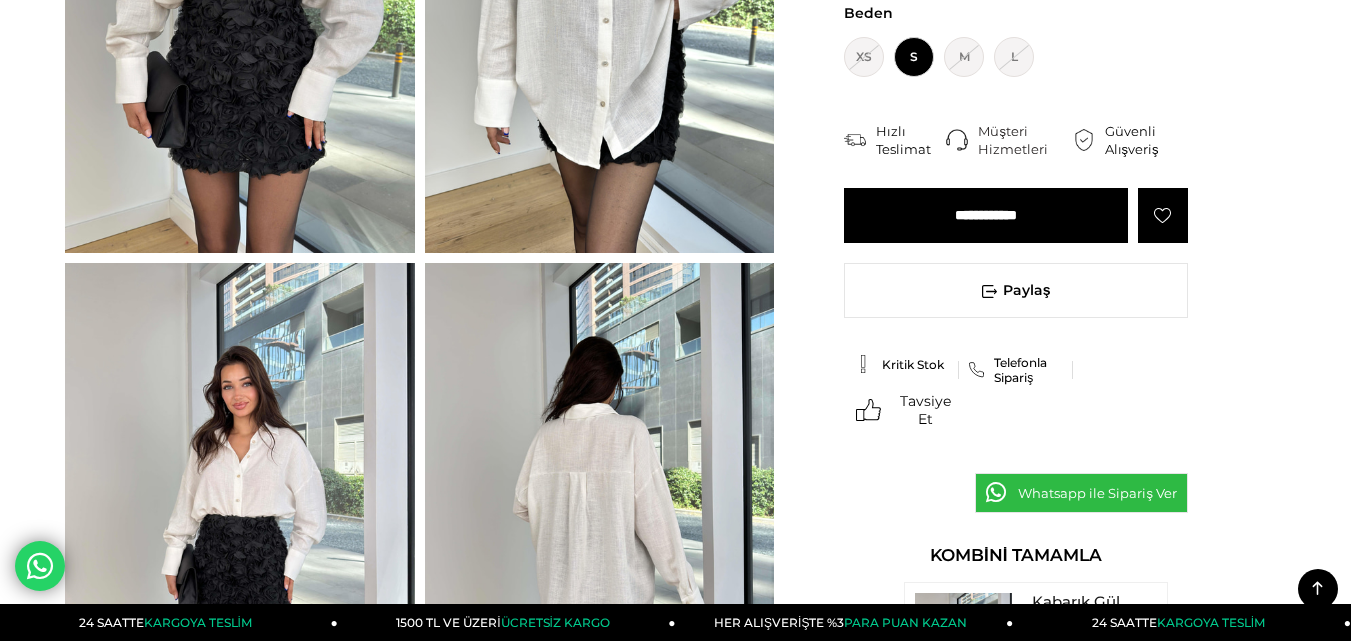 scroll, scrollTop: 370, scrollLeft: 0, axis: vertical 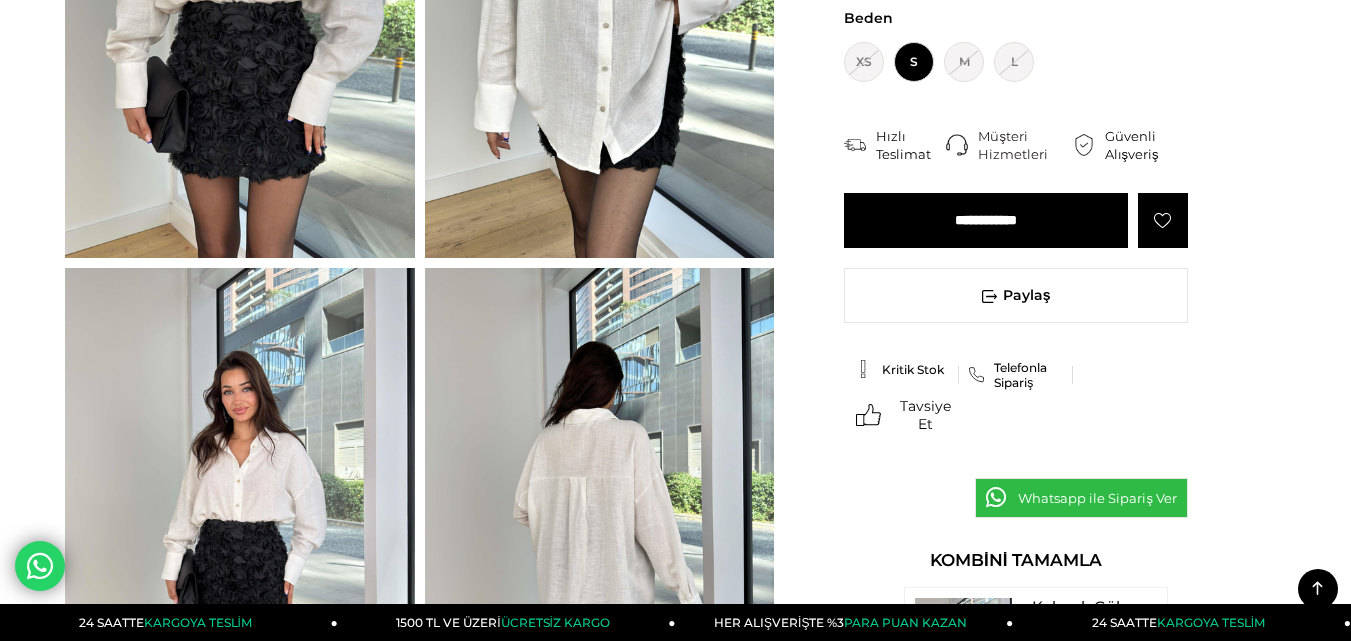 click on "**********" at bounding box center (986, 220) 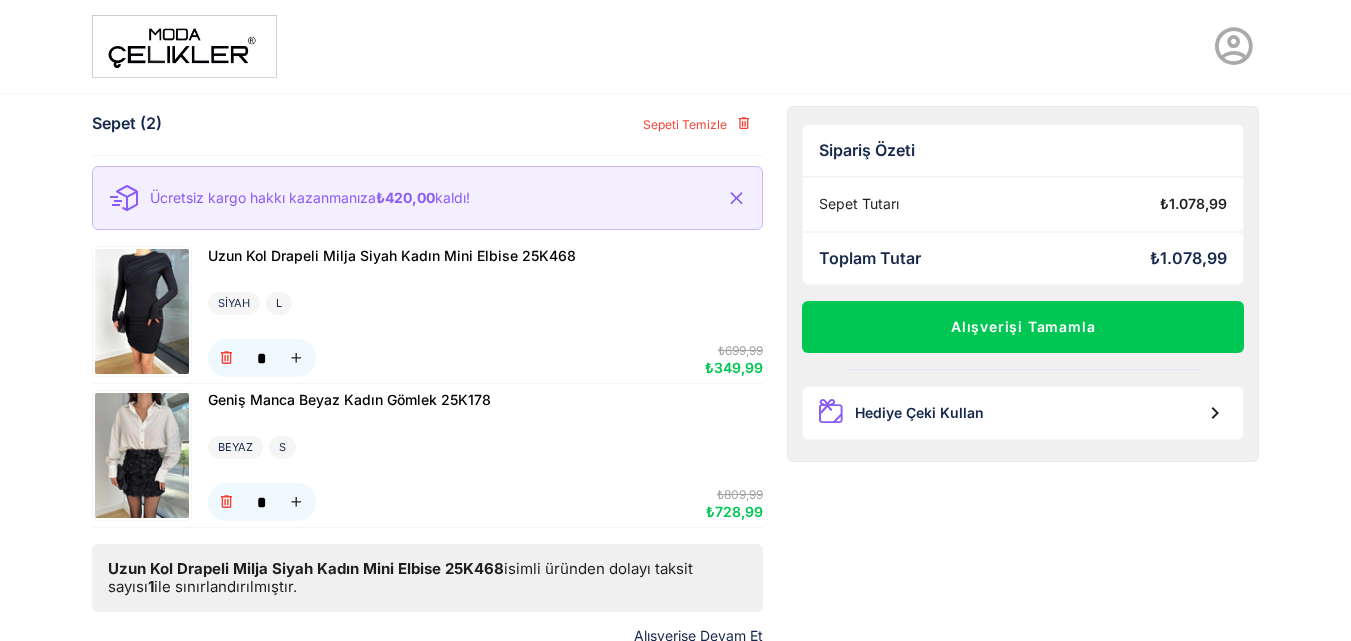 scroll, scrollTop: 0, scrollLeft: 0, axis: both 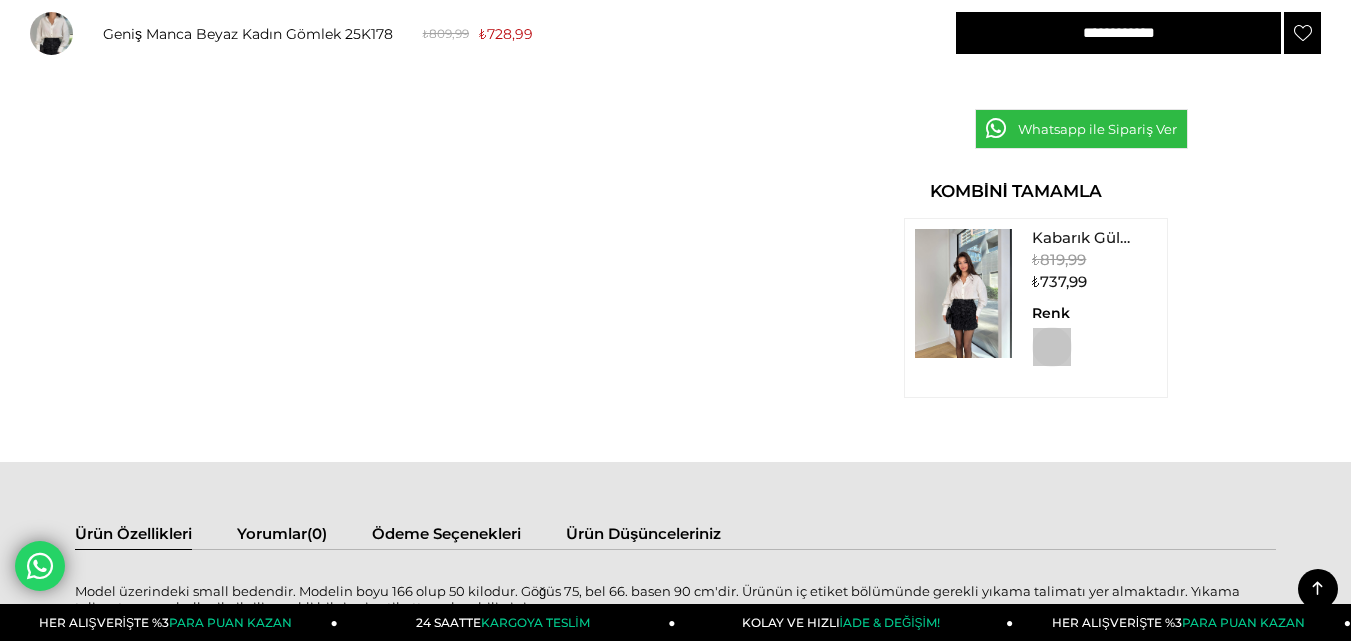 click at bounding box center [963, 293] 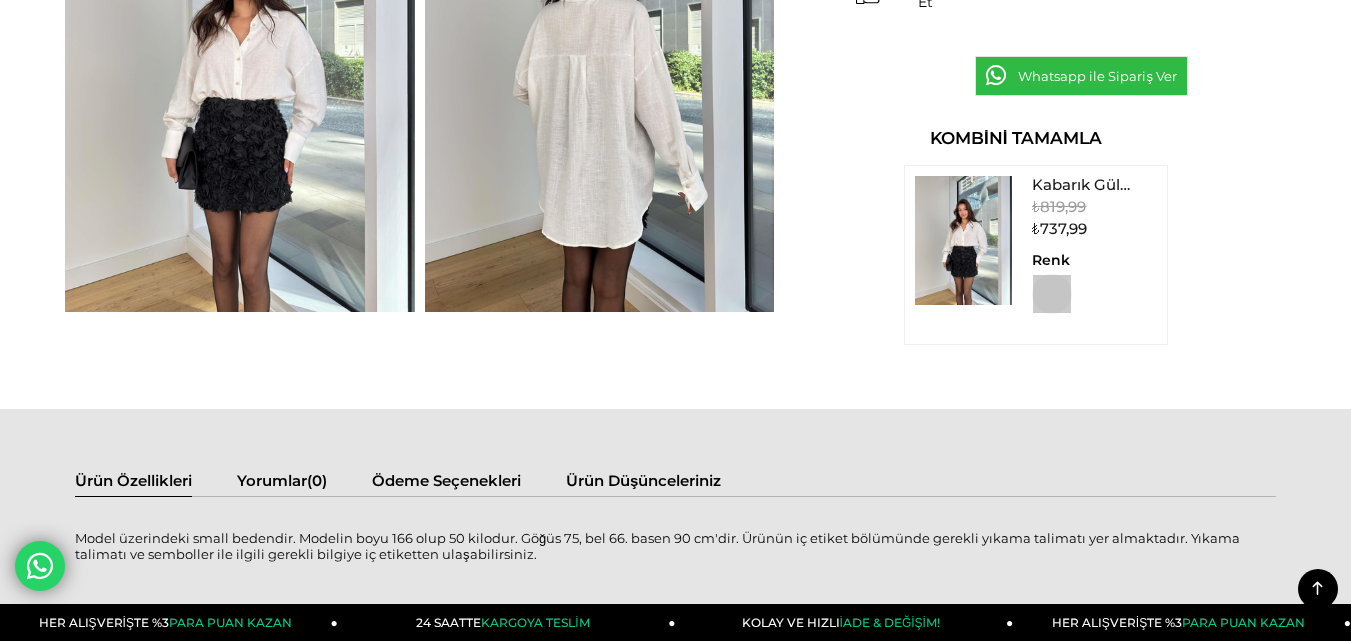 scroll, scrollTop: 765, scrollLeft: 0, axis: vertical 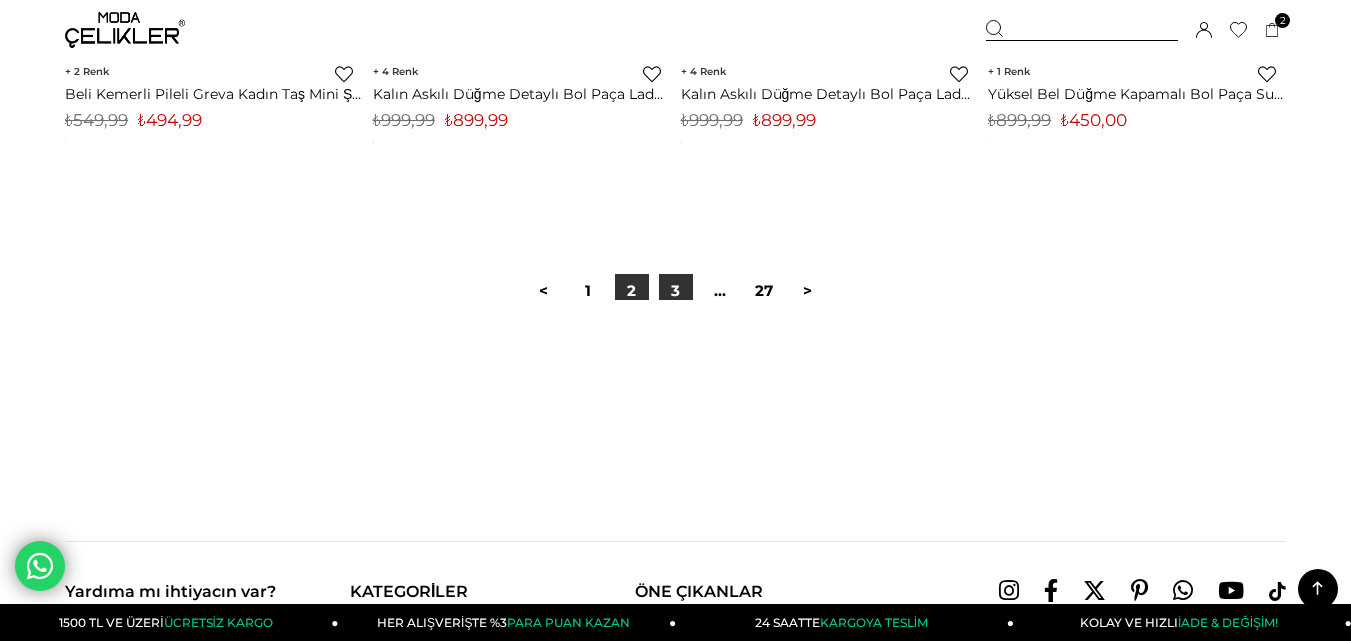 click on "3" at bounding box center [676, 291] 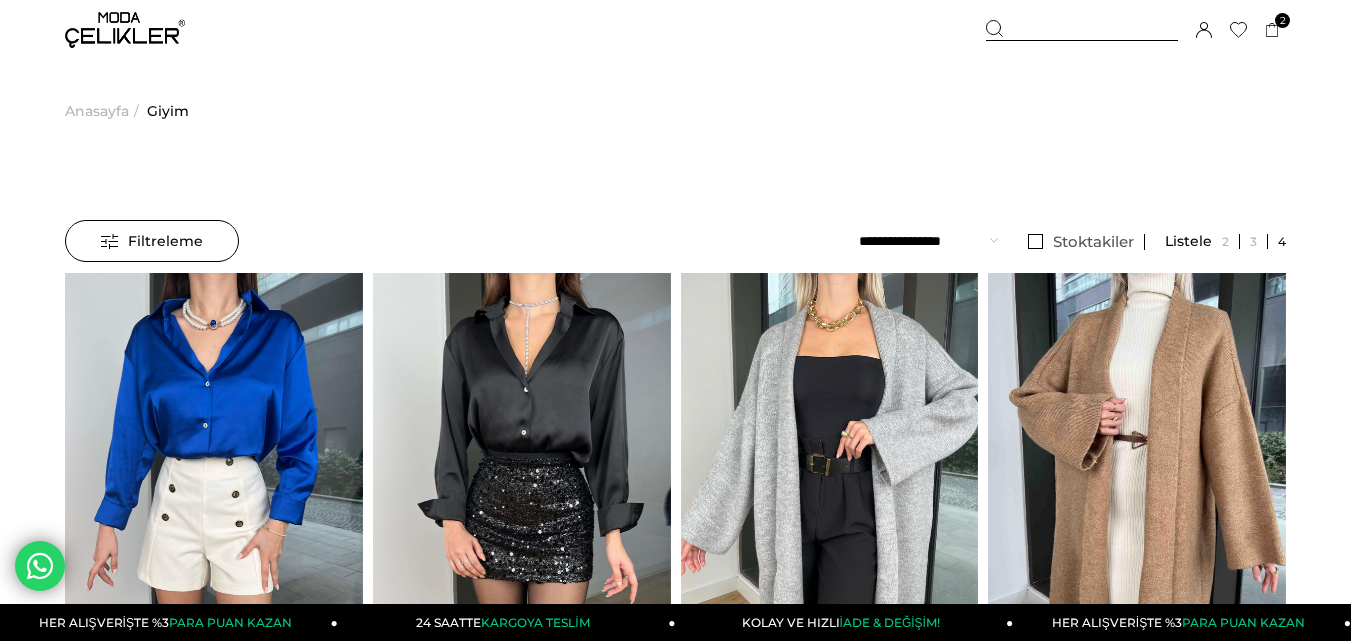 scroll, scrollTop: 200, scrollLeft: 0, axis: vertical 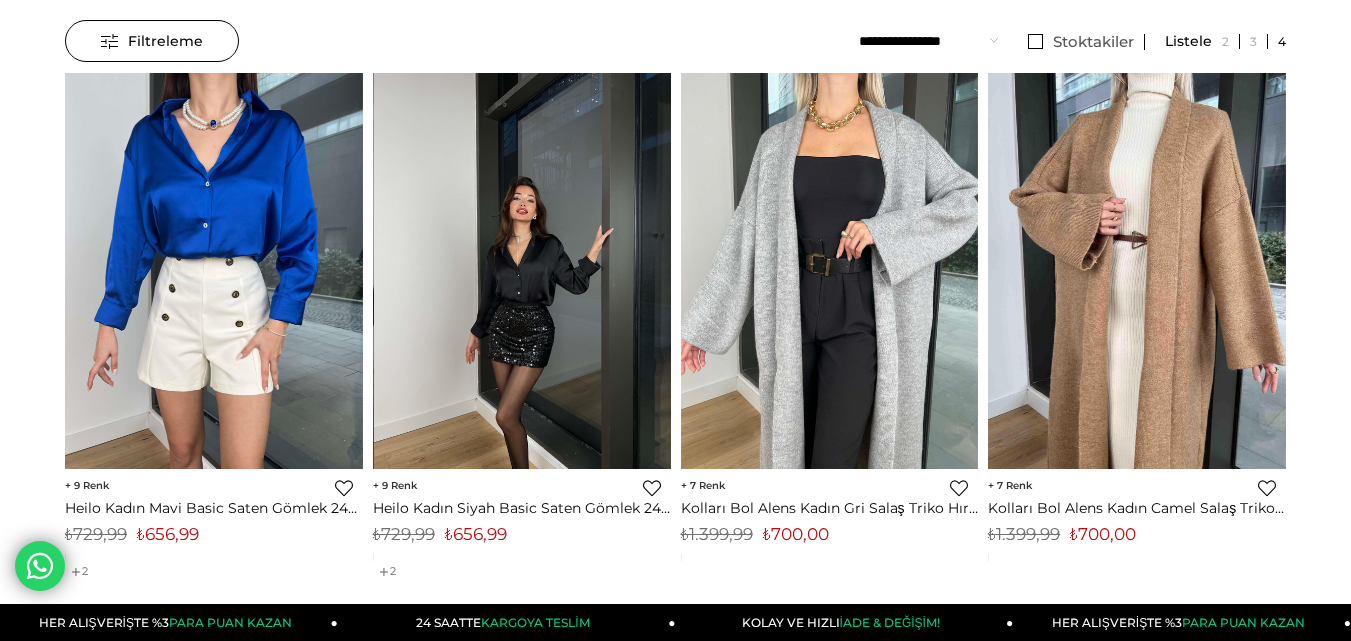 click at bounding box center [523, 271] 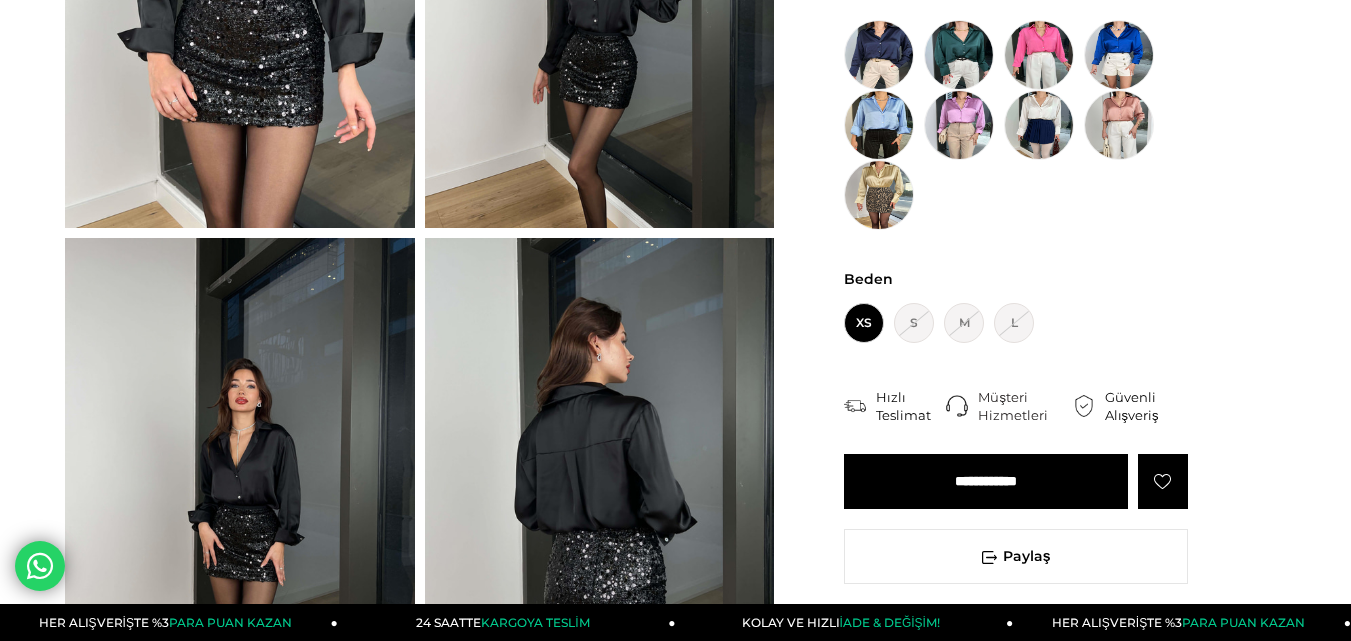 scroll, scrollTop: 0, scrollLeft: 0, axis: both 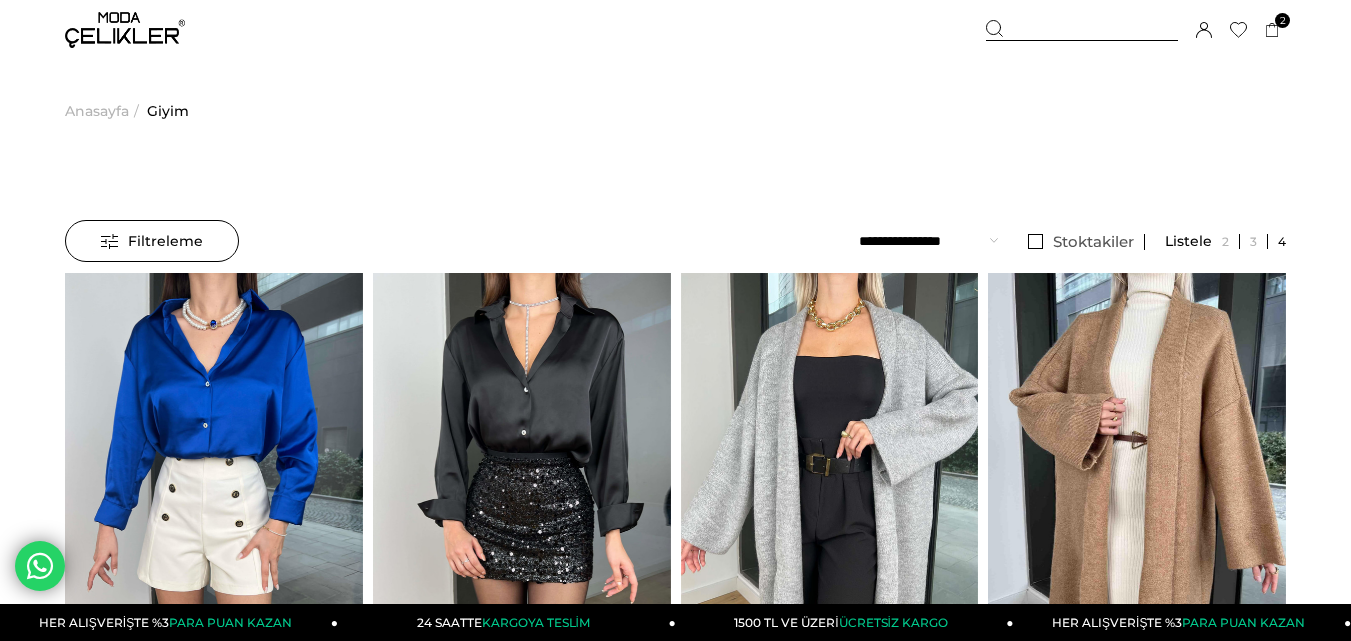 click at bounding box center (125, 30) 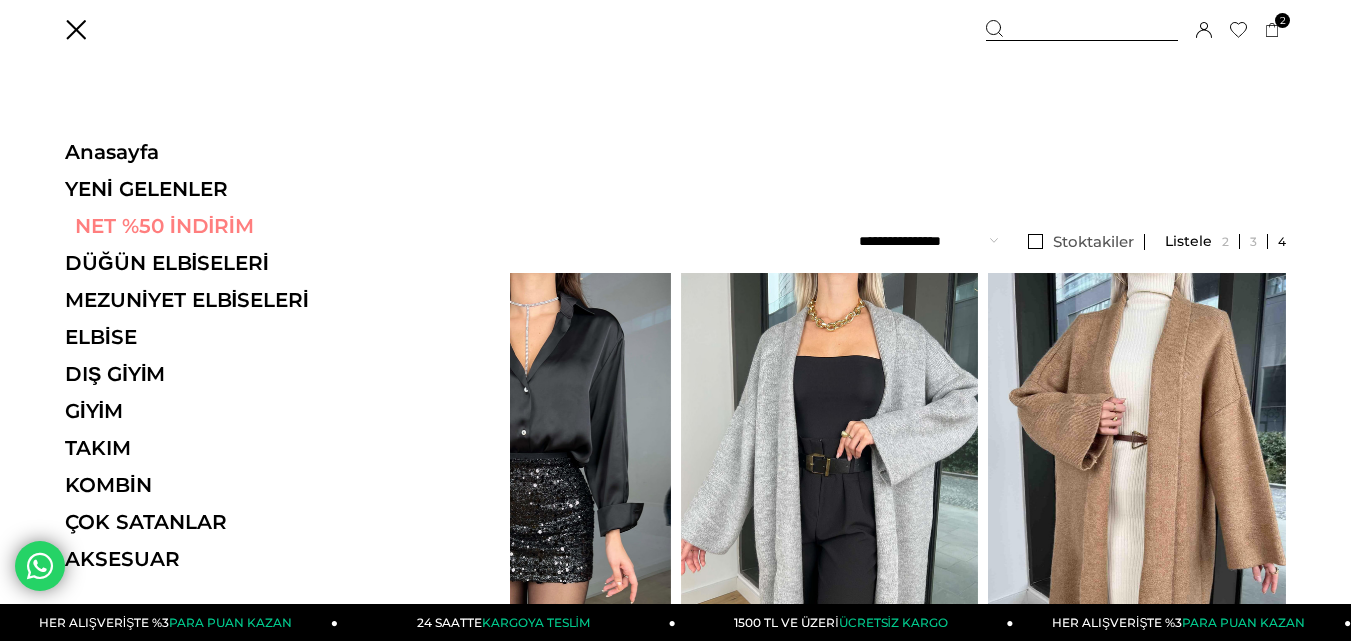 click on "NET %50 İNDİRİM" at bounding box center (202, 226) 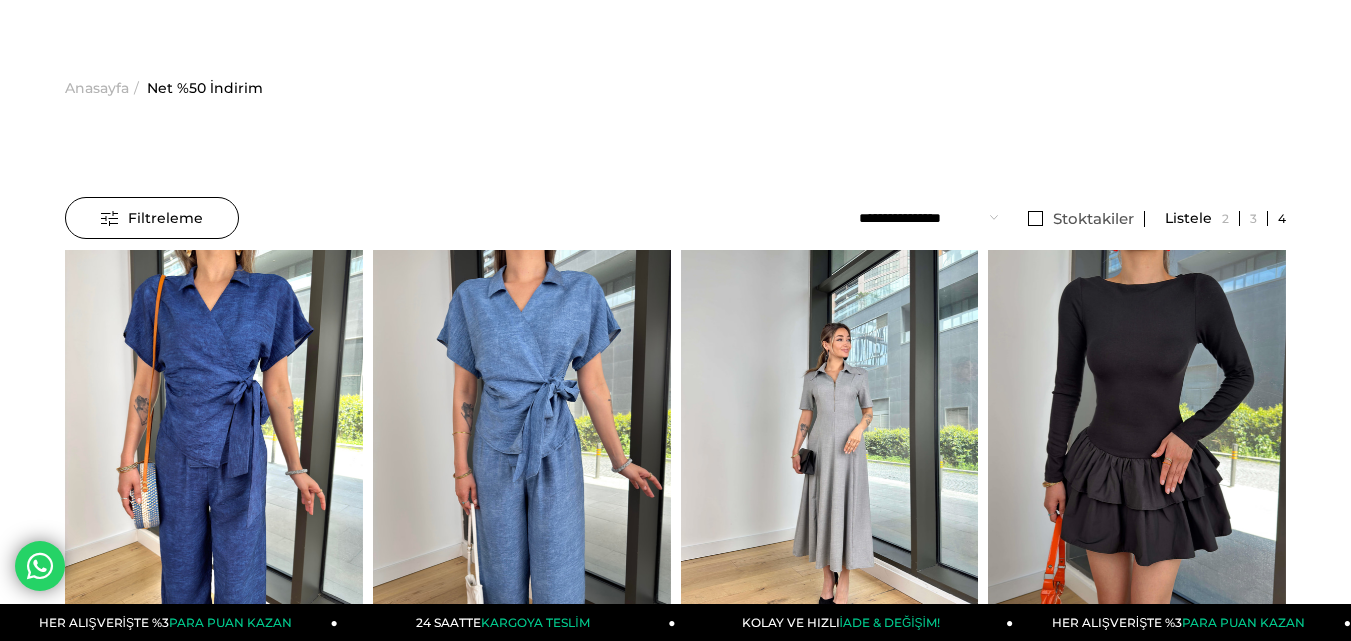 scroll, scrollTop: 300, scrollLeft: 0, axis: vertical 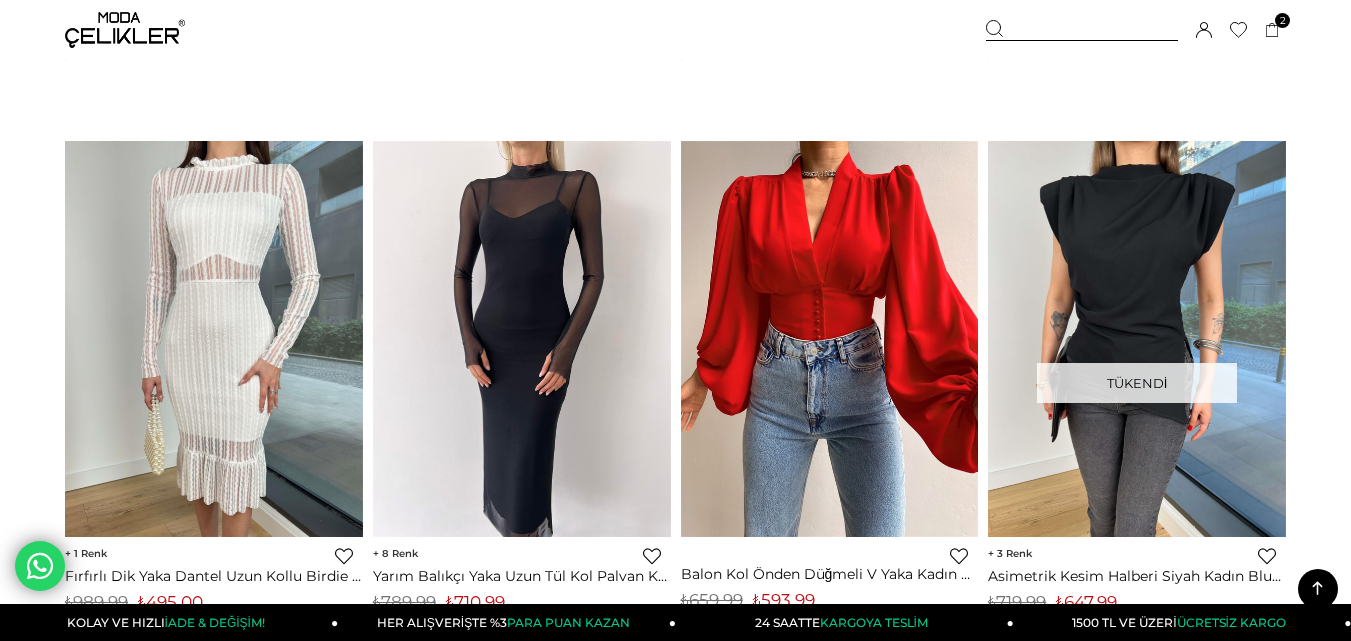 click at bounding box center (830, 339) 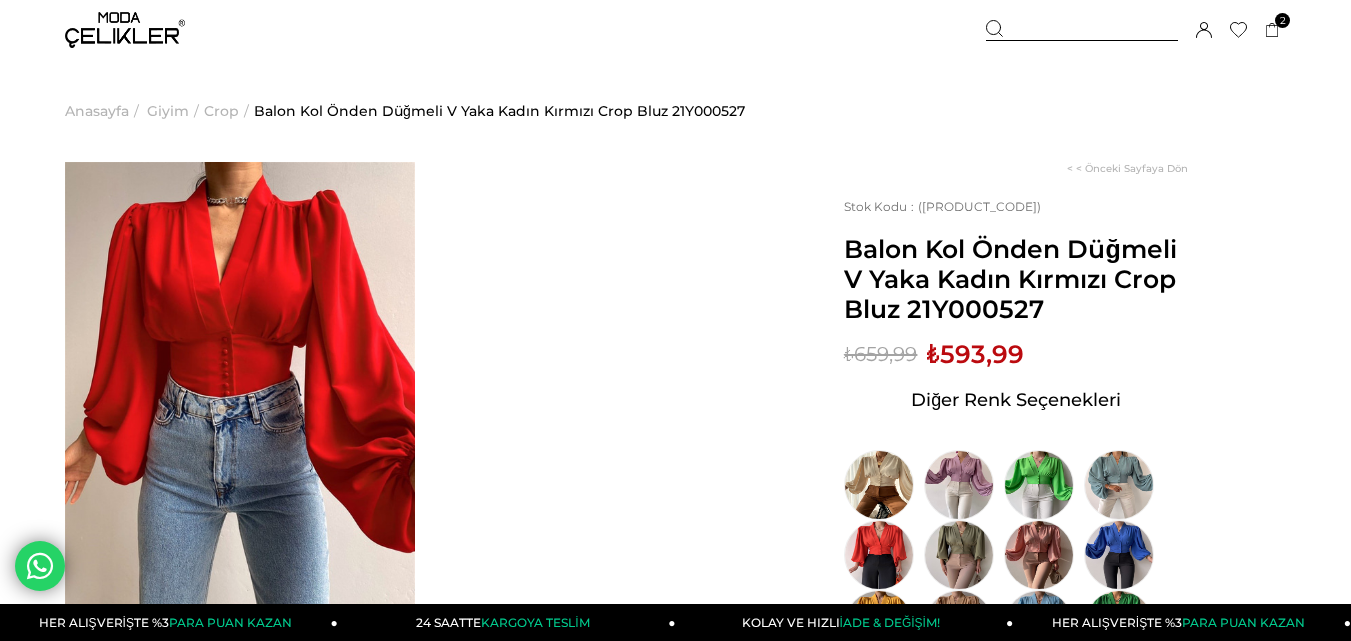 scroll, scrollTop: 199, scrollLeft: 0, axis: vertical 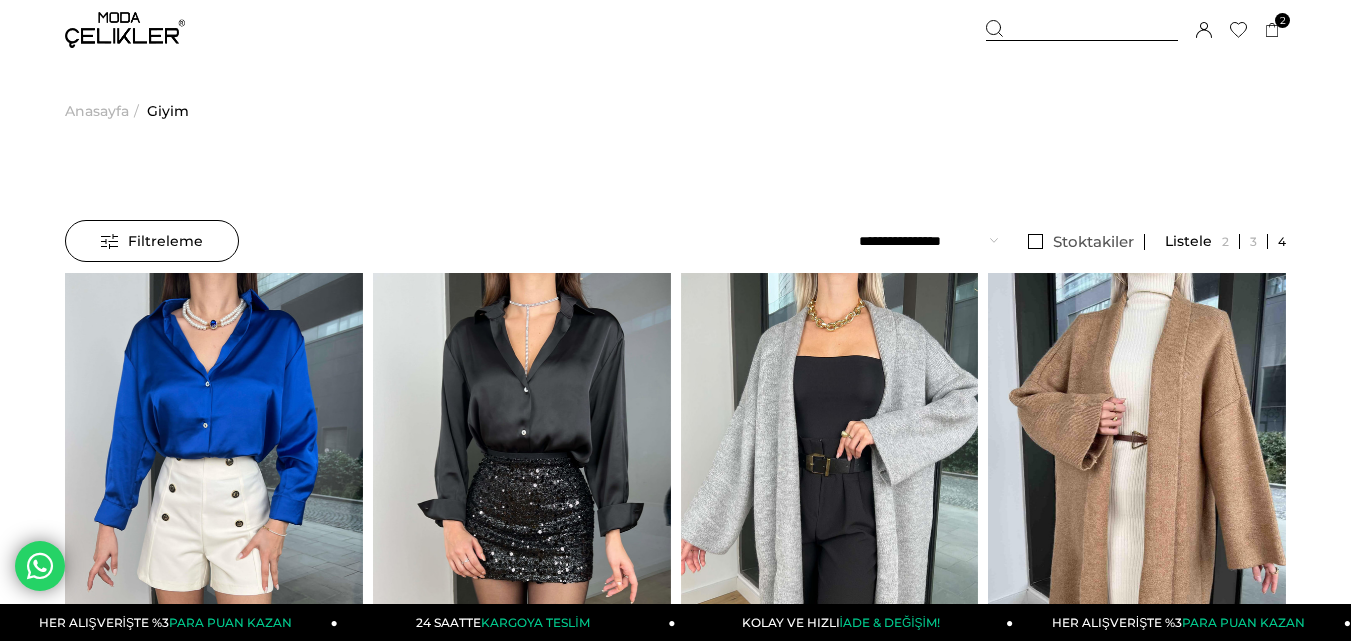 click at bounding box center [125, 30] 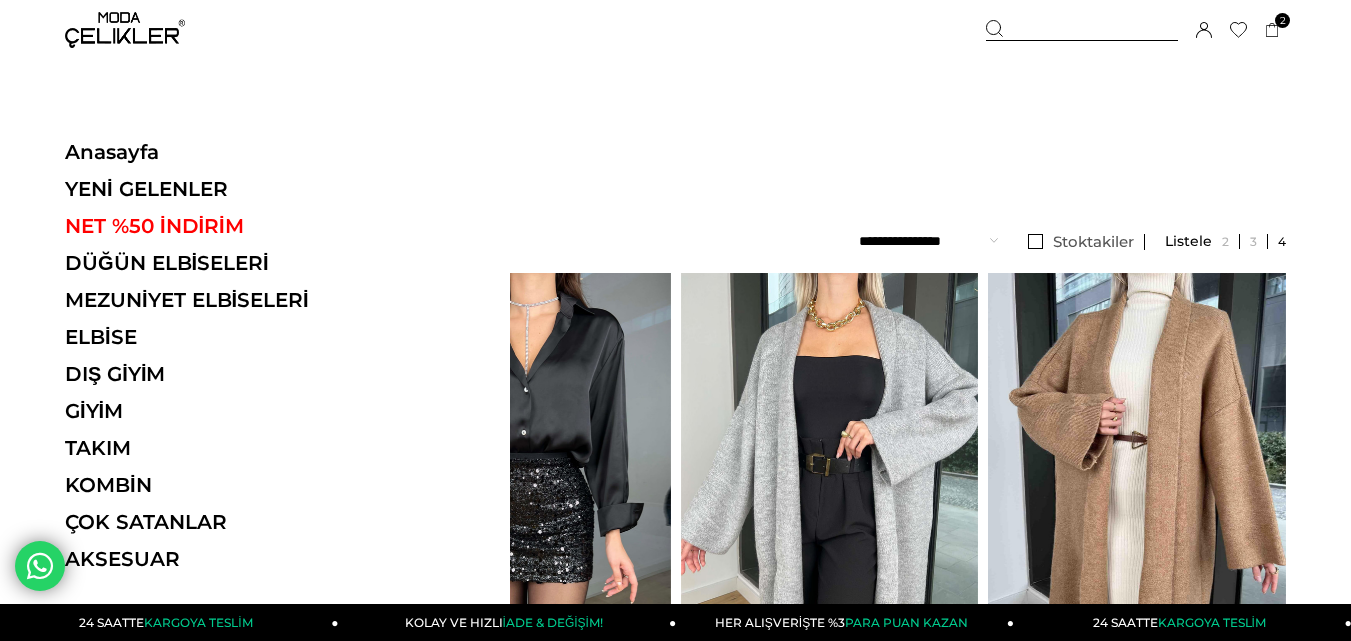 click at bounding box center [125, 30] 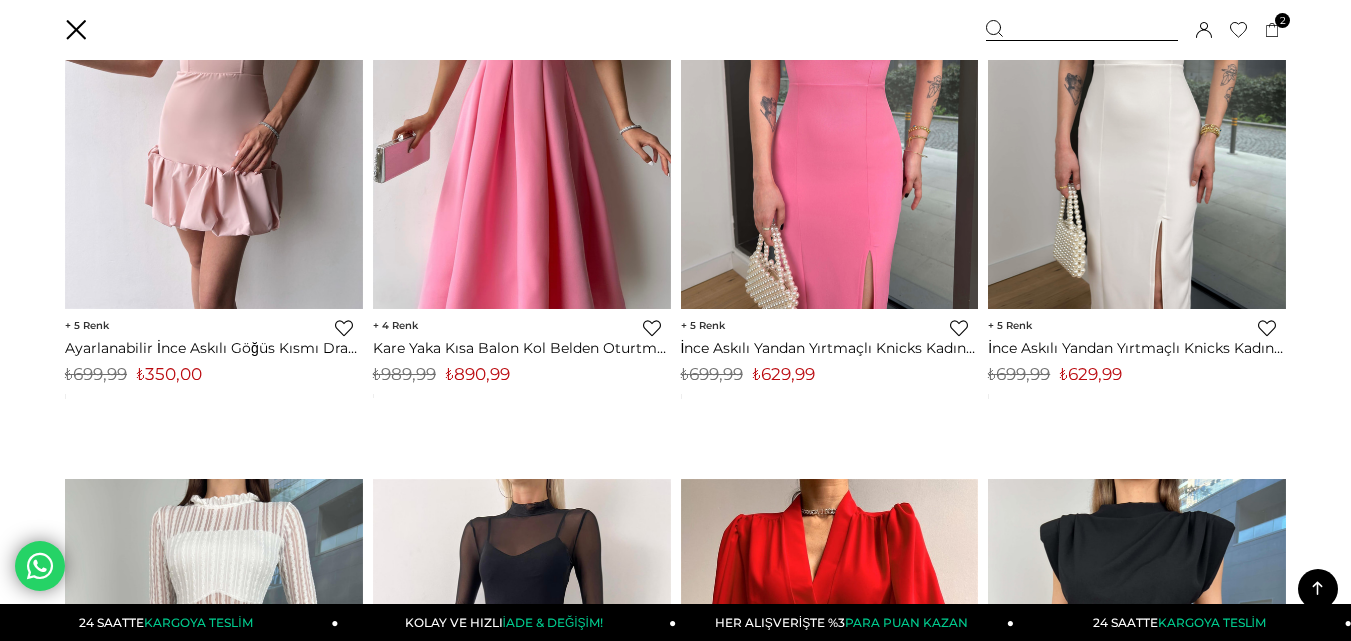 scroll, scrollTop: 2500, scrollLeft: 0, axis: vertical 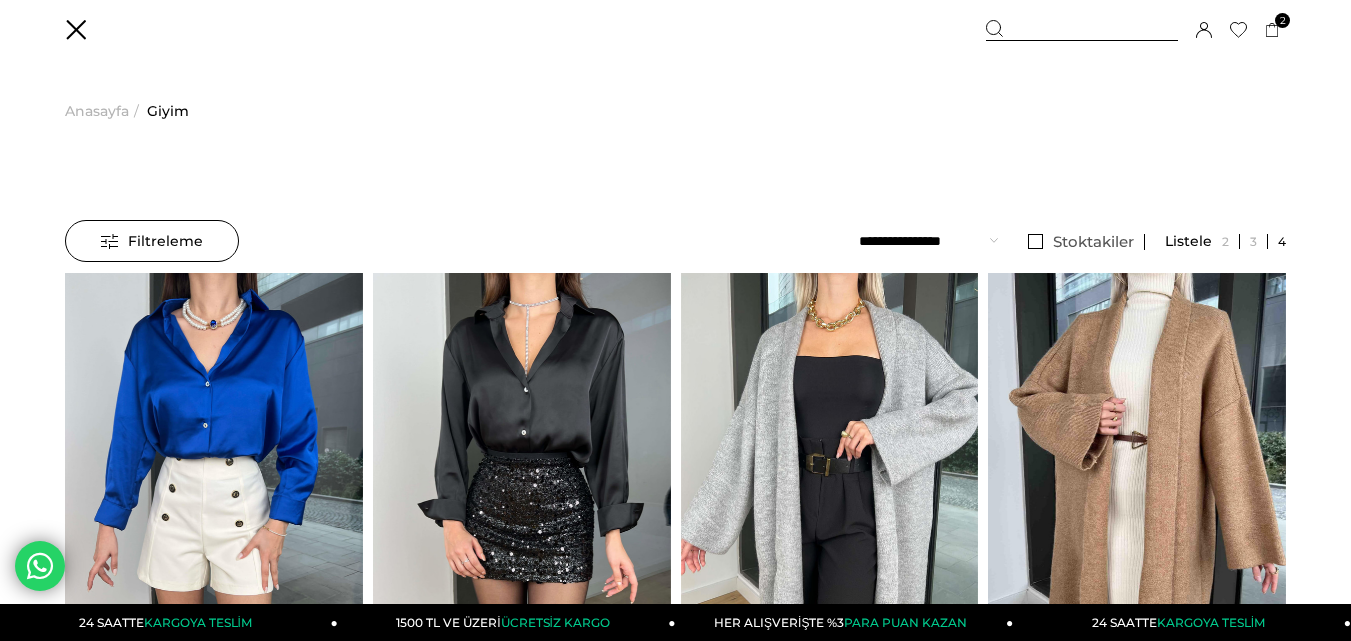 click at bounding box center (125, 30) 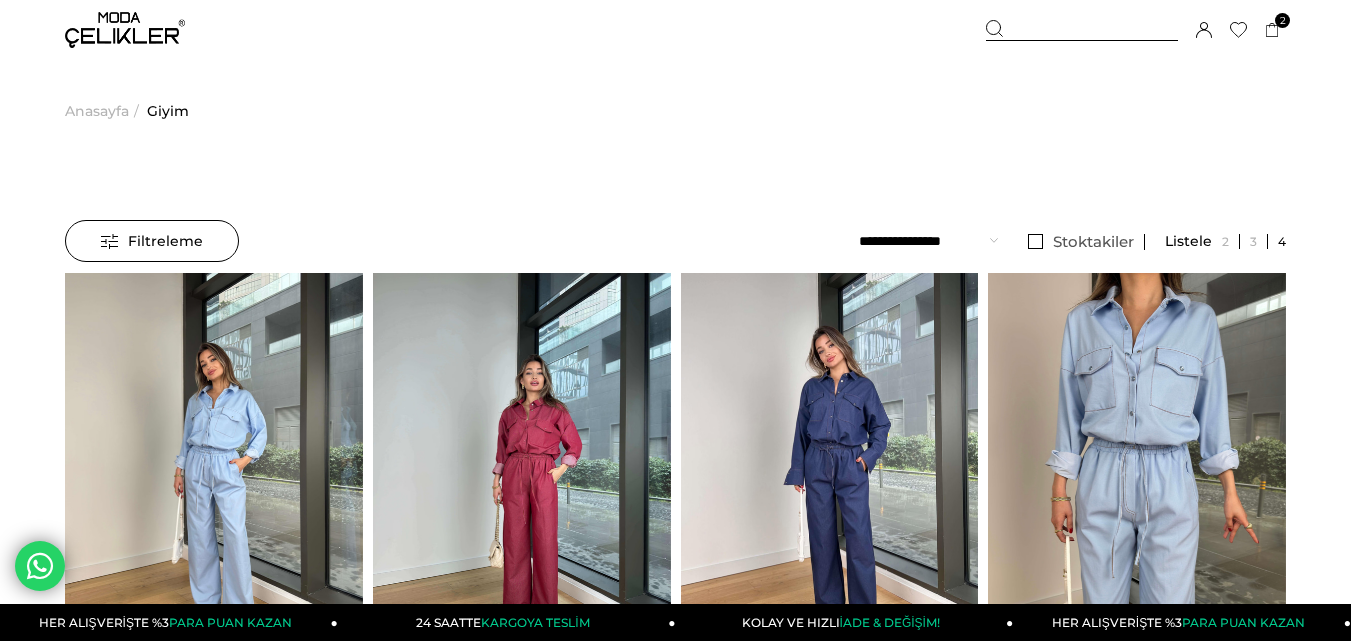 scroll, scrollTop: 0, scrollLeft: 0, axis: both 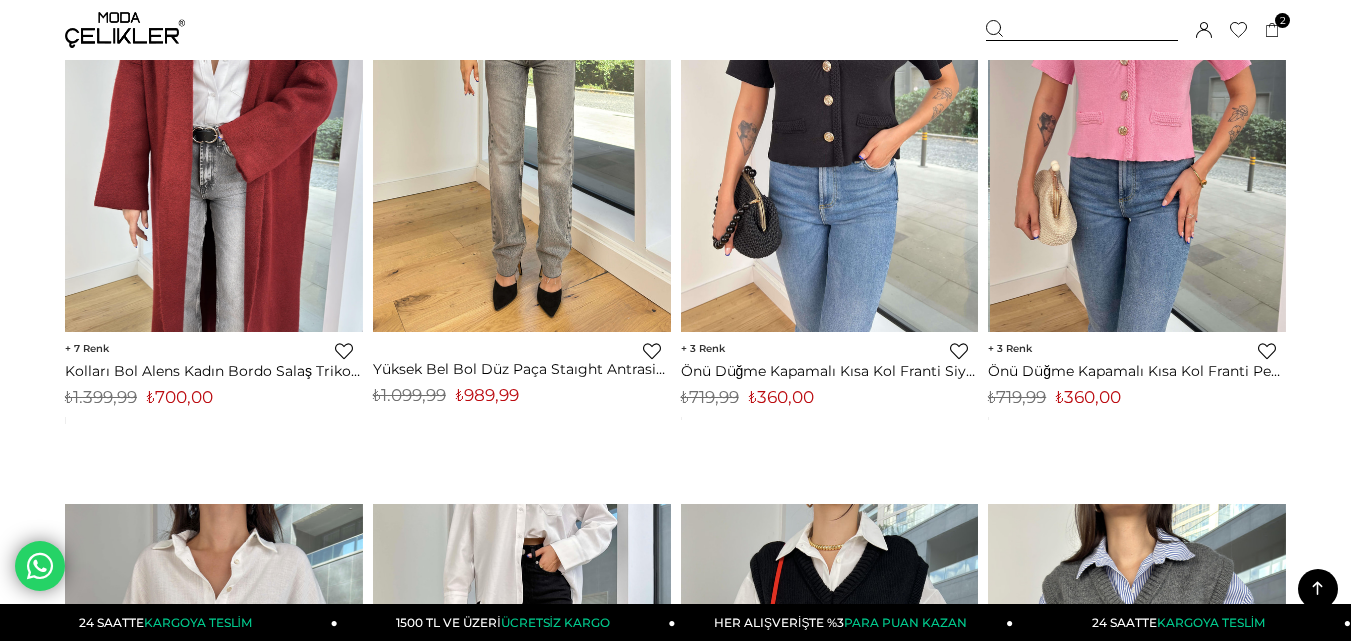click at bounding box center (841, 134) 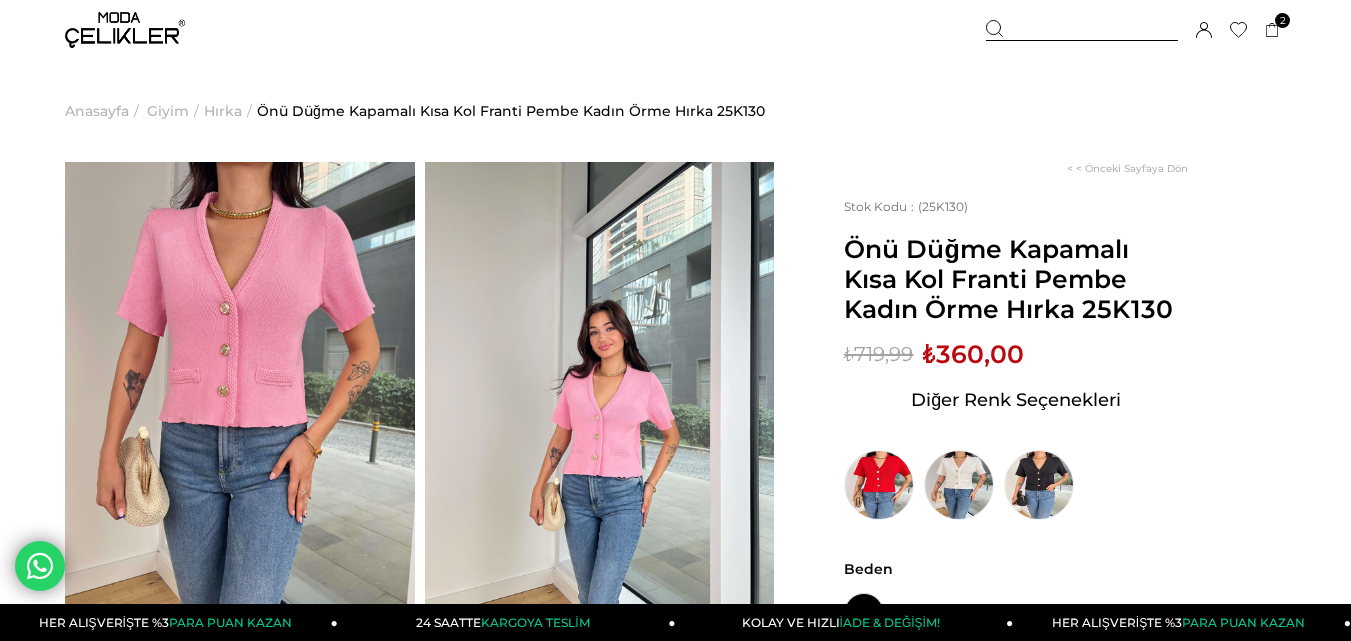 scroll, scrollTop: 0, scrollLeft: 0, axis: both 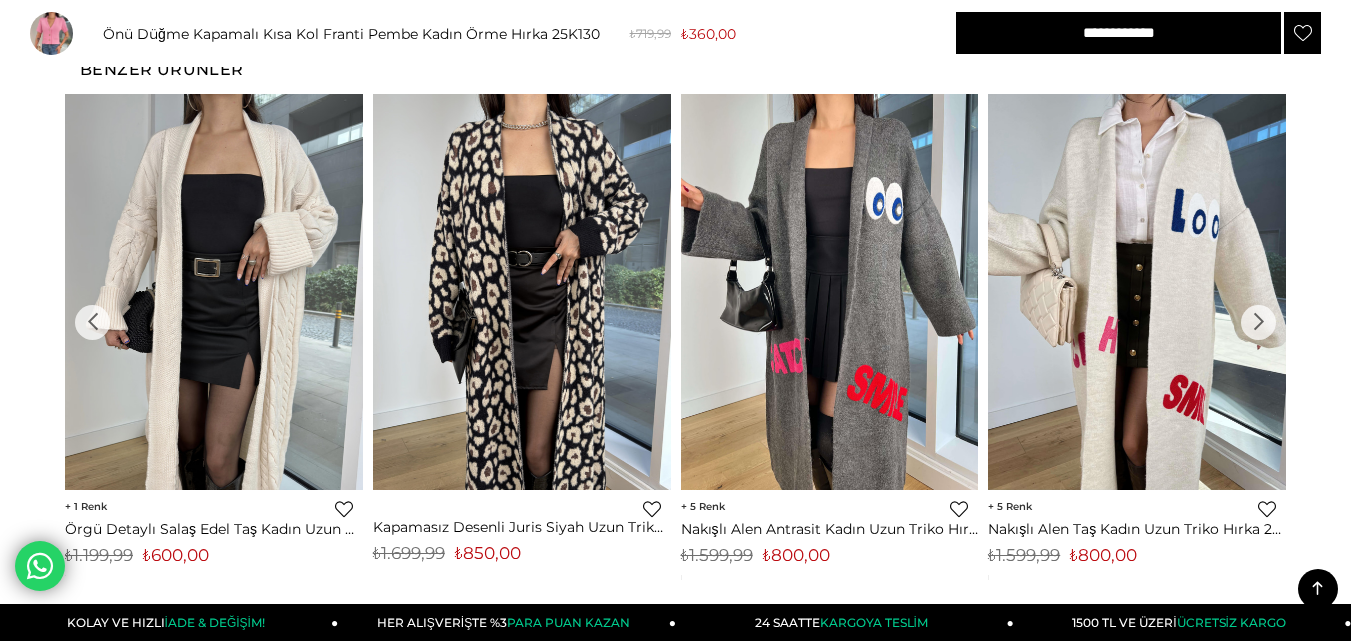 click on "›" at bounding box center [1258, 322] 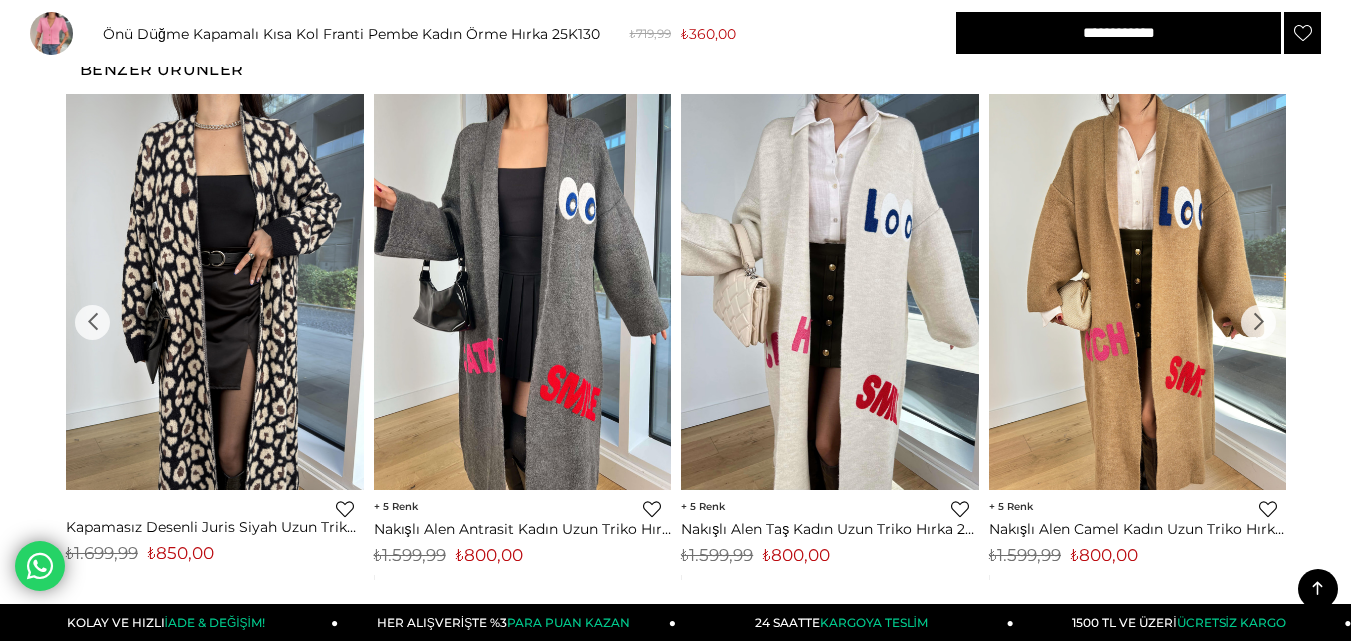 click on "›" at bounding box center [1258, 322] 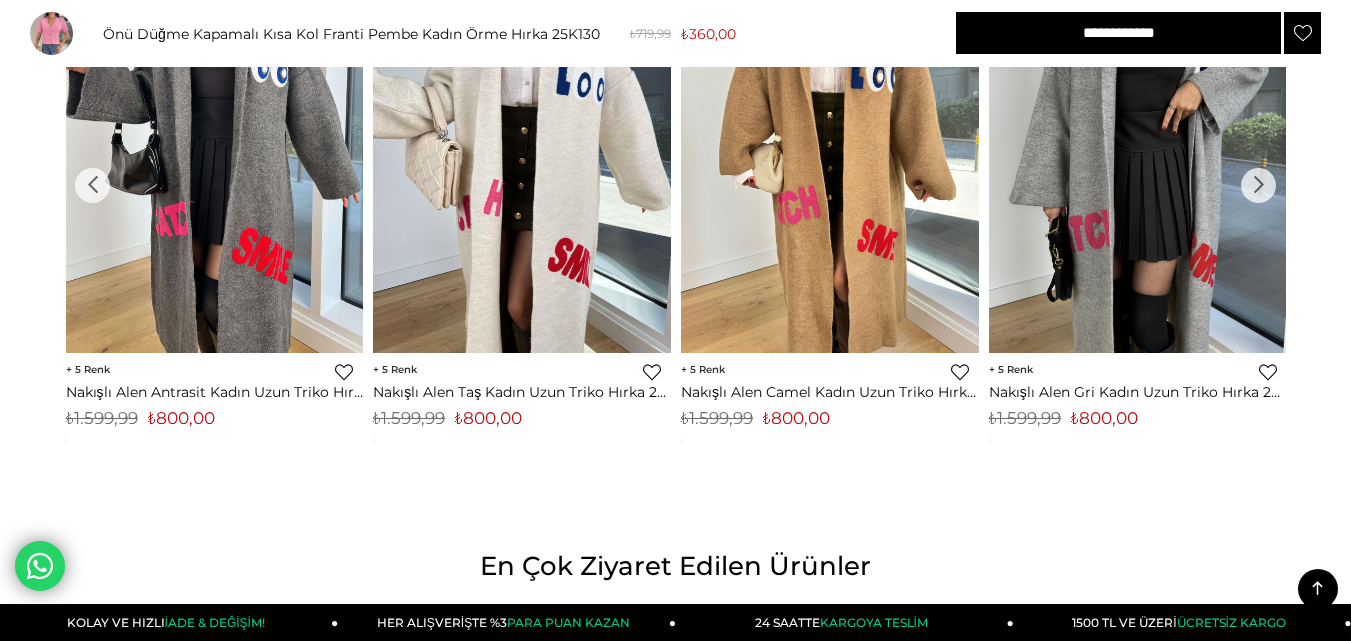scroll, scrollTop: 1922, scrollLeft: 0, axis: vertical 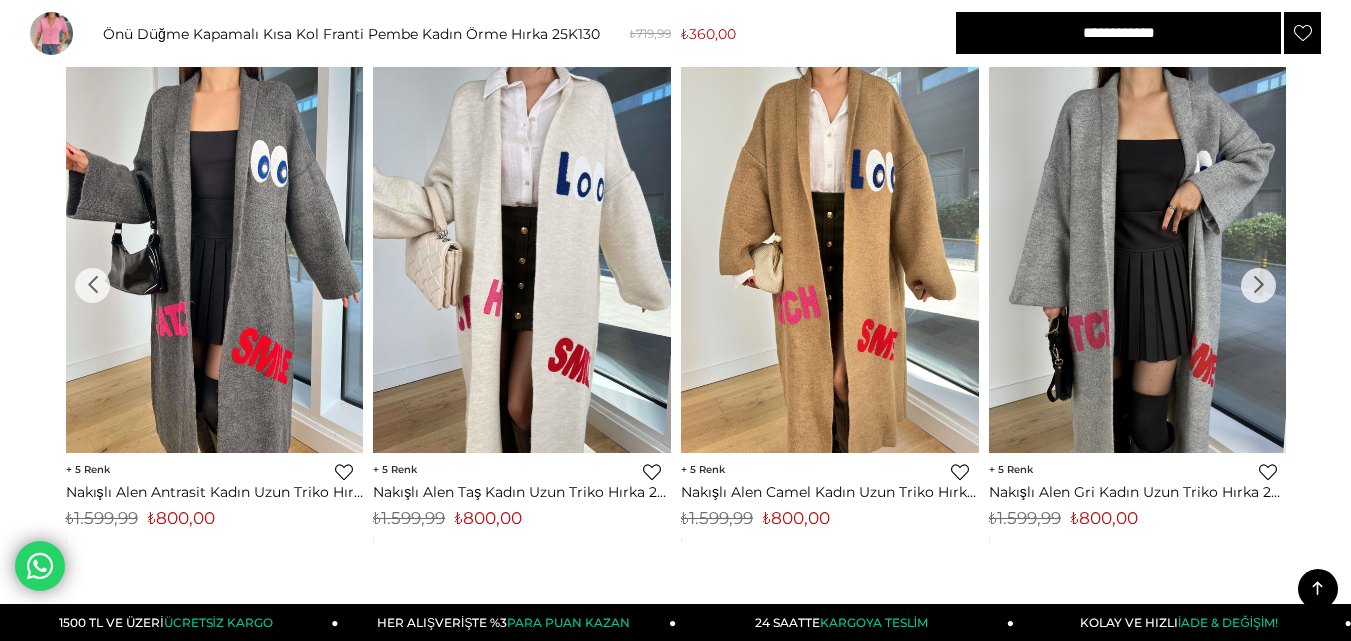 click on "›" at bounding box center (1258, 285) 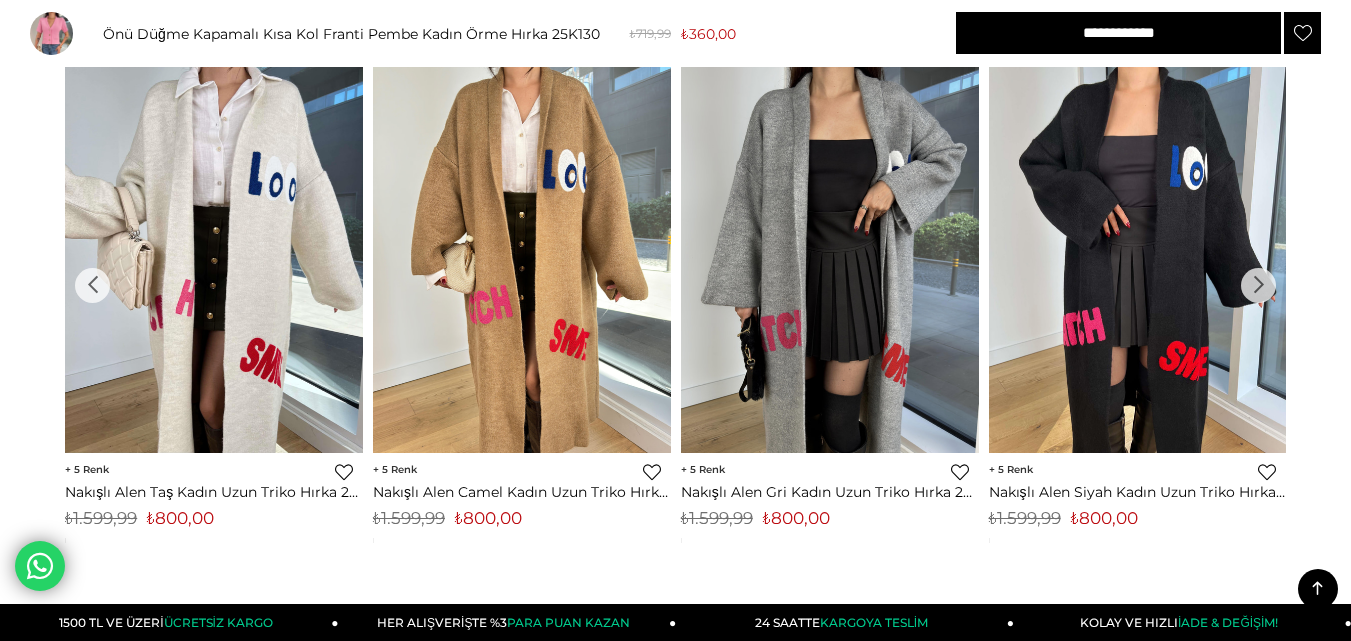 click on "›" at bounding box center (1258, 285) 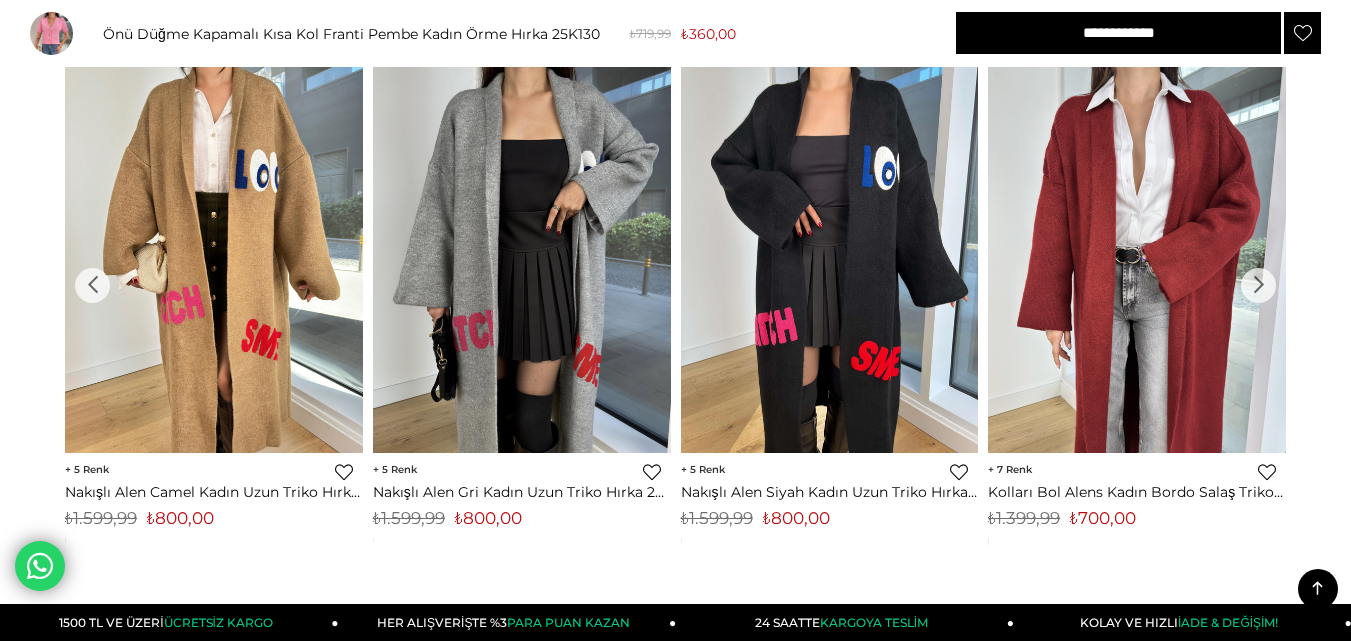 click on "›" at bounding box center (1258, 285) 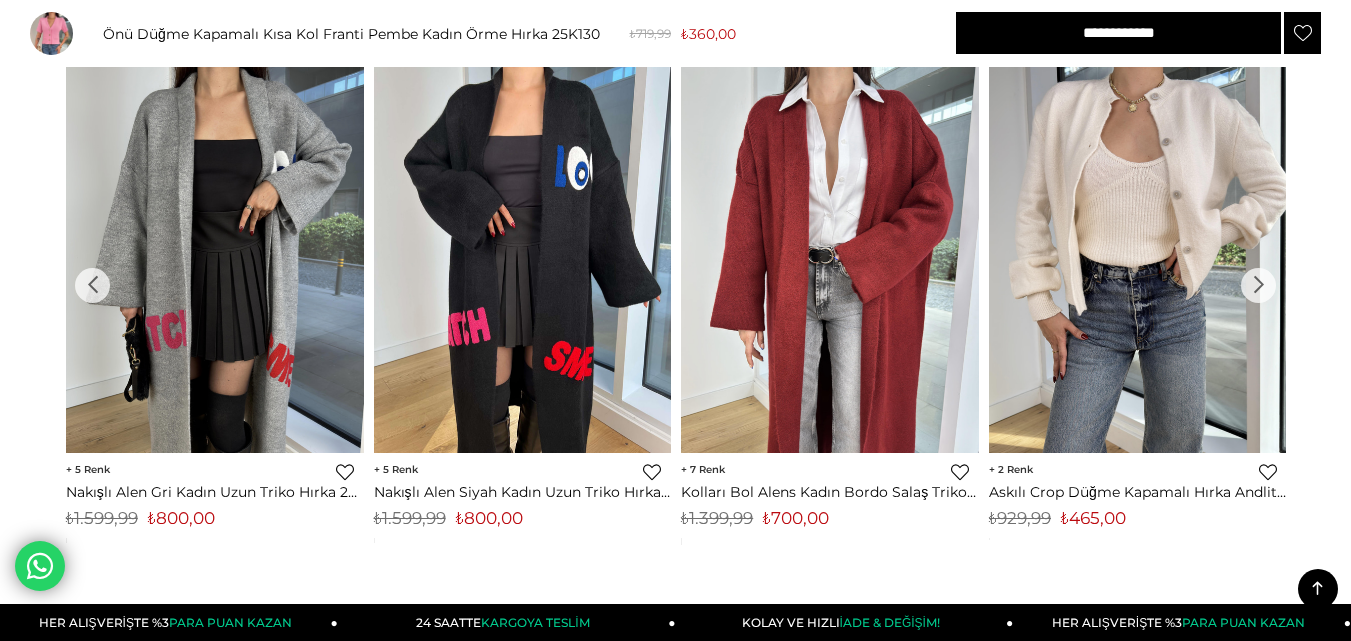 click on "›" at bounding box center [1258, 285] 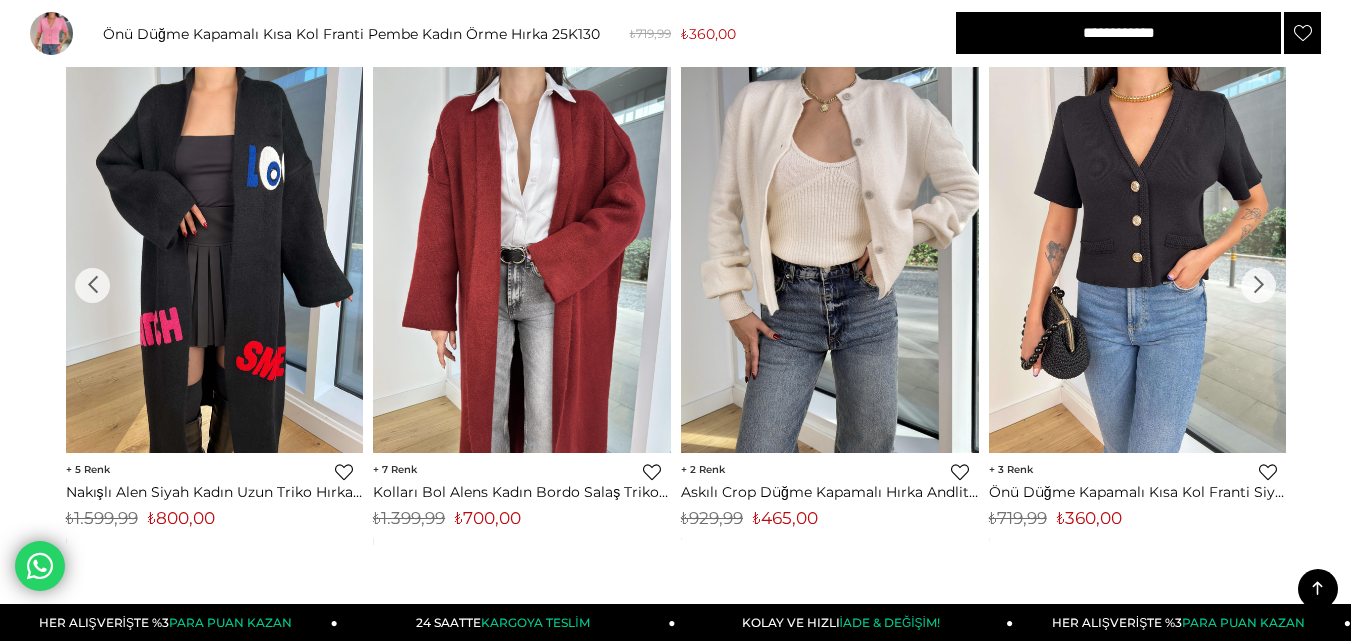 click on "›" at bounding box center (1258, 285) 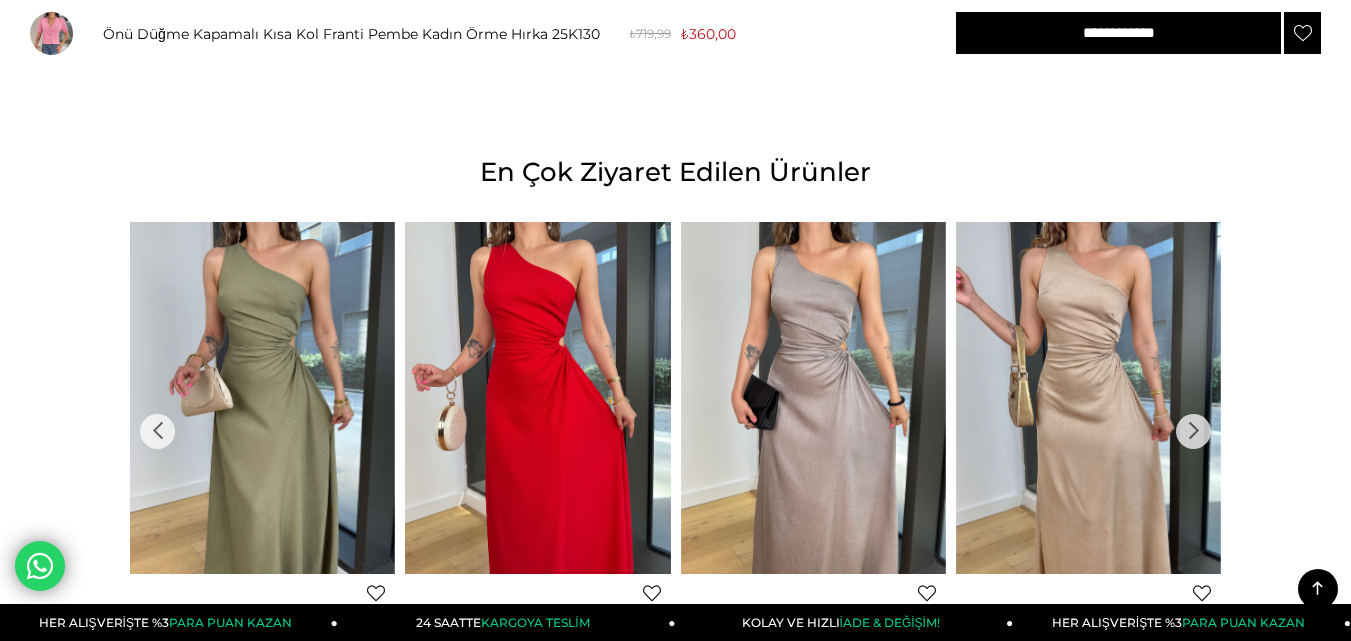 scroll, scrollTop: 2405, scrollLeft: 0, axis: vertical 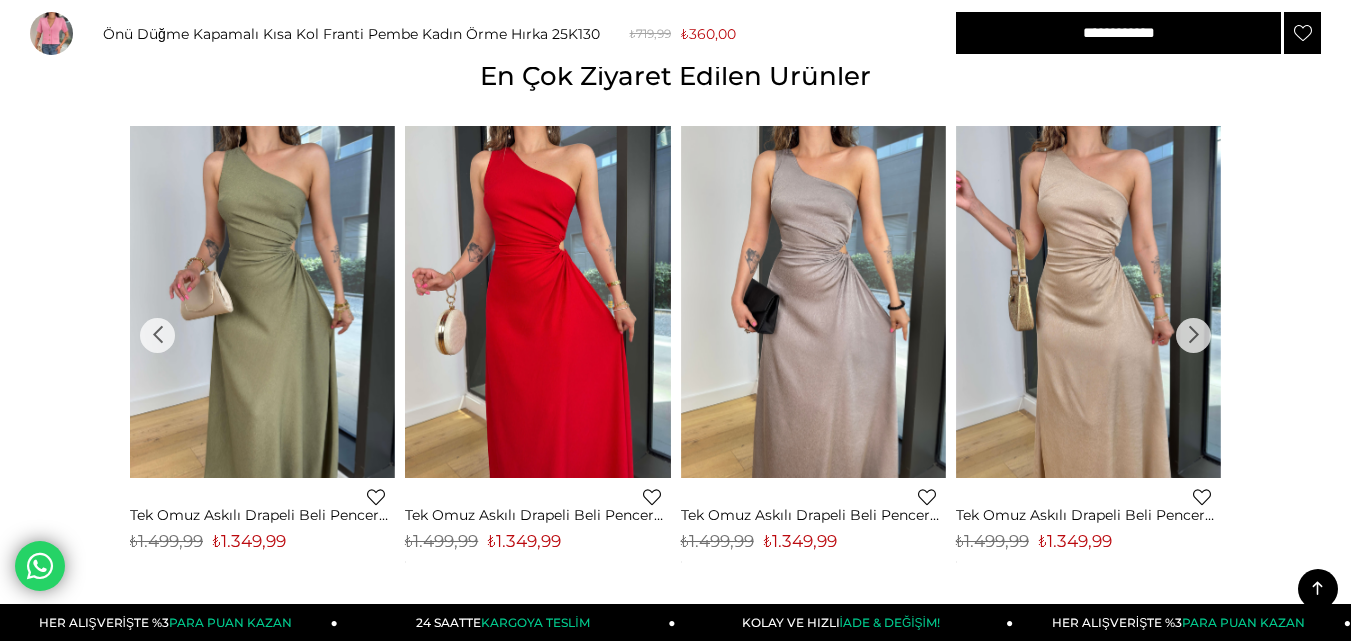 click on "›" at bounding box center (1193, 335) 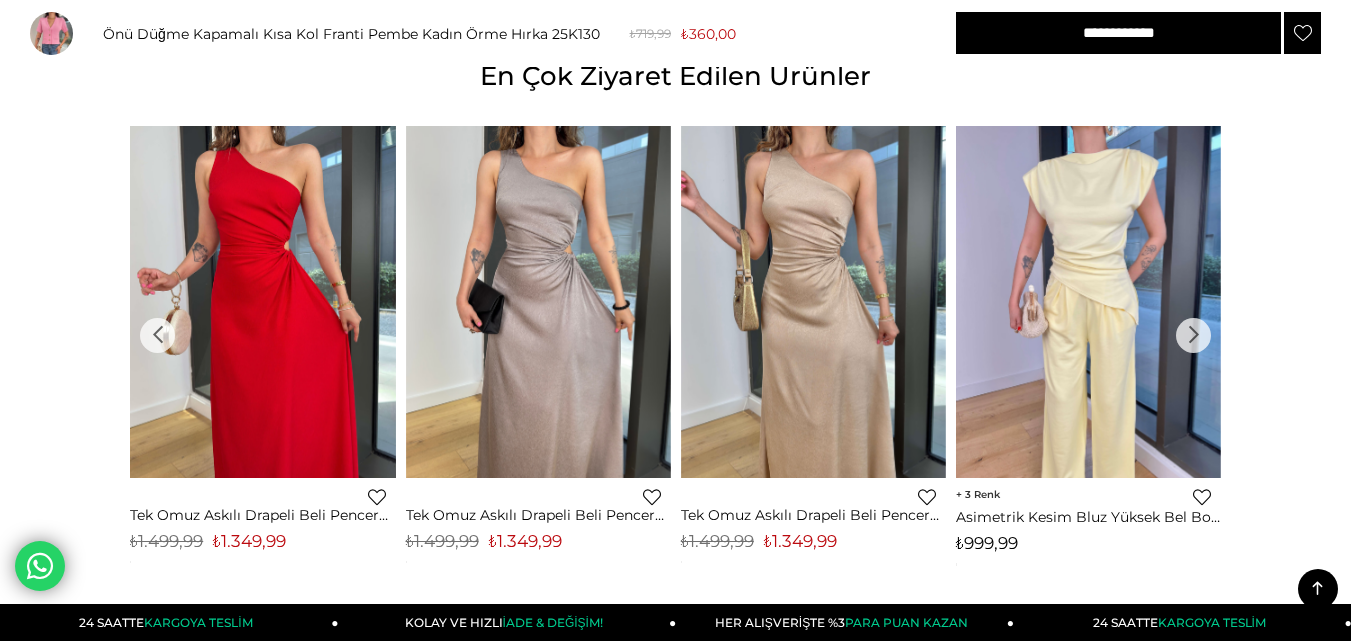 click on "›" at bounding box center [1193, 335] 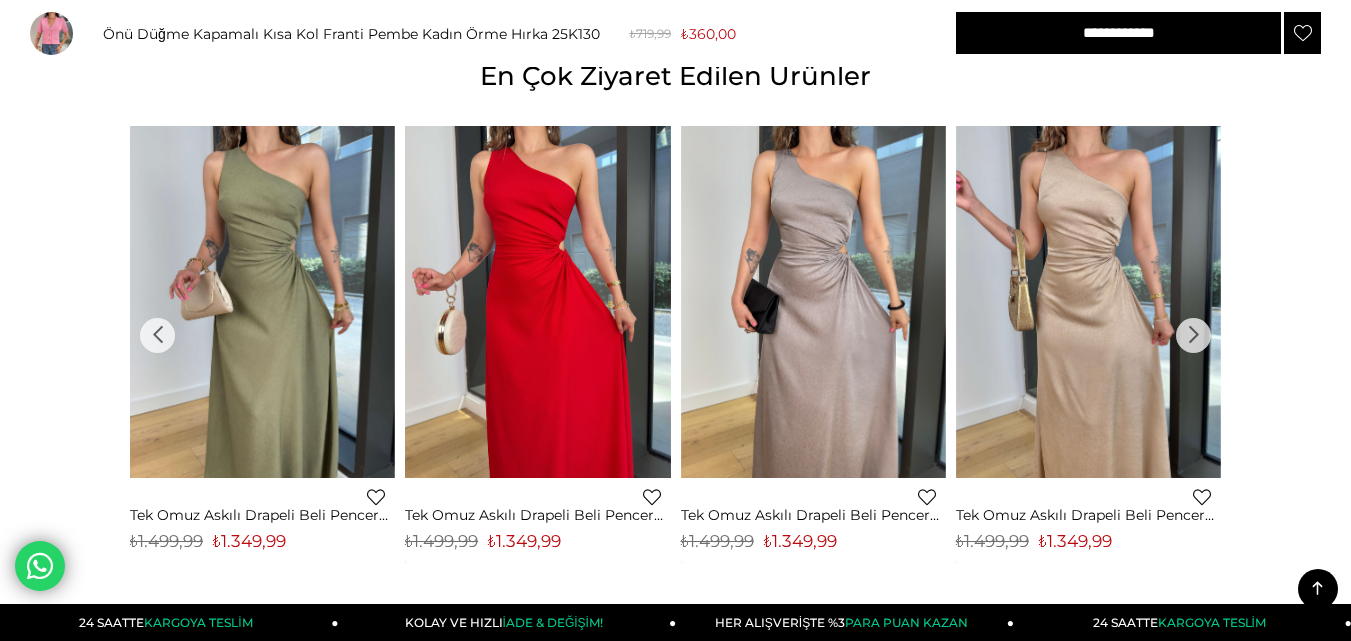 click on "›" at bounding box center [1193, 335] 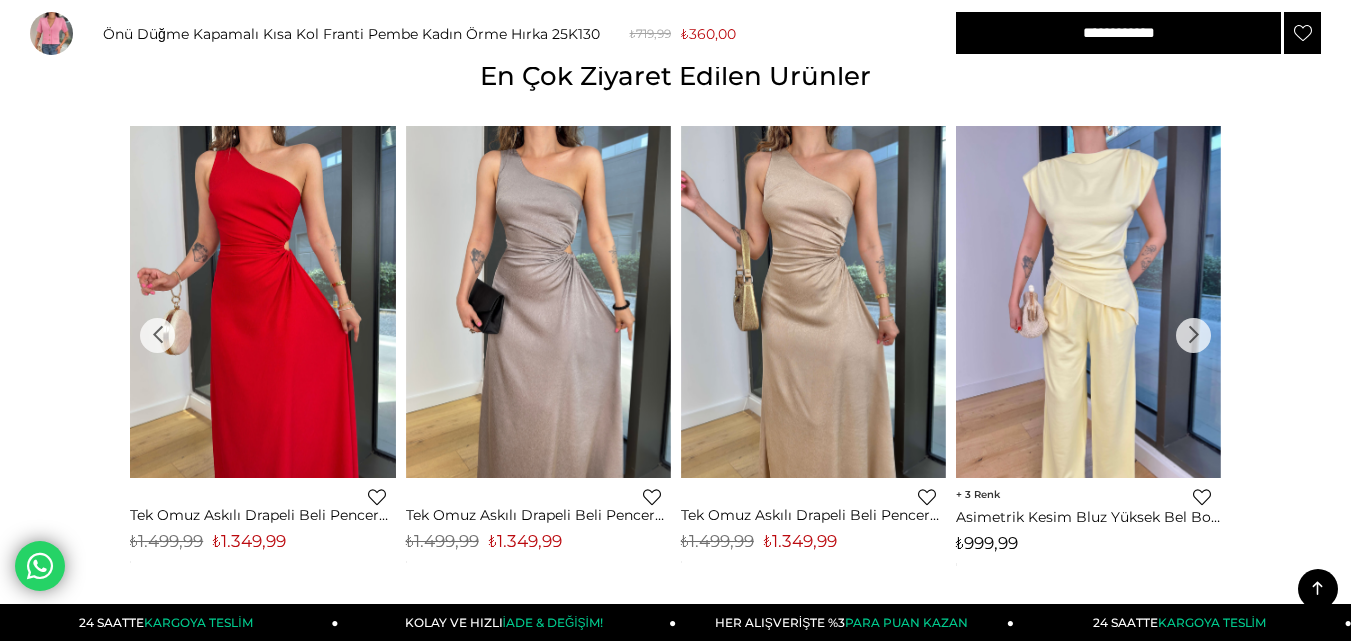 click on "›" at bounding box center (1193, 335) 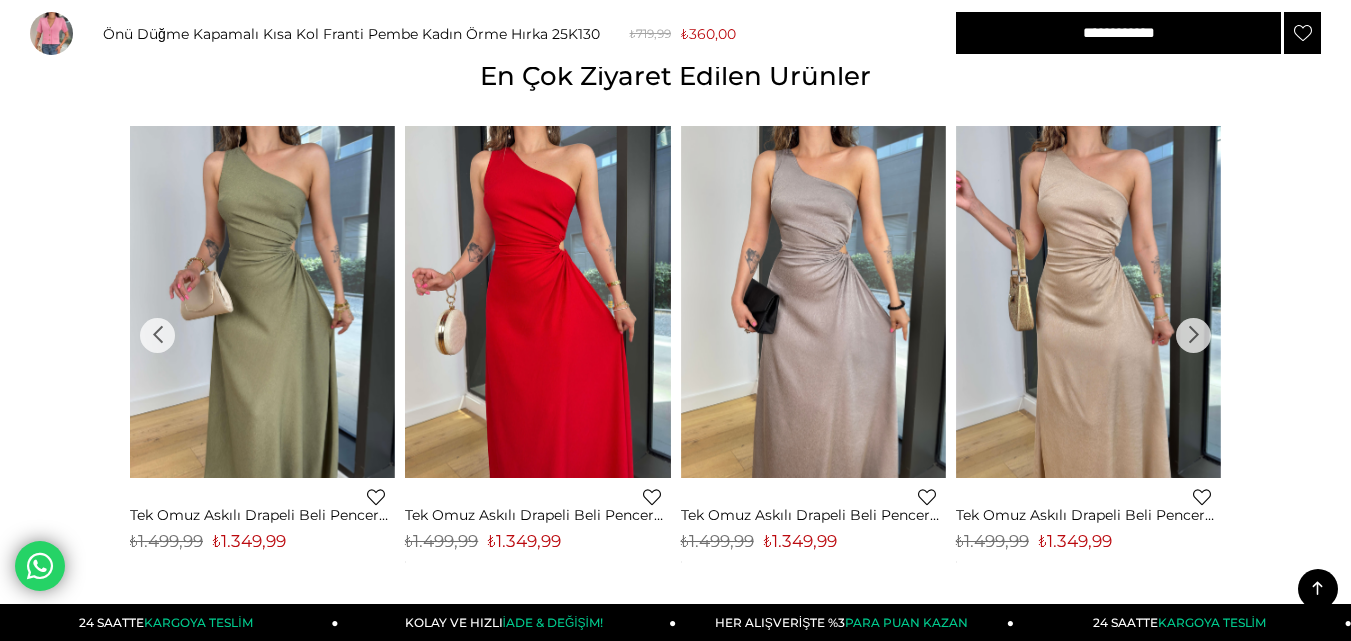 click on "›" at bounding box center (1193, 335) 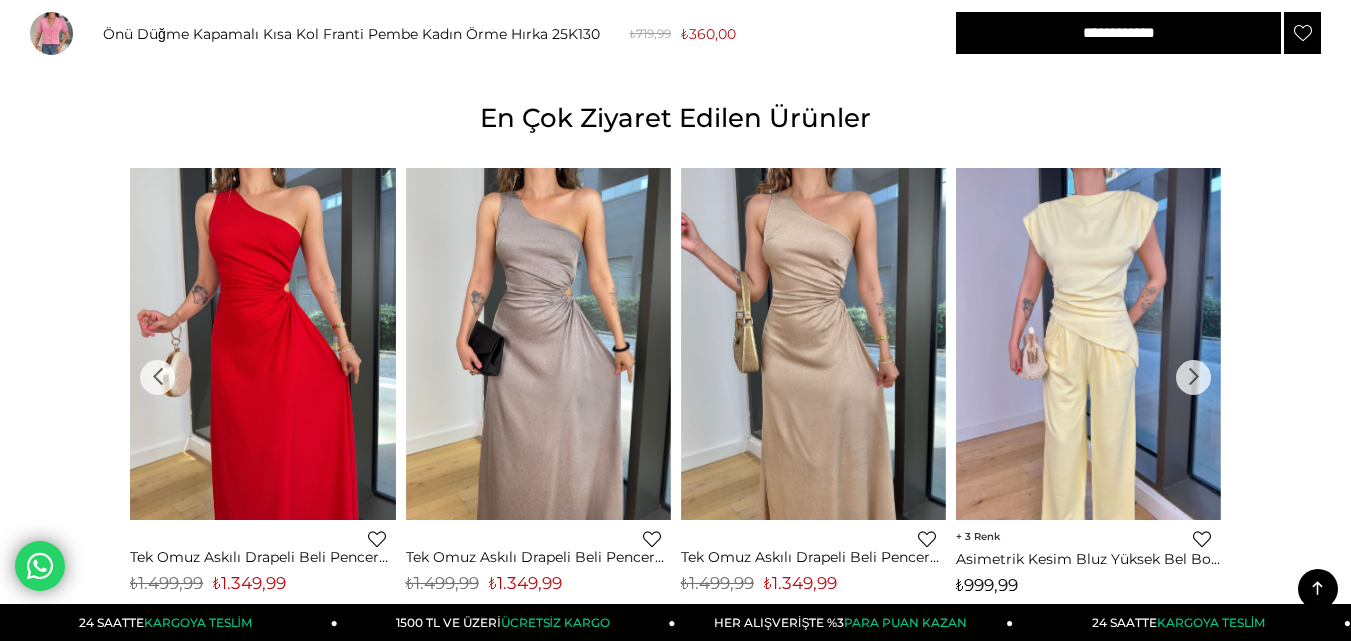 scroll, scrollTop: 2392, scrollLeft: 0, axis: vertical 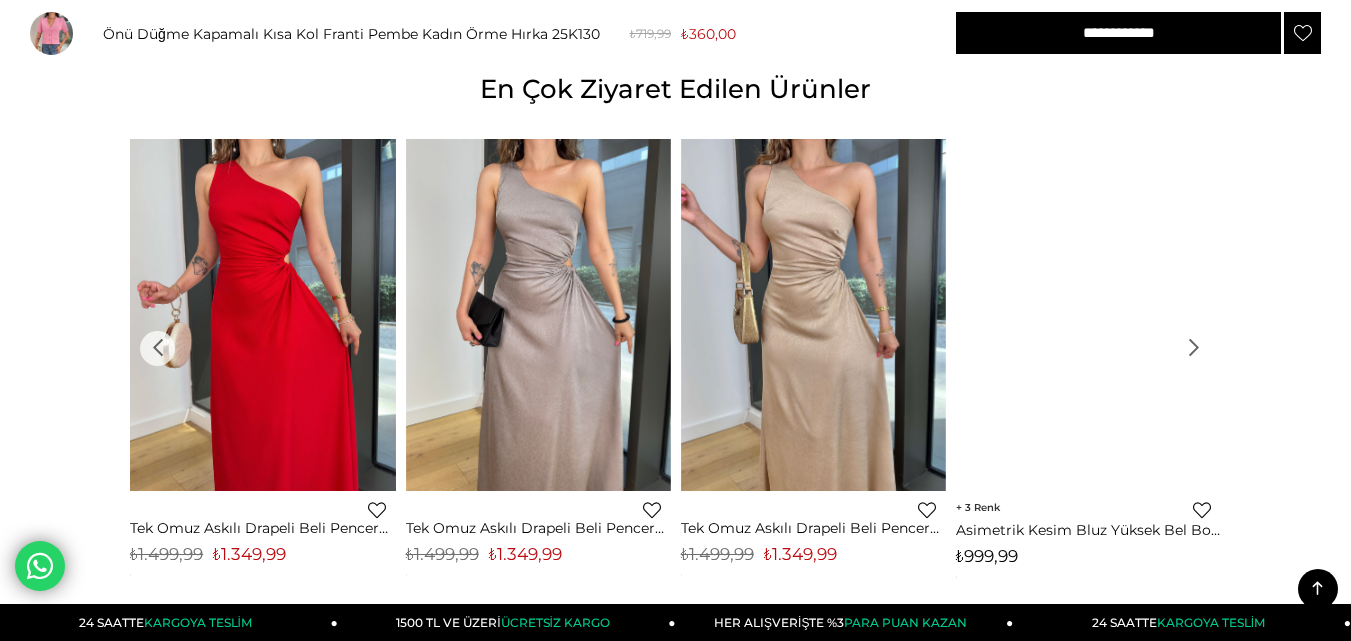 click on "›" at bounding box center (1193, 348) 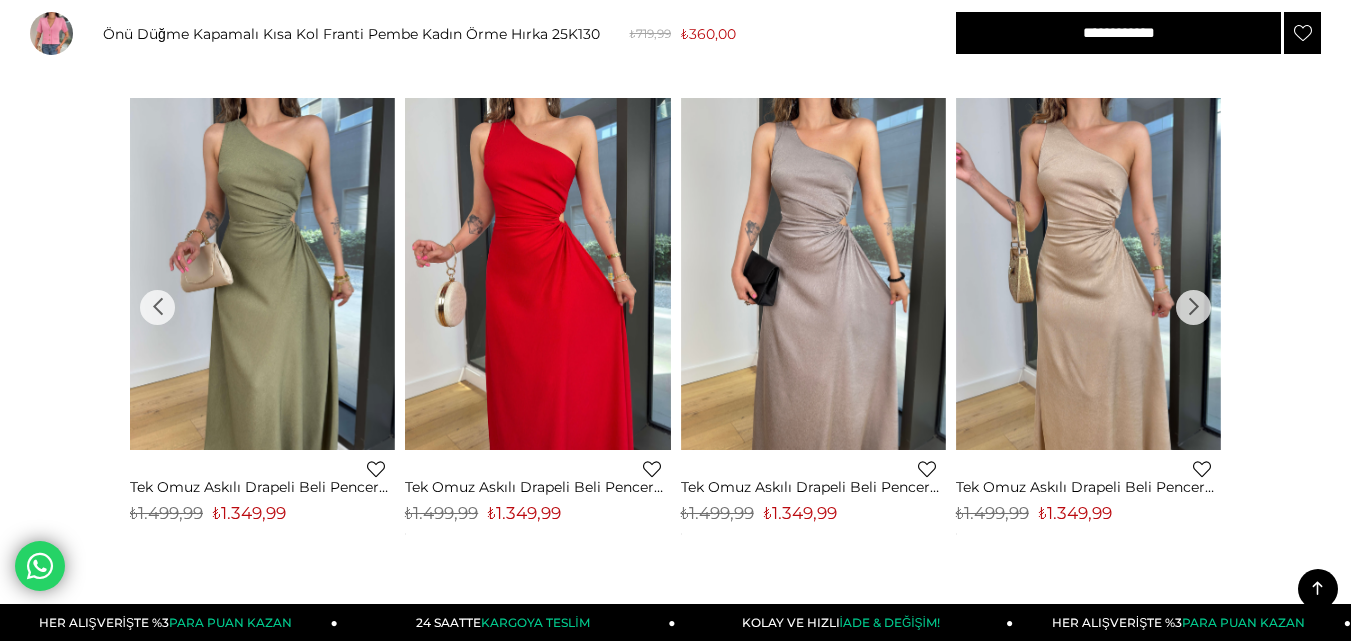scroll, scrollTop: 2392, scrollLeft: 0, axis: vertical 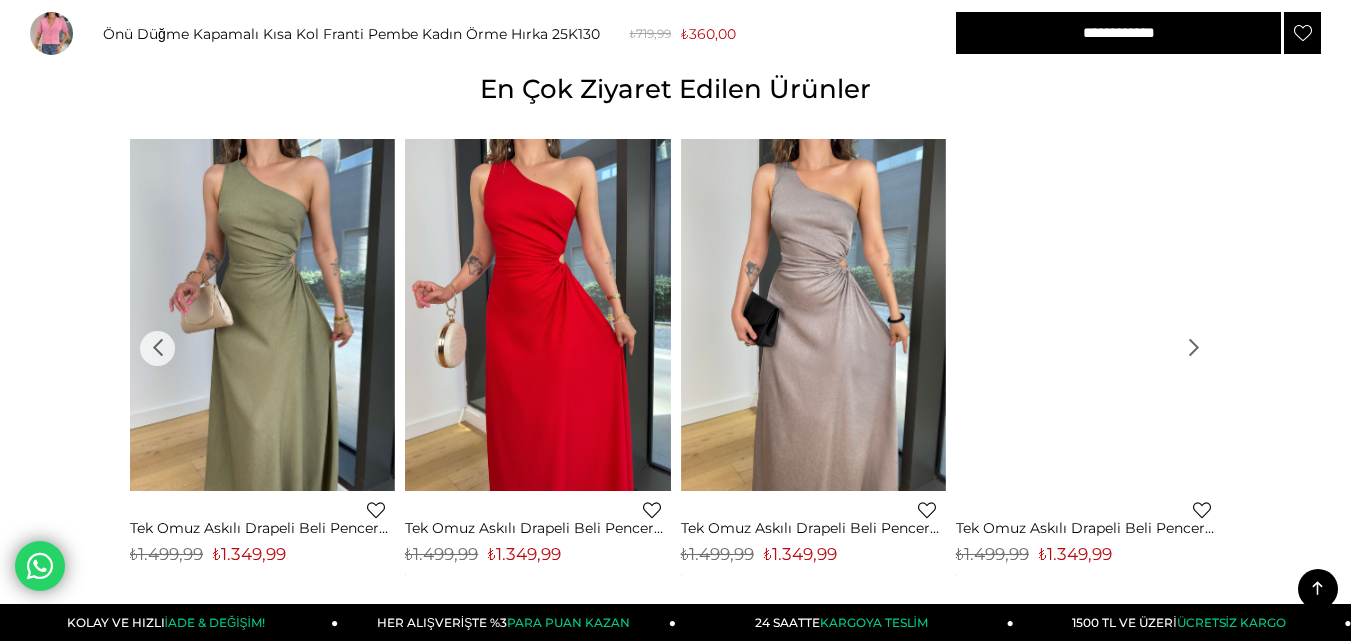 click on "›" at bounding box center (1193, 348) 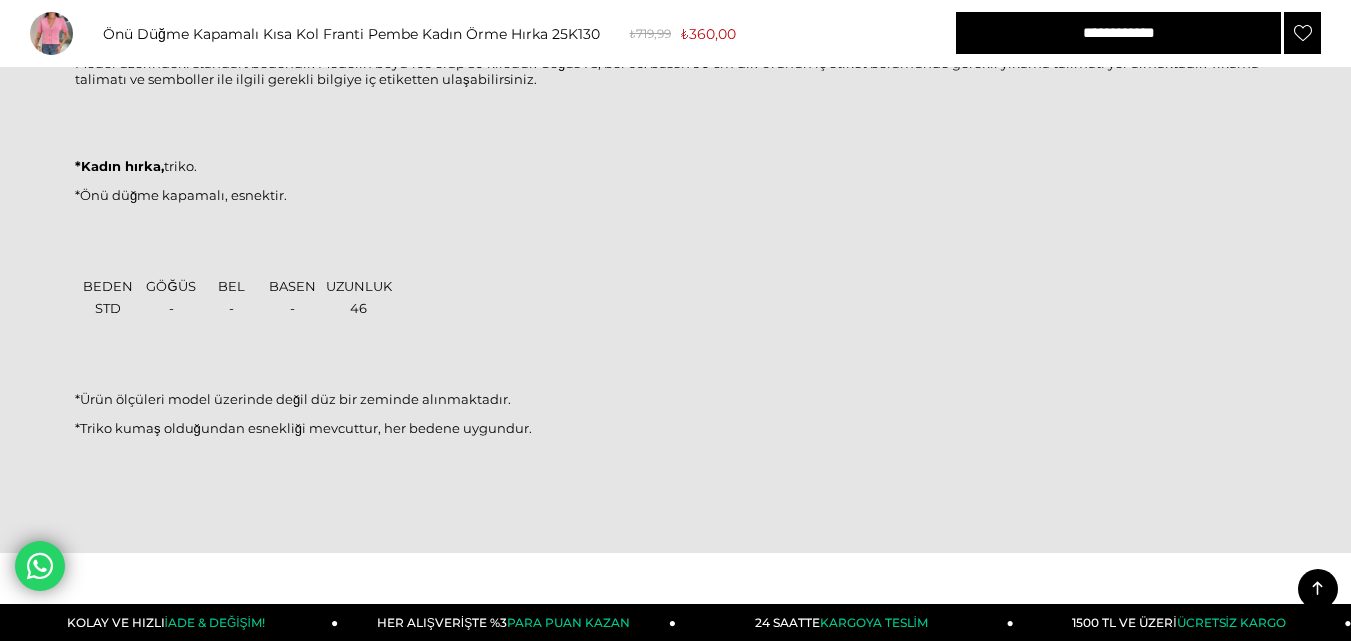 scroll, scrollTop: 945, scrollLeft: 0, axis: vertical 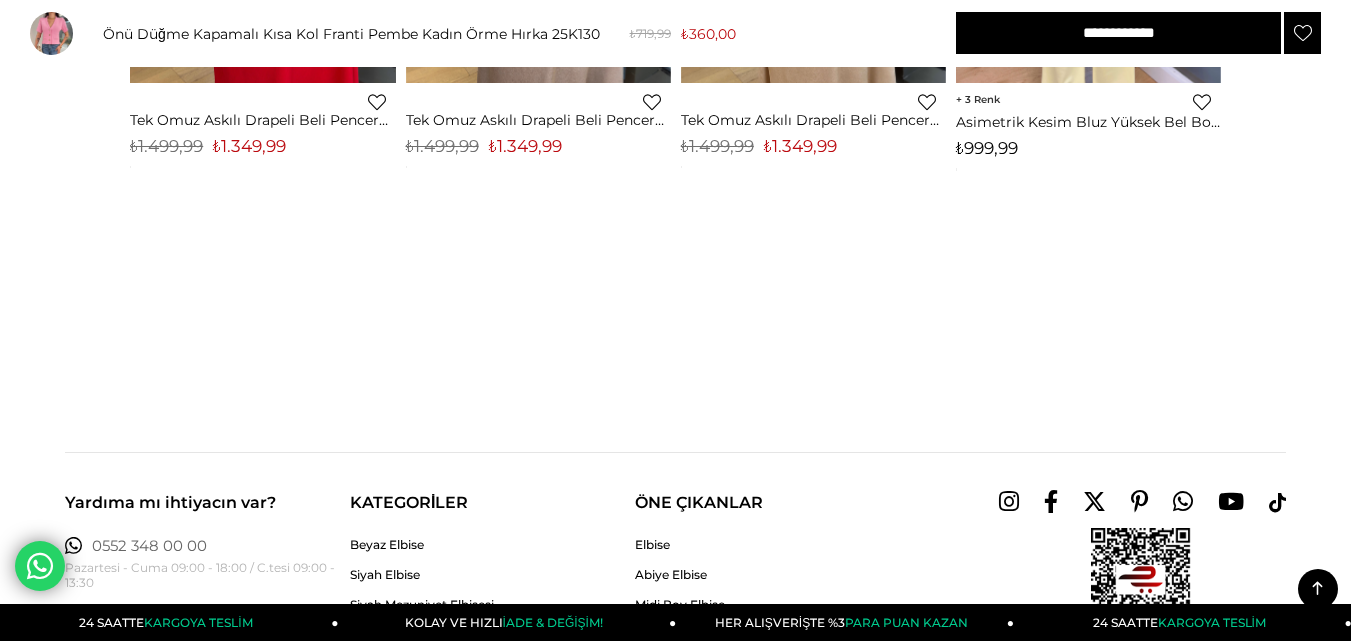 click at bounding box center (675, 275) 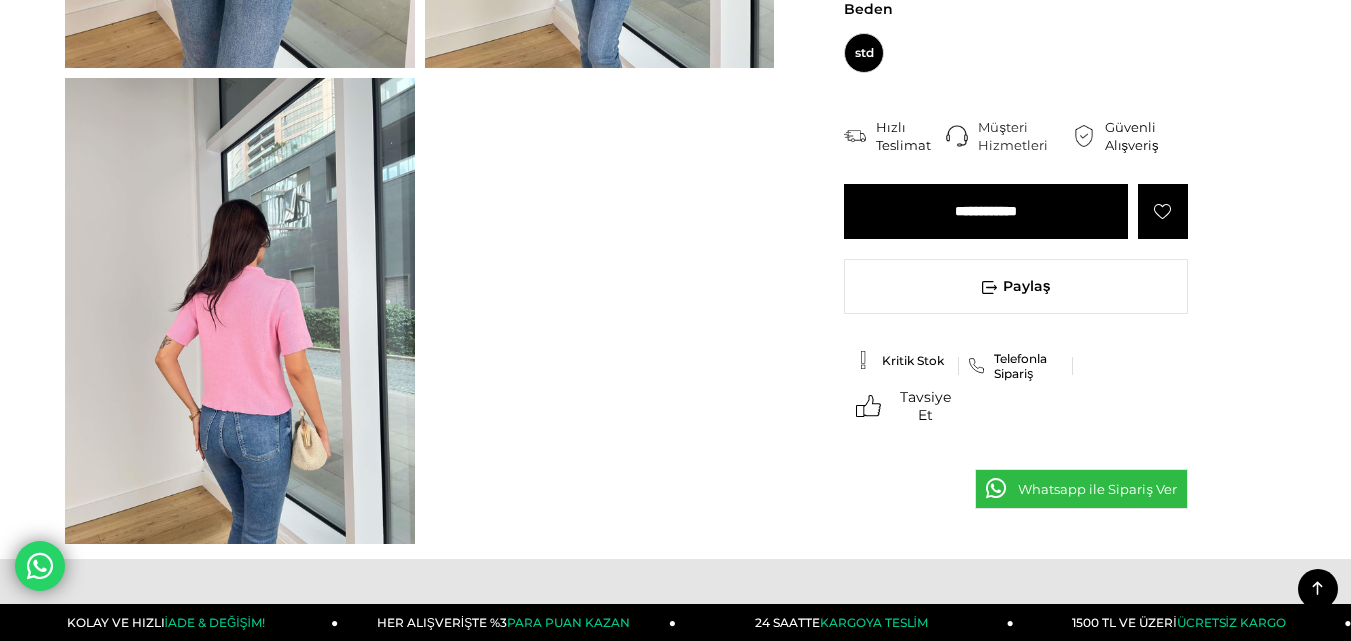 scroll, scrollTop: 0, scrollLeft: 0, axis: both 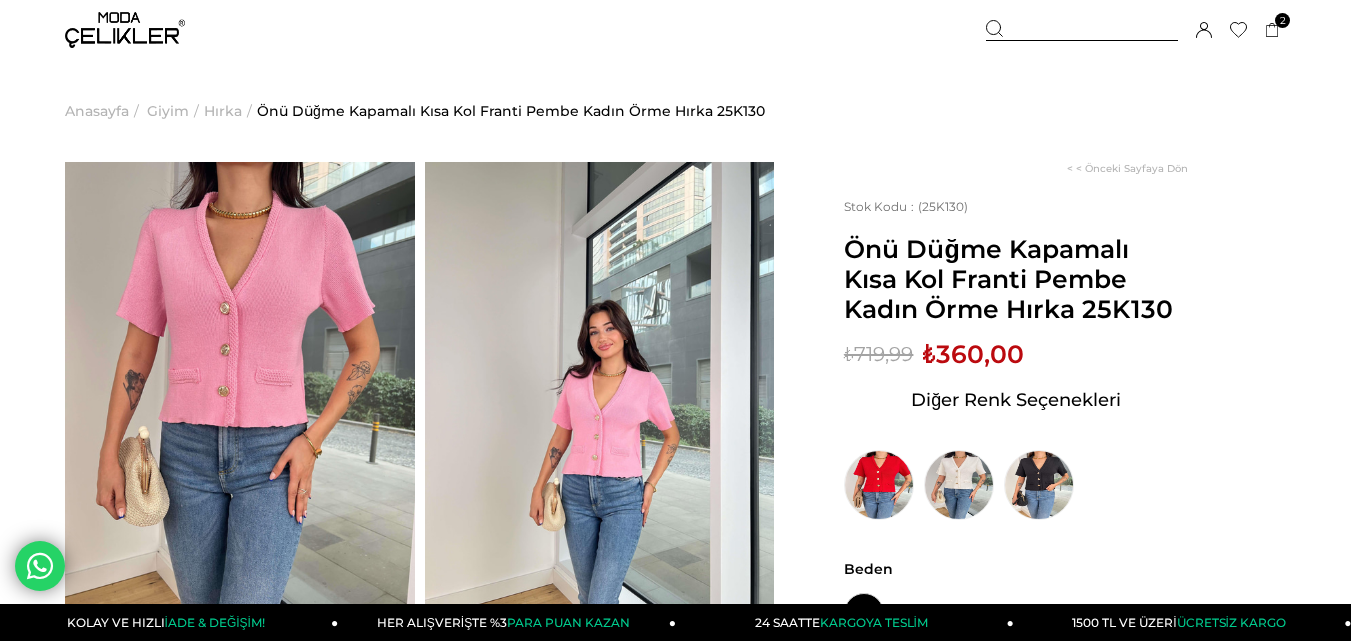 click on "Menü
Üye Girişi
Üye Ol
Hesabım
Çıkış Yap
Sepetim
Favorilerim
Yardım
Sepetim
2
Ürün
₺1.078,99
Uzun Kol Drapeli Milja Siyah Kadın Mini Elbise 25K468 SİYAH
x 1
Adet
₺349,99
BEYAZ Adet" at bounding box center (675, 1505) 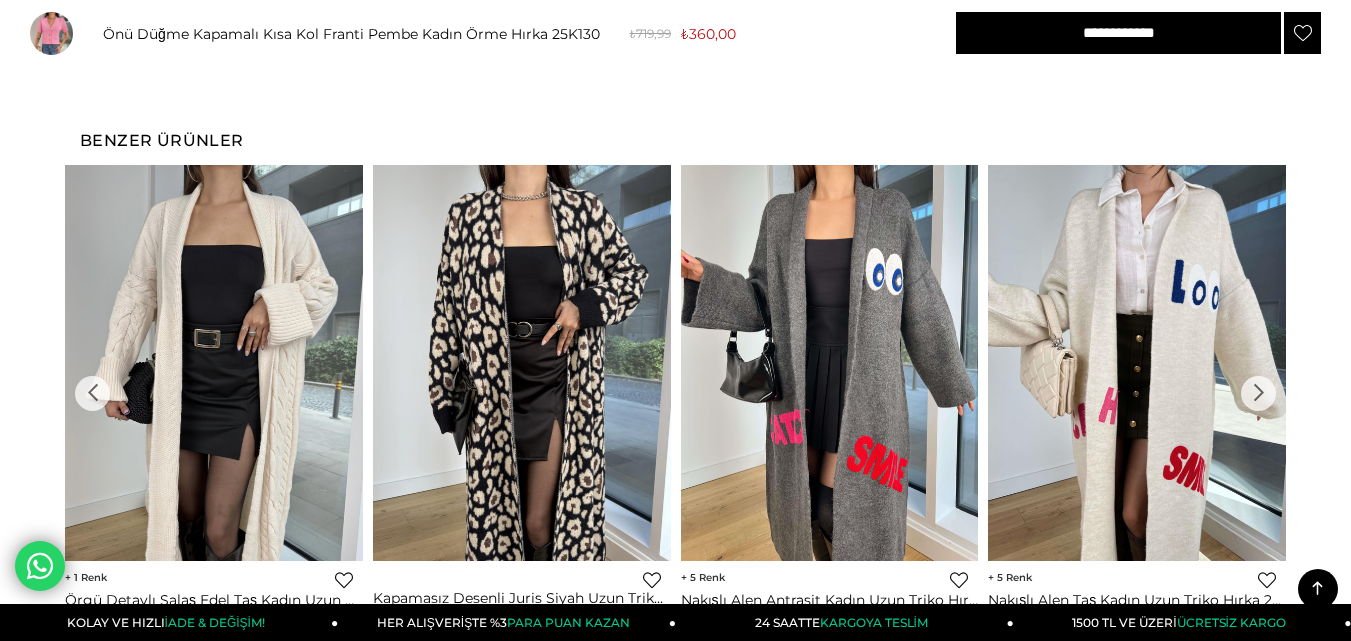 scroll, scrollTop: 1807, scrollLeft: 0, axis: vertical 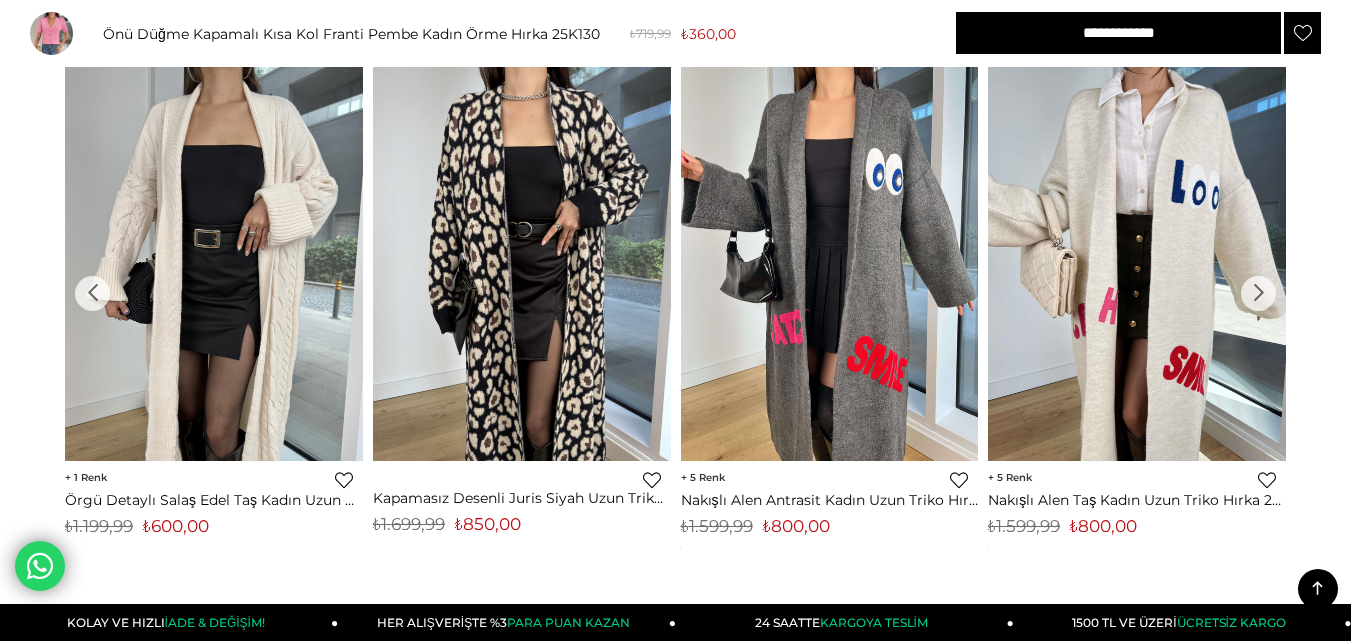 click on "›" at bounding box center (1258, 293) 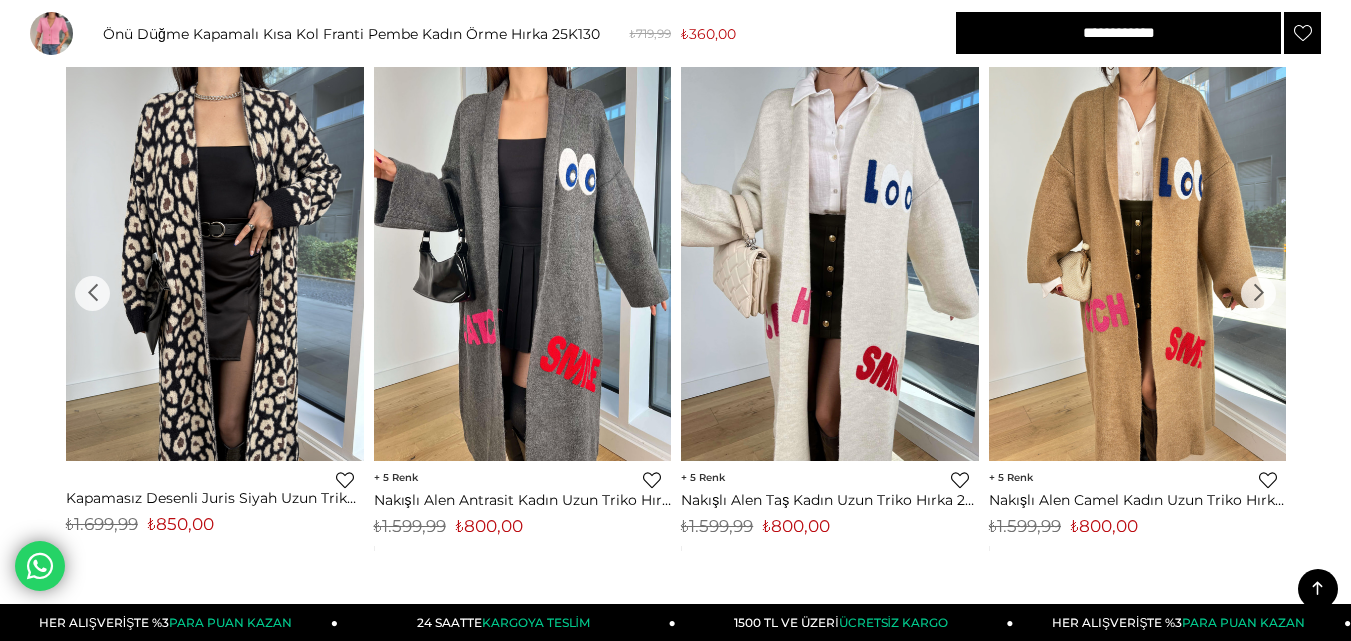 click on "›" at bounding box center (1258, 293) 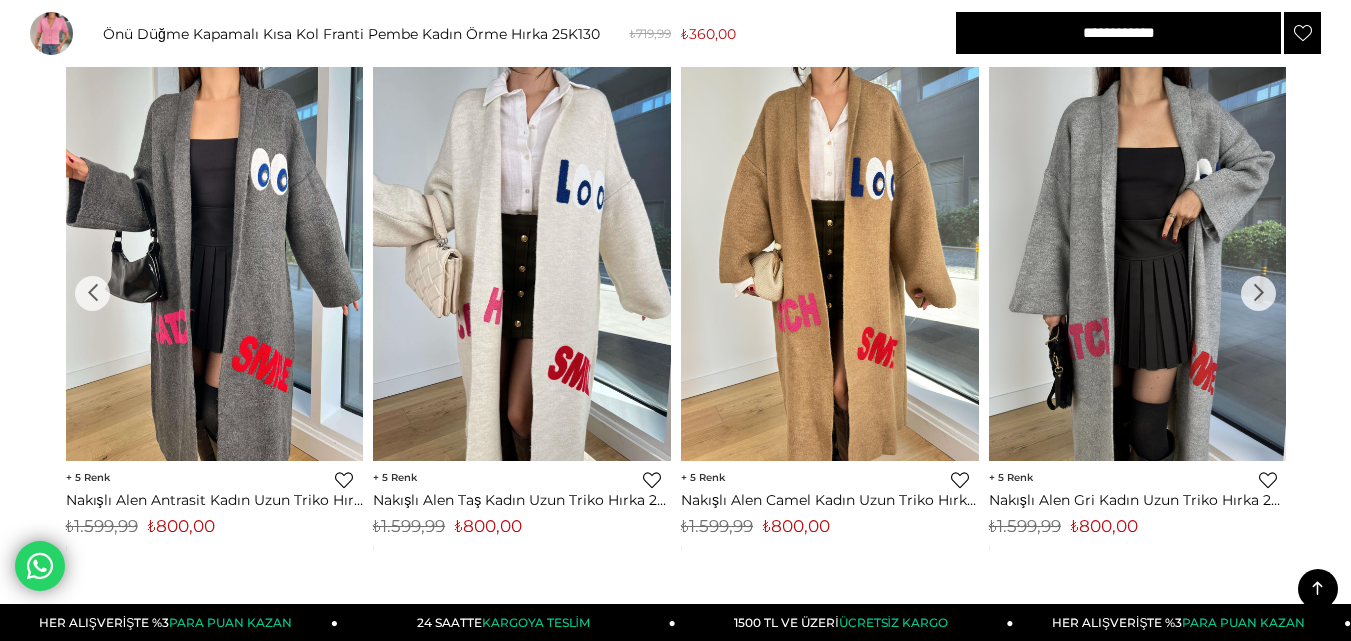 click on "›" at bounding box center (1258, 293) 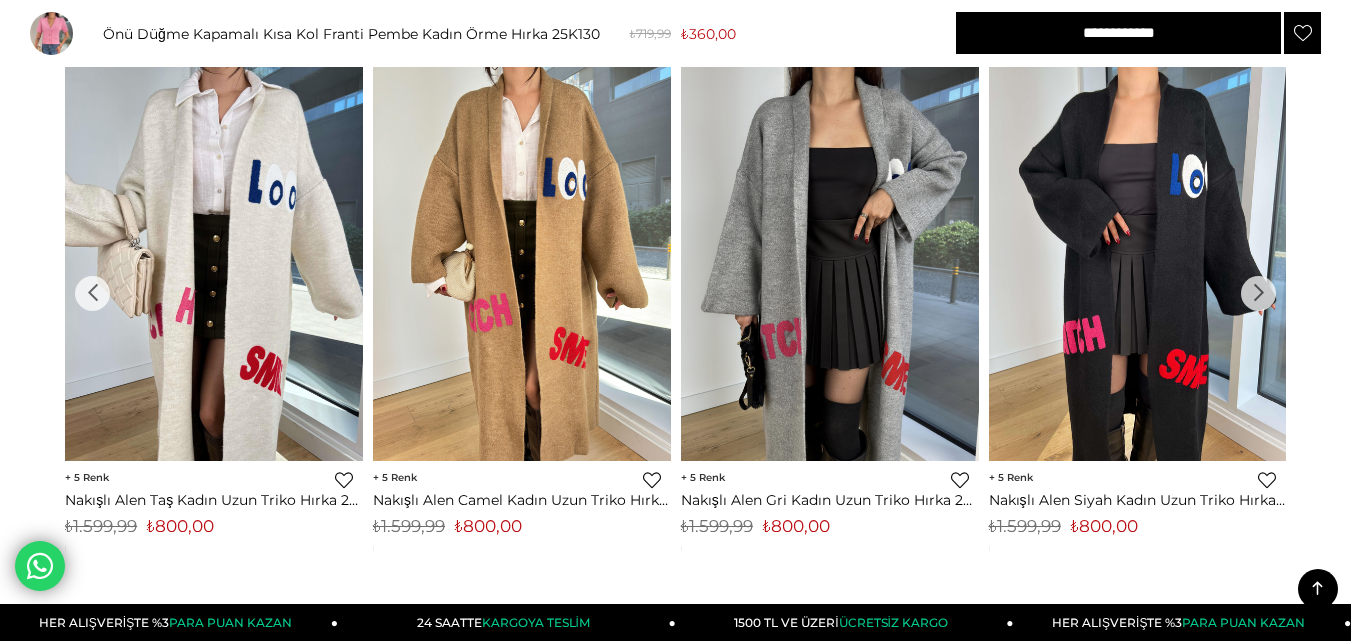 click on "›" at bounding box center (1258, 293) 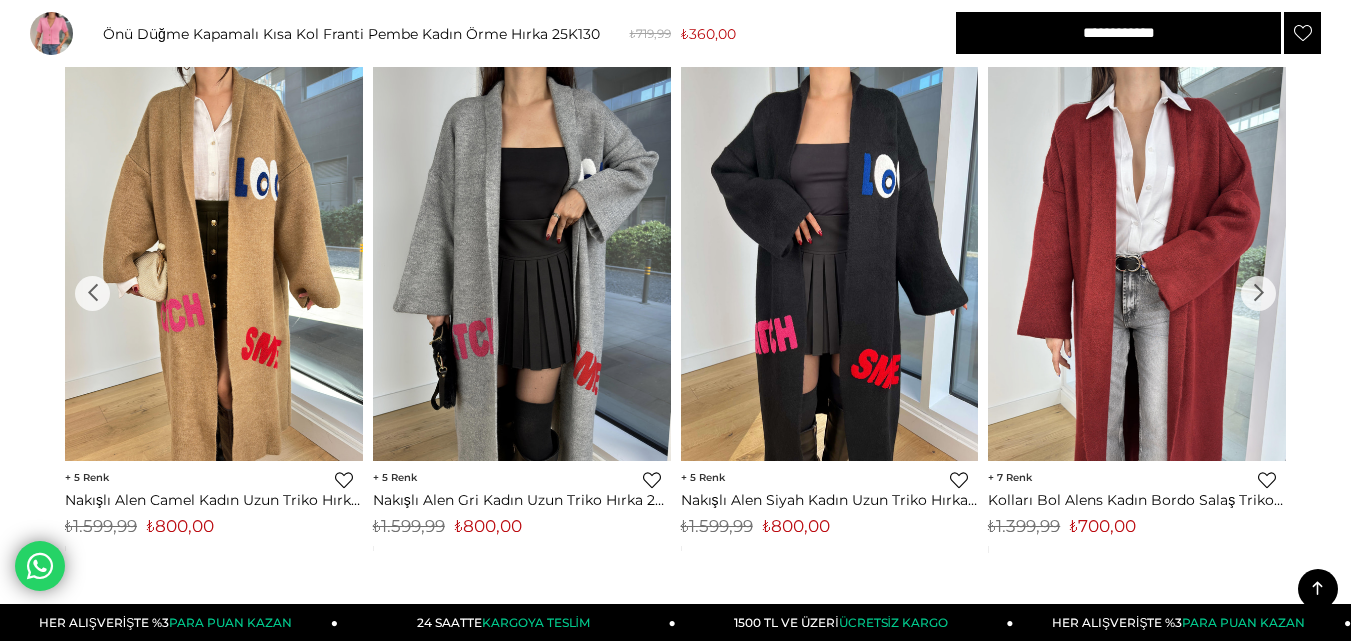 click on "›" at bounding box center [1258, 293] 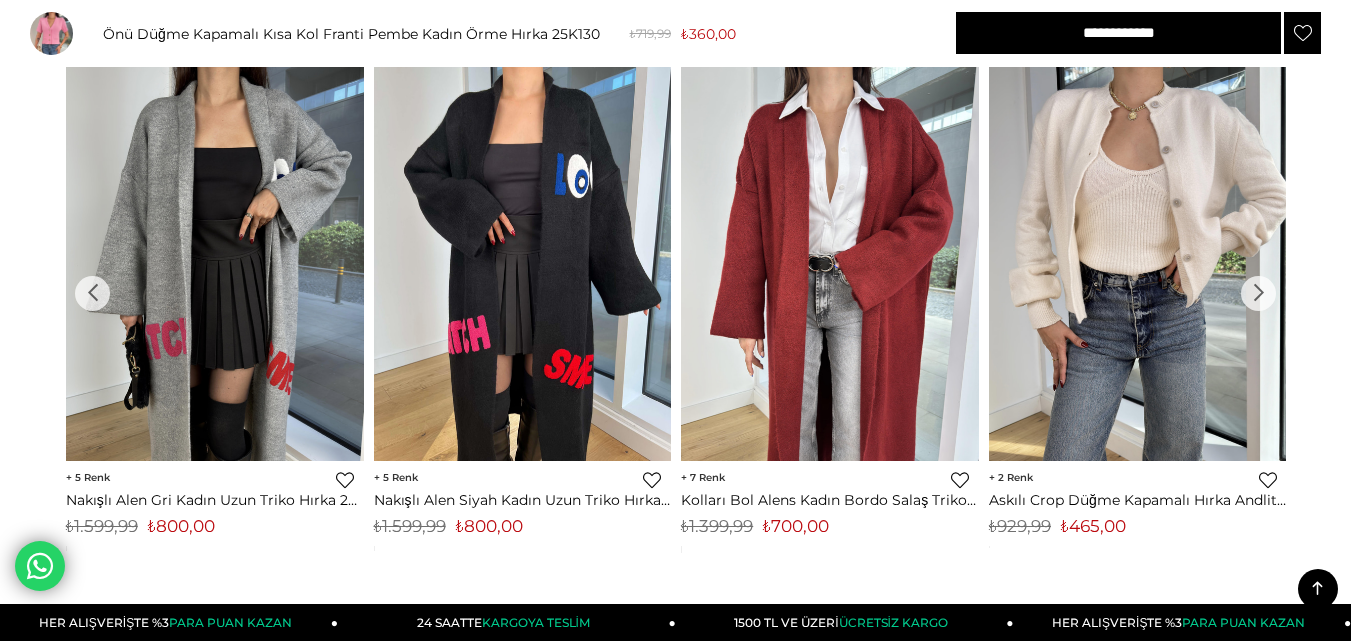 click on "›" at bounding box center (1258, 293) 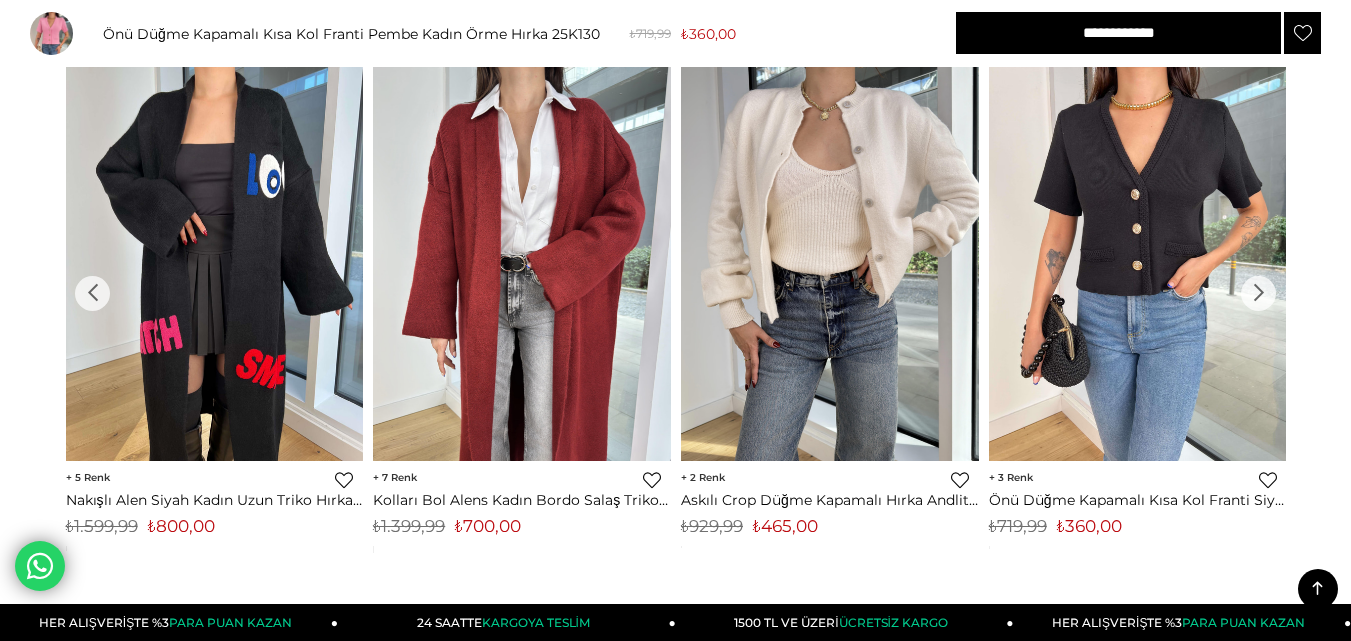 click on "›" at bounding box center (1258, 293) 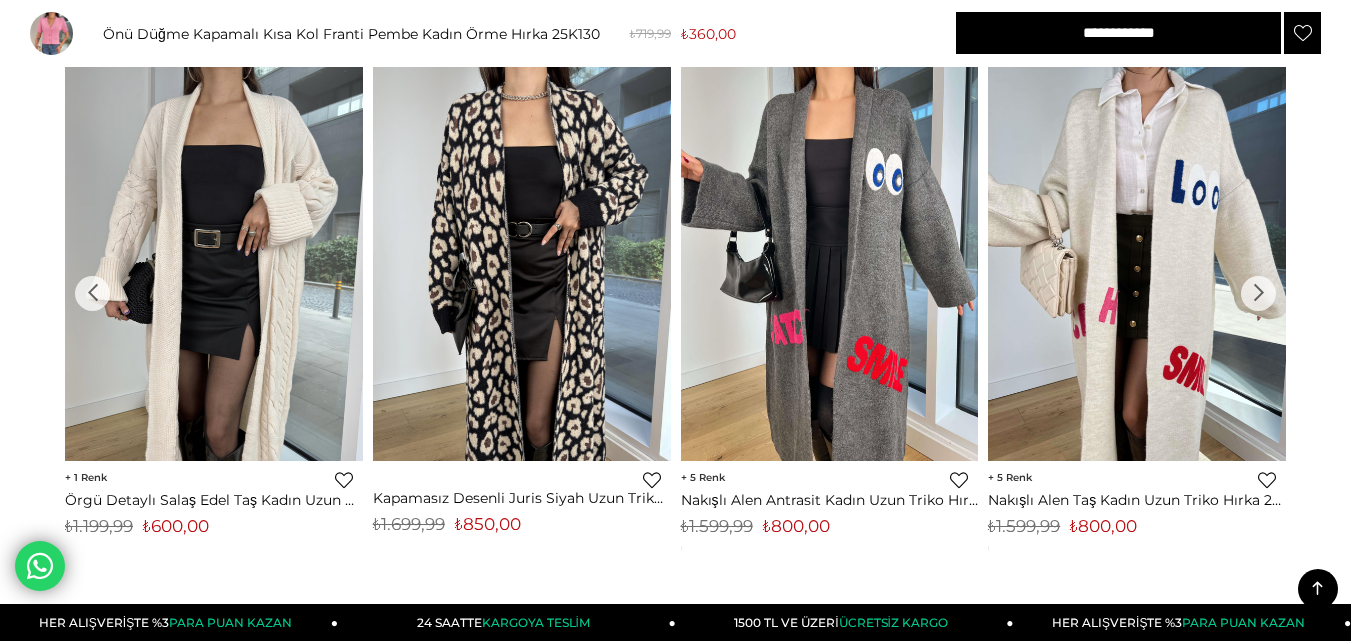 click on "›" at bounding box center [1258, 293] 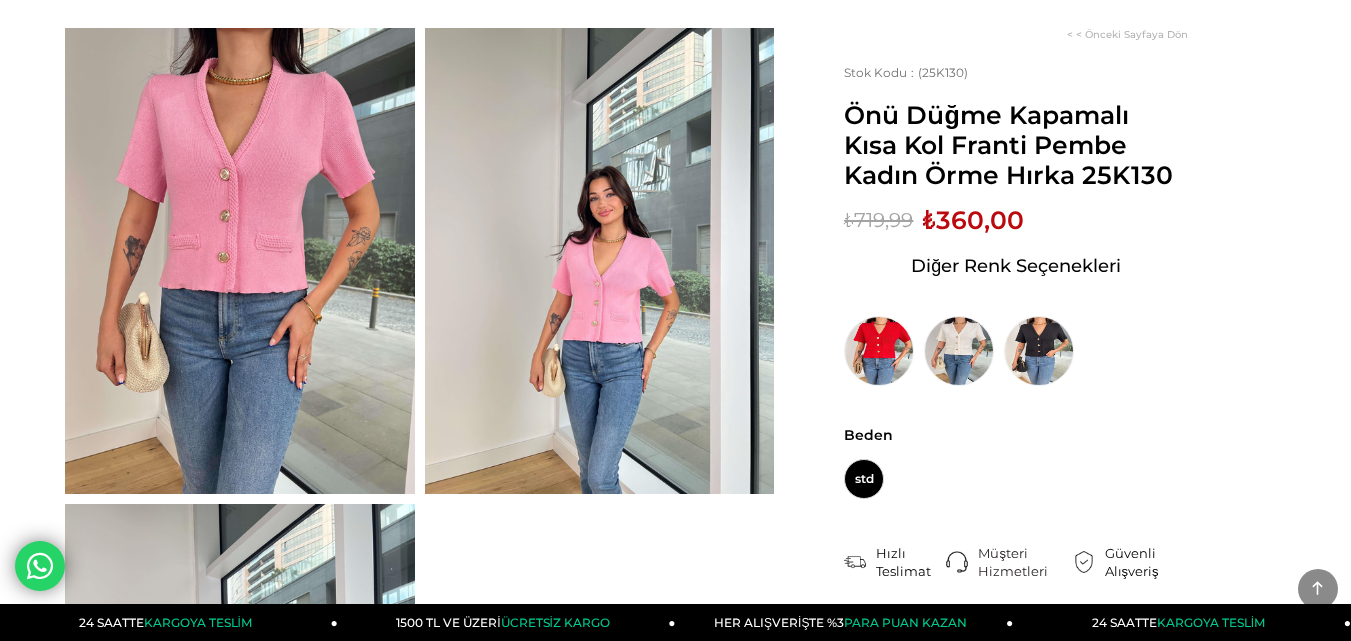 scroll, scrollTop: 0, scrollLeft: 0, axis: both 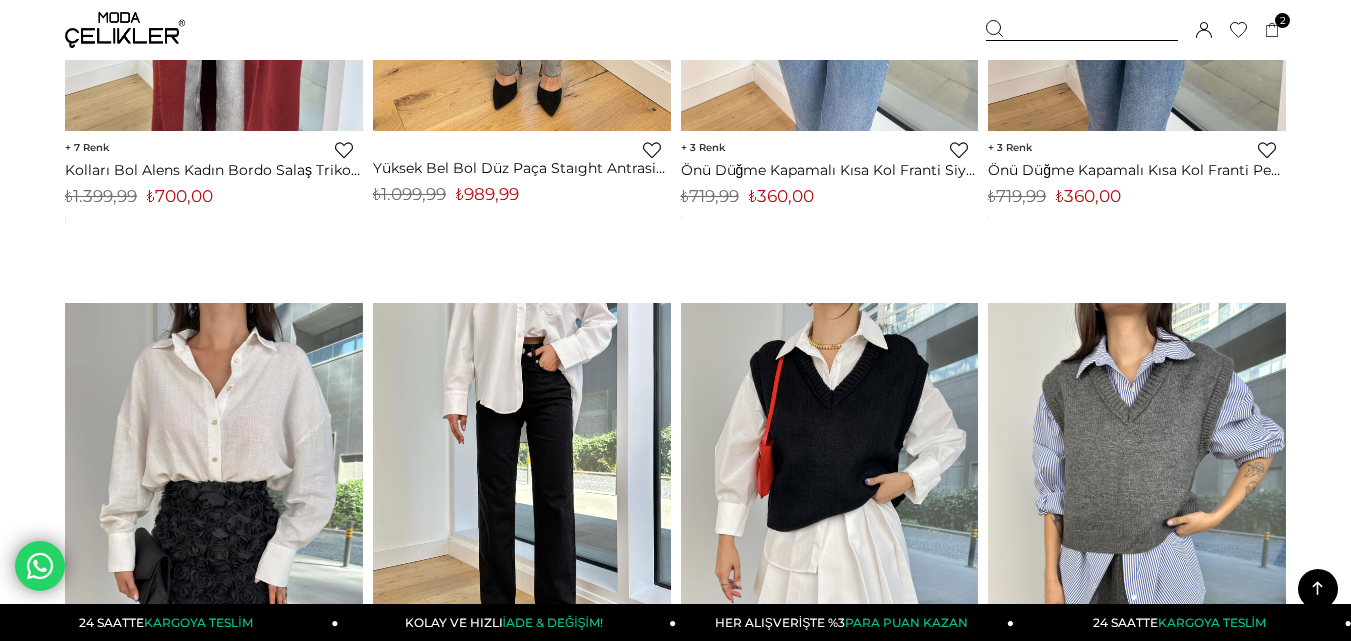 drag, startPoint x: 1311, startPoint y: 415, endPoint x: 1314, endPoint y: 428, distance: 13.341664 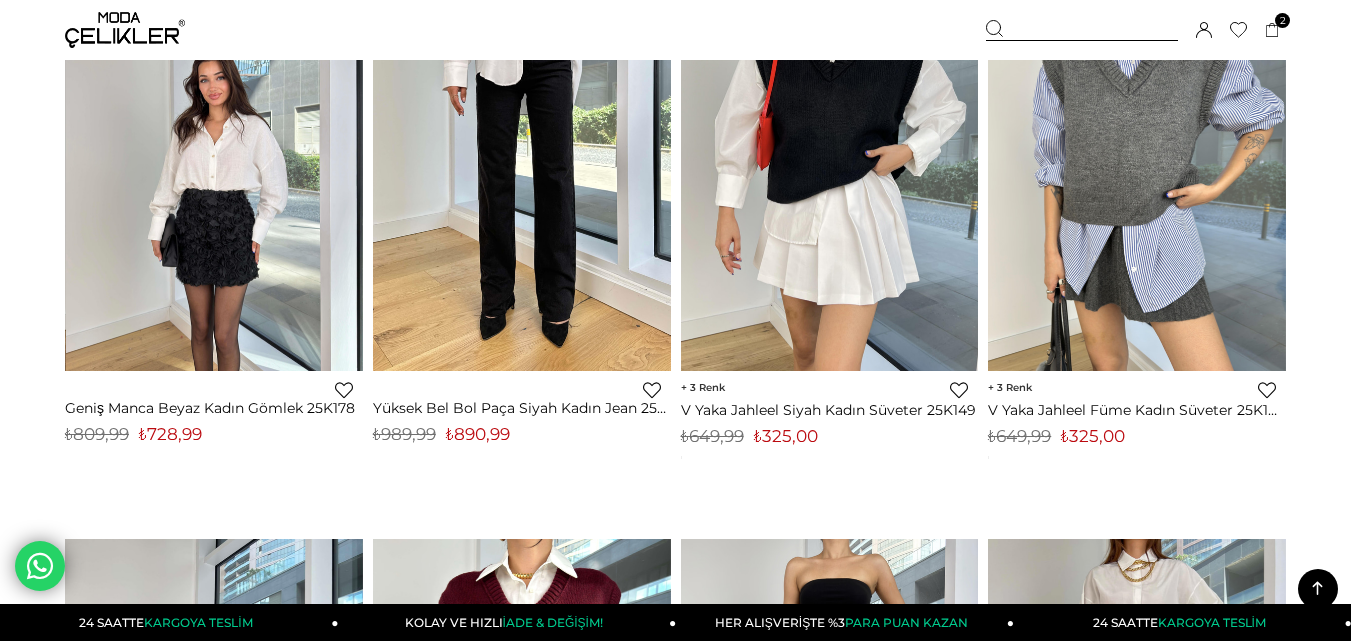 scroll, scrollTop: 8735, scrollLeft: 0, axis: vertical 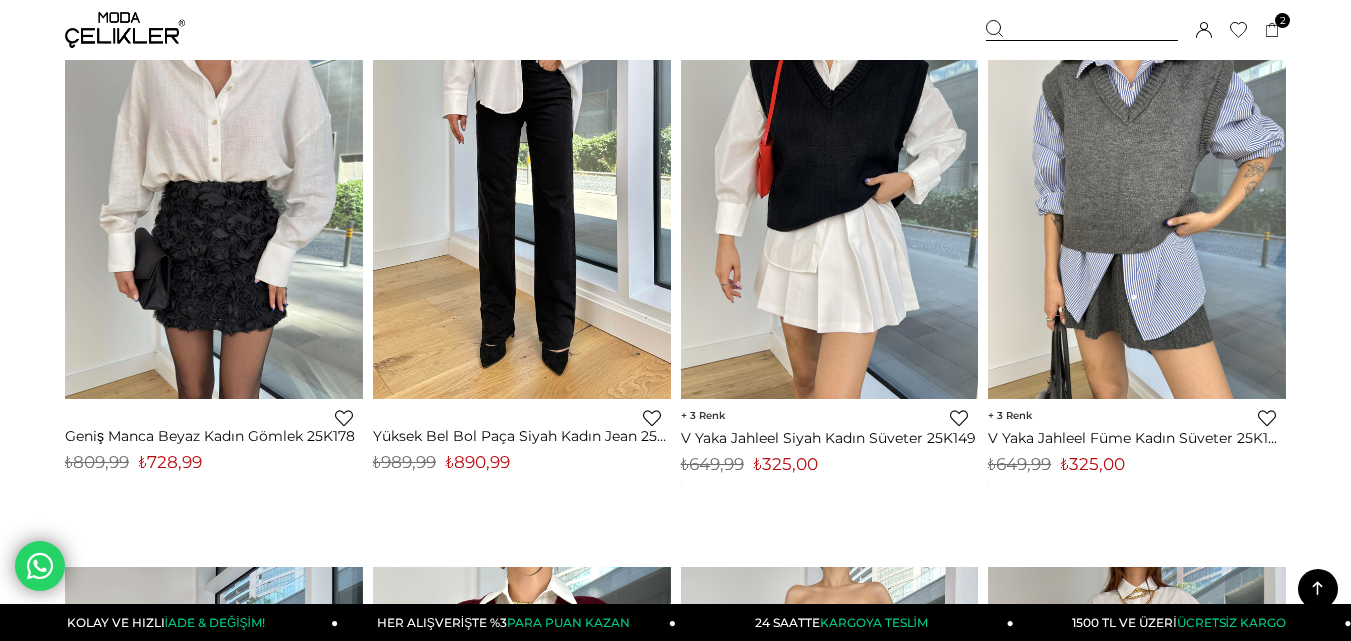 click at bounding box center [1082, 30] 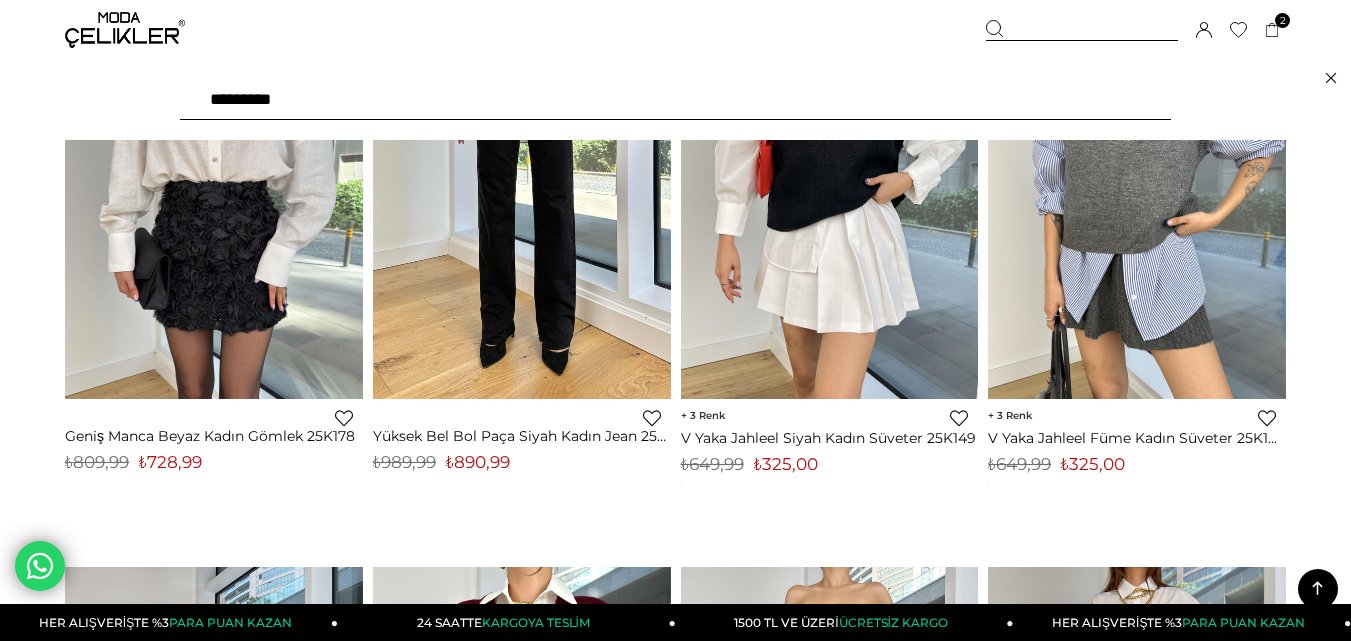 type on "**********" 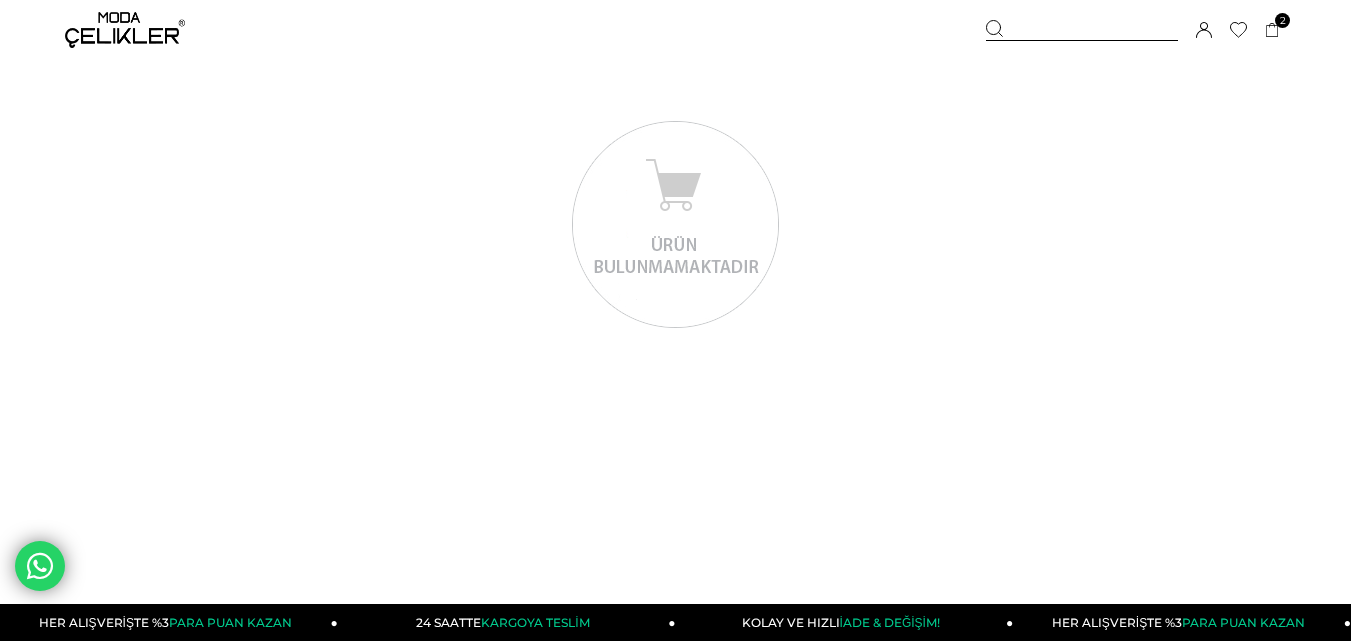 scroll, scrollTop: 0, scrollLeft: 0, axis: both 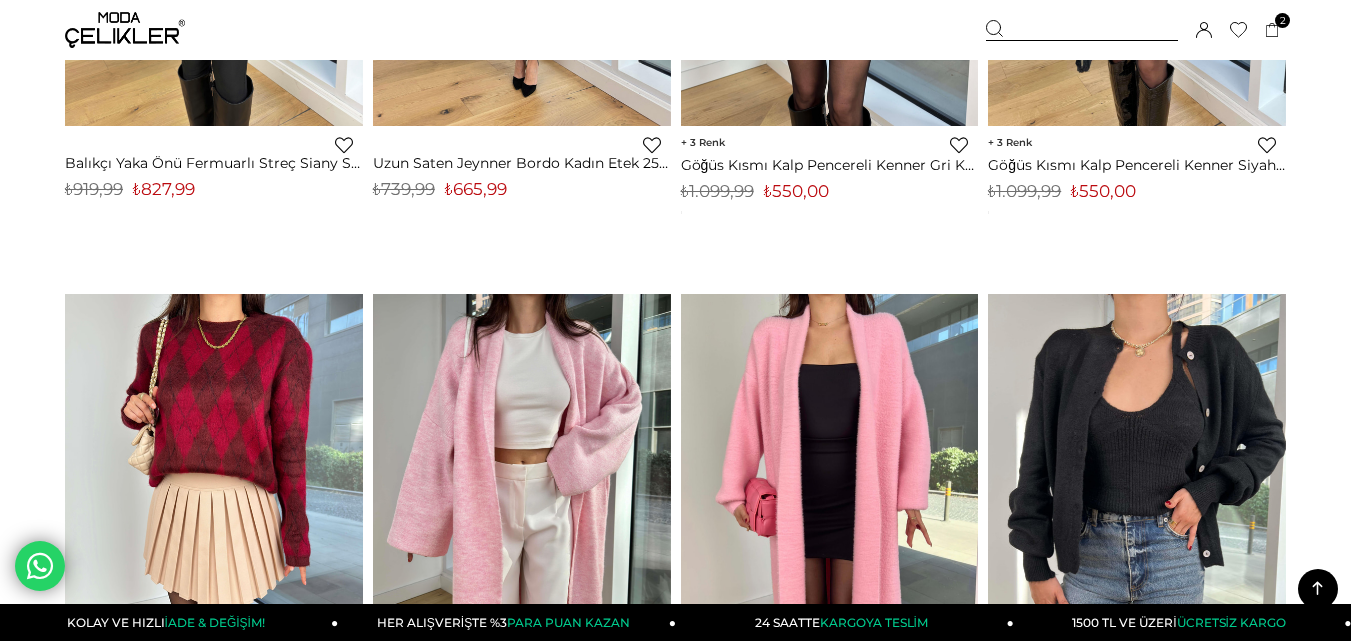 click on "Menü
Üye Girişi
Üye Ol
Hesabım
Çıkış Yap
Sepetim
Favorilerim
Yardım
Sepetim
2
Ürün
₺1.078,99
Uzun Kol Drapeli Milja Siyah Kadın Mini Elbise 25K468 SİYAH
x 1
Adet
₺349,99
Geniş Manca Beyaz Kadın Gömlek 25K178" at bounding box center (675, 813) 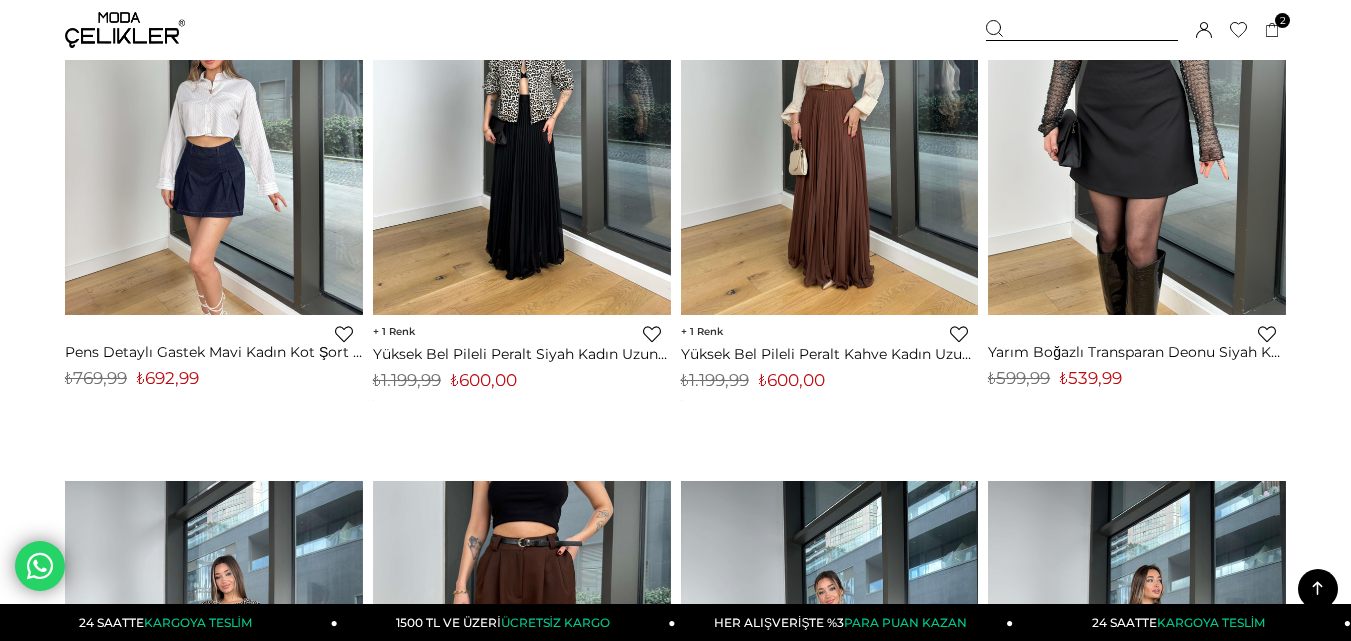 scroll, scrollTop: 1700, scrollLeft: 0, axis: vertical 